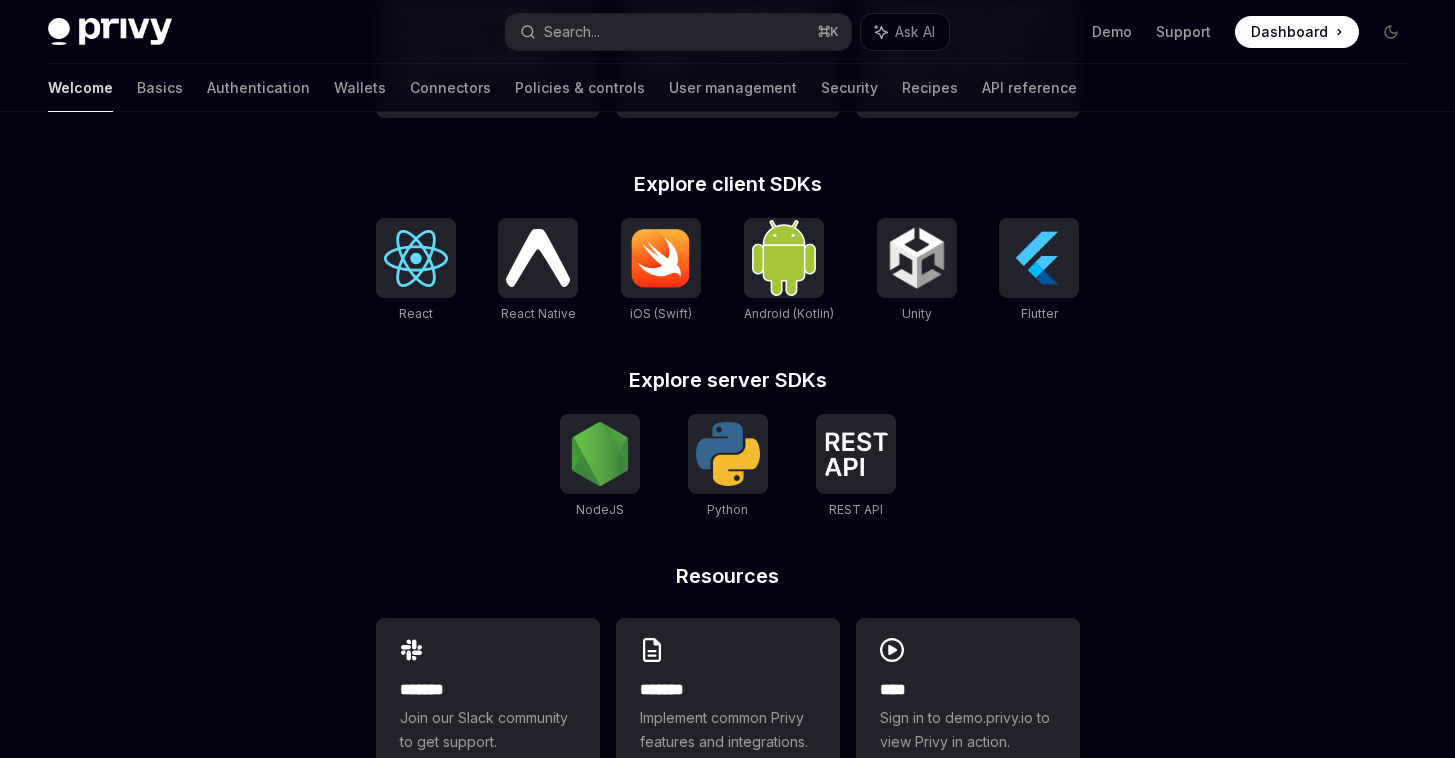scroll, scrollTop: 832, scrollLeft: 0, axis: vertical 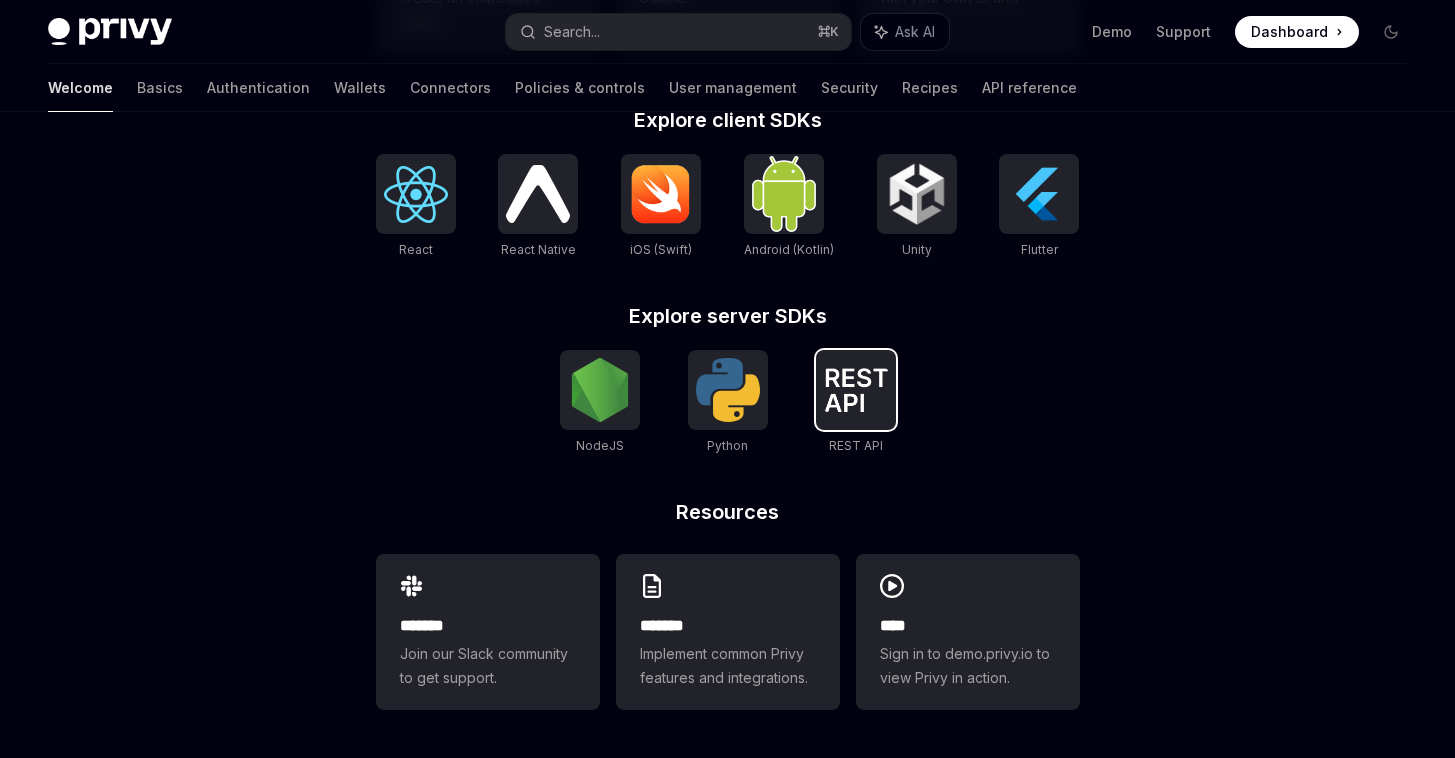 click at bounding box center [856, 390] 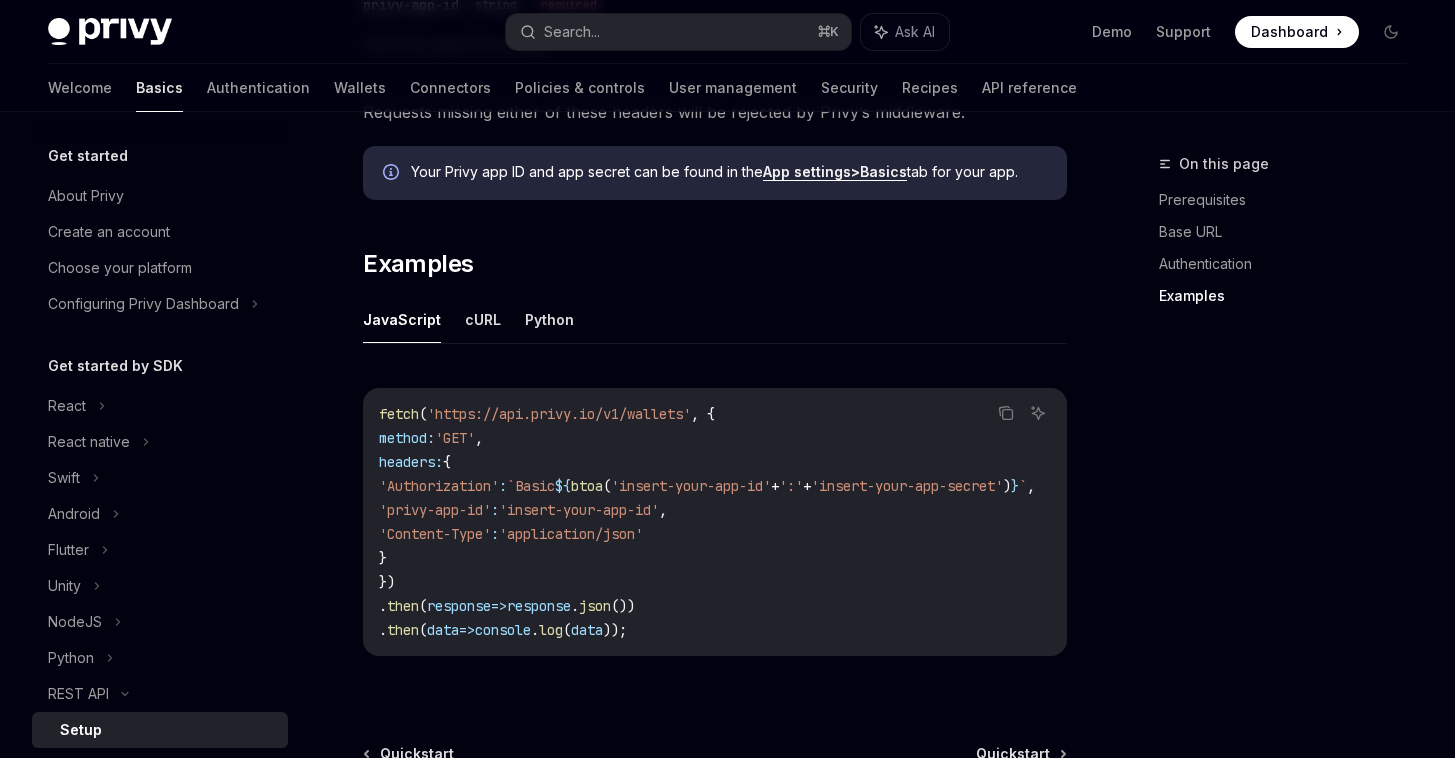 scroll, scrollTop: 1141, scrollLeft: 0, axis: vertical 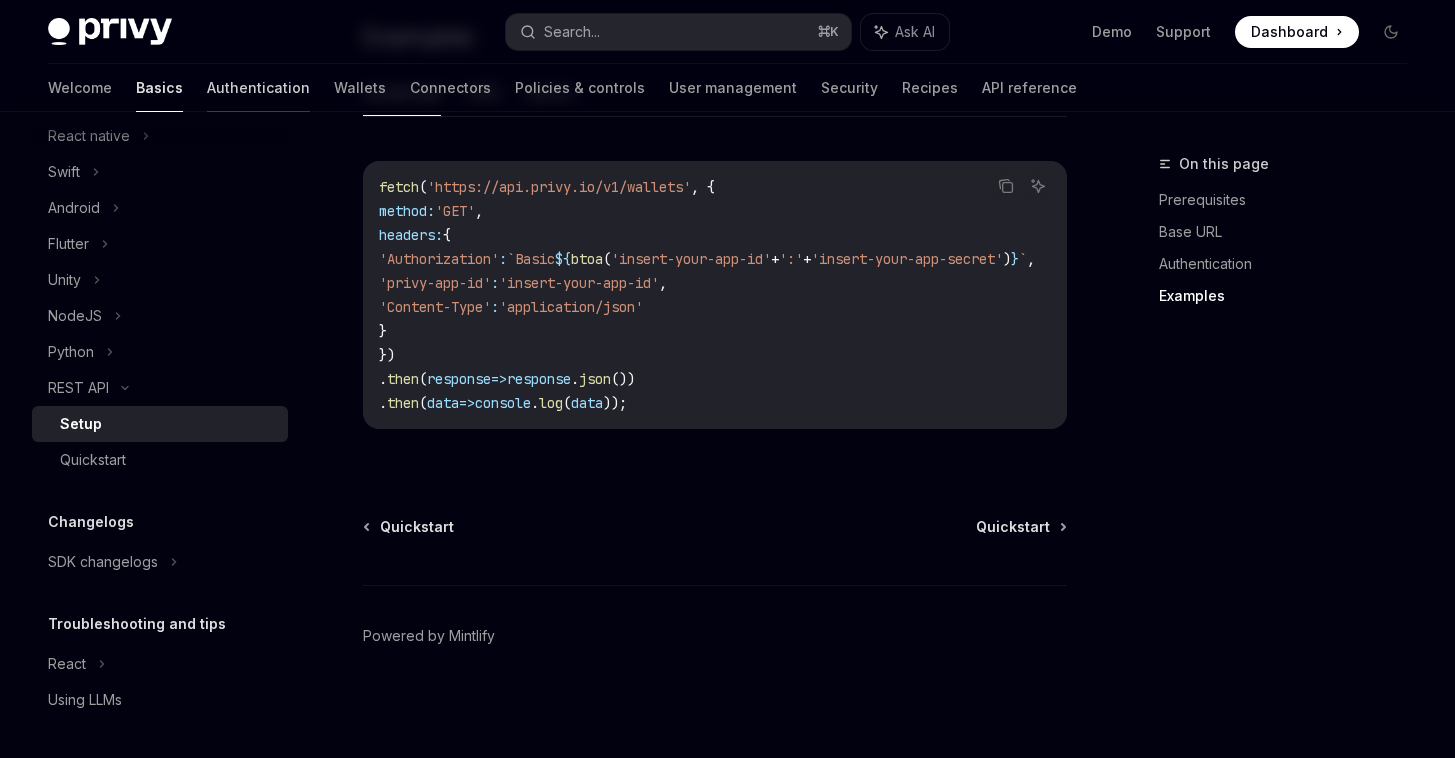 click on "Authentication" at bounding box center [258, 88] 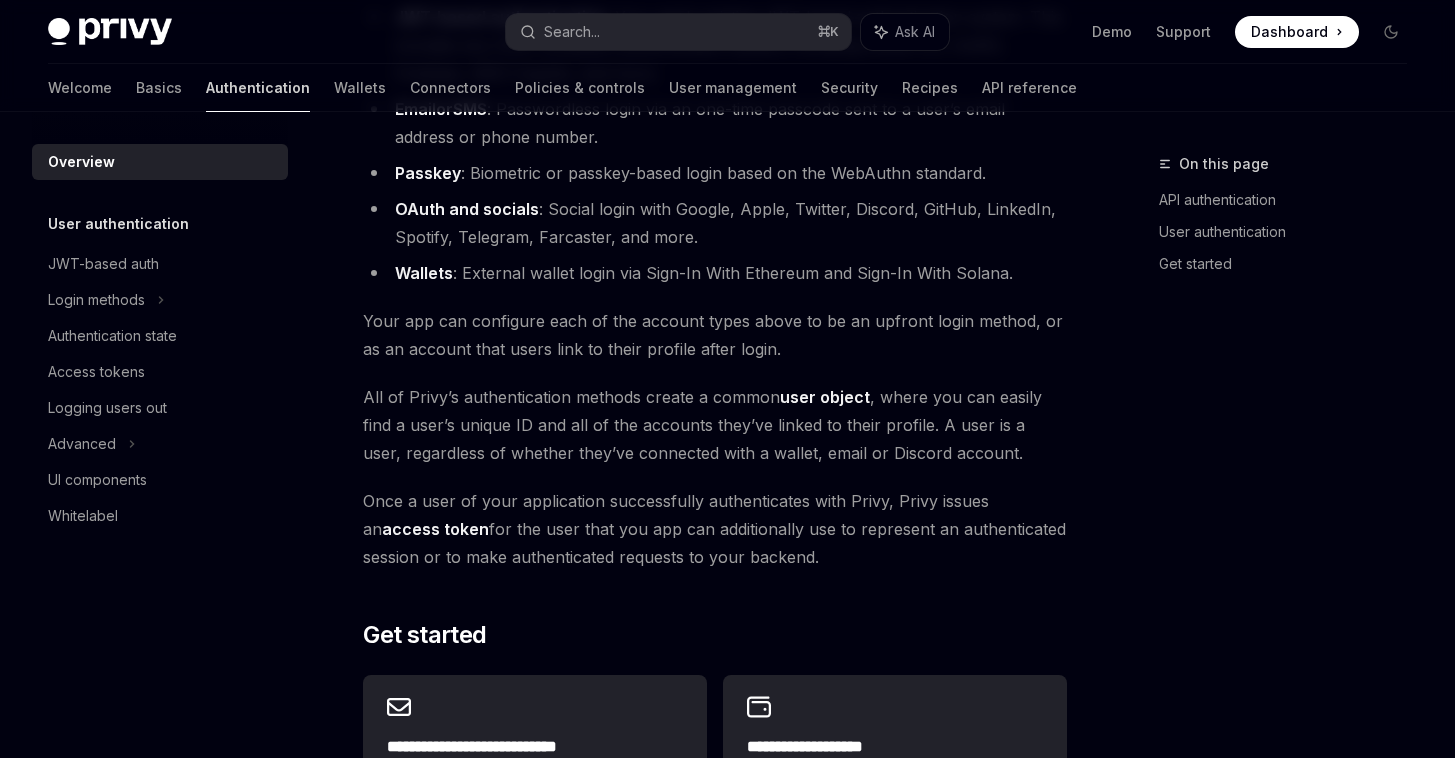 scroll, scrollTop: 0, scrollLeft: 0, axis: both 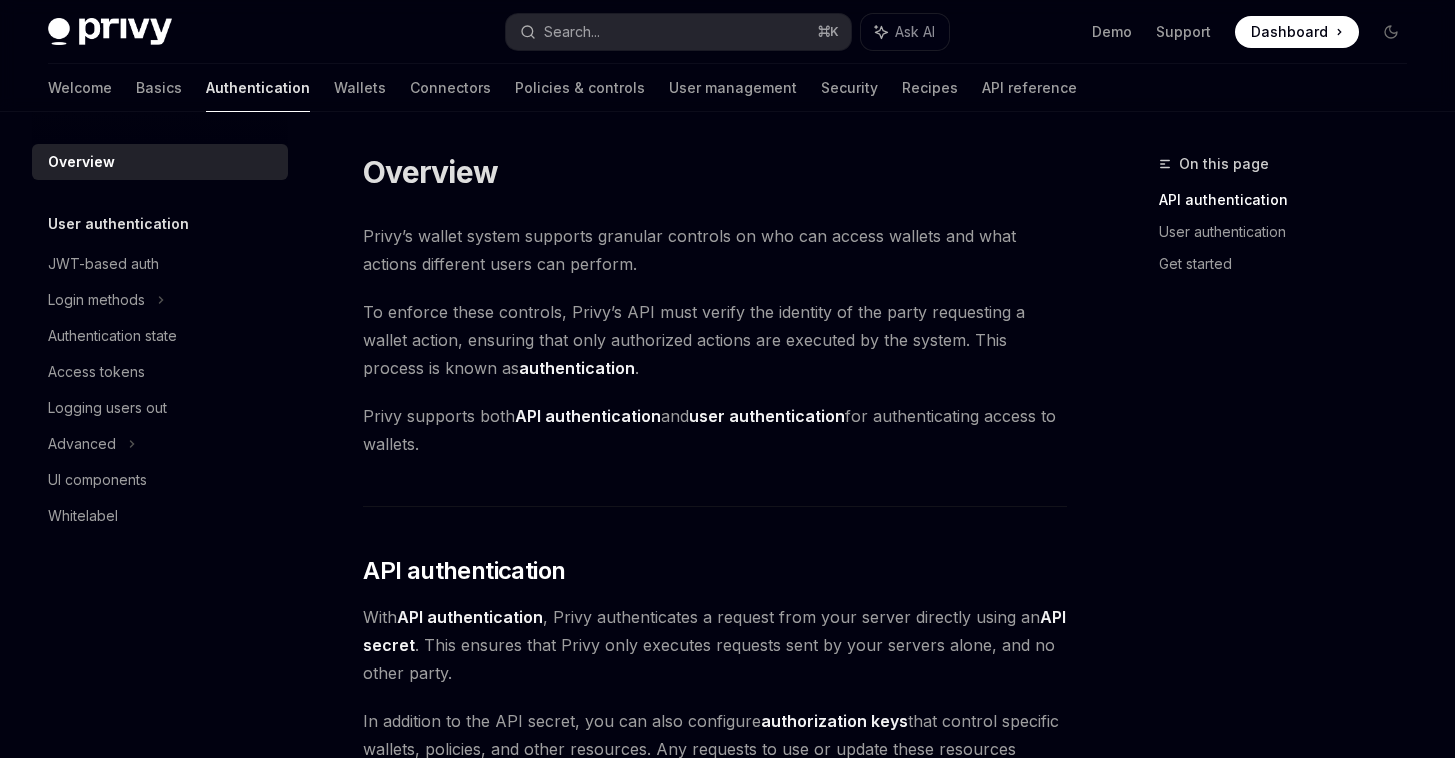 click on "Welcome Basics Authentication Wallets Connectors Policies & controls User management Security Recipes API reference" at bounding box center [562, 88] 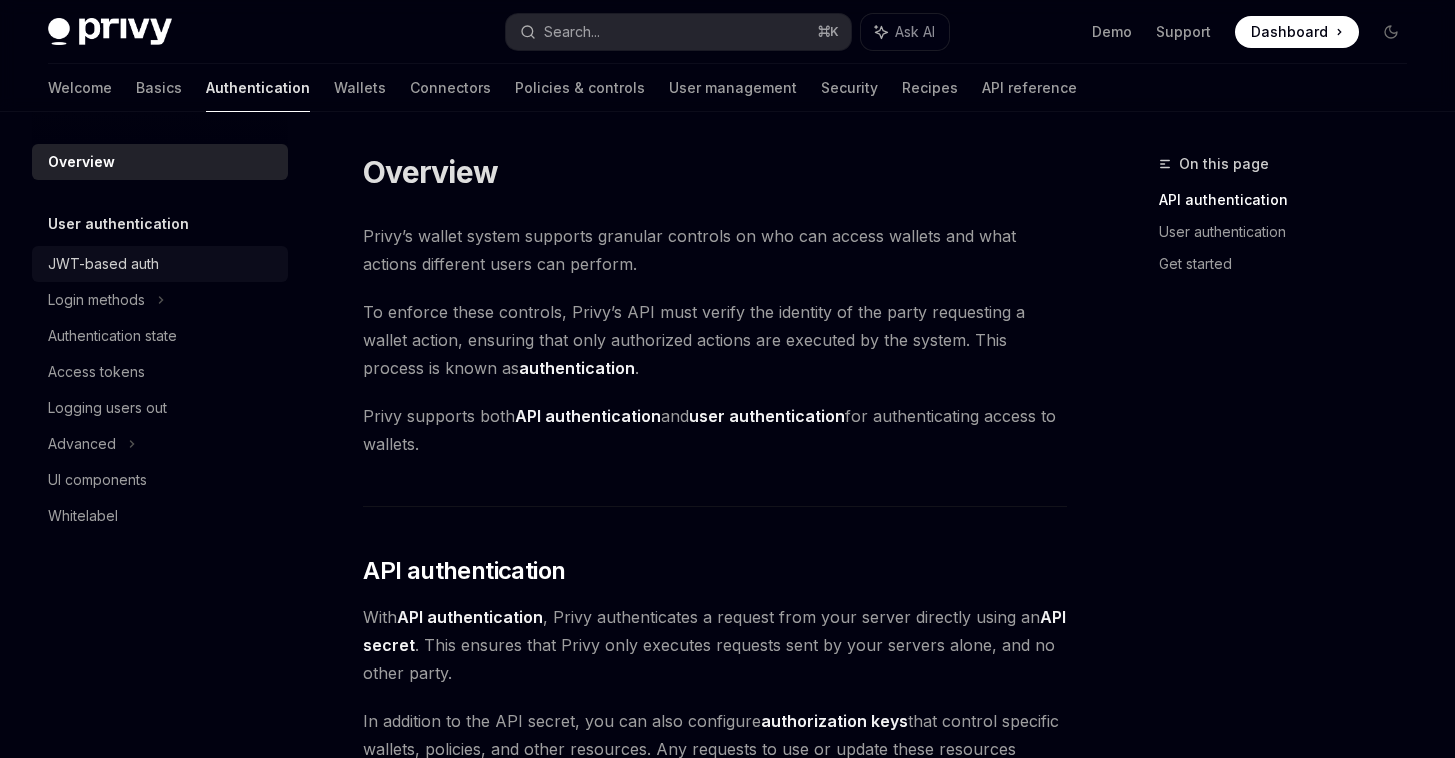 click on "JWT-based auth" at bounding box center (103, 264) 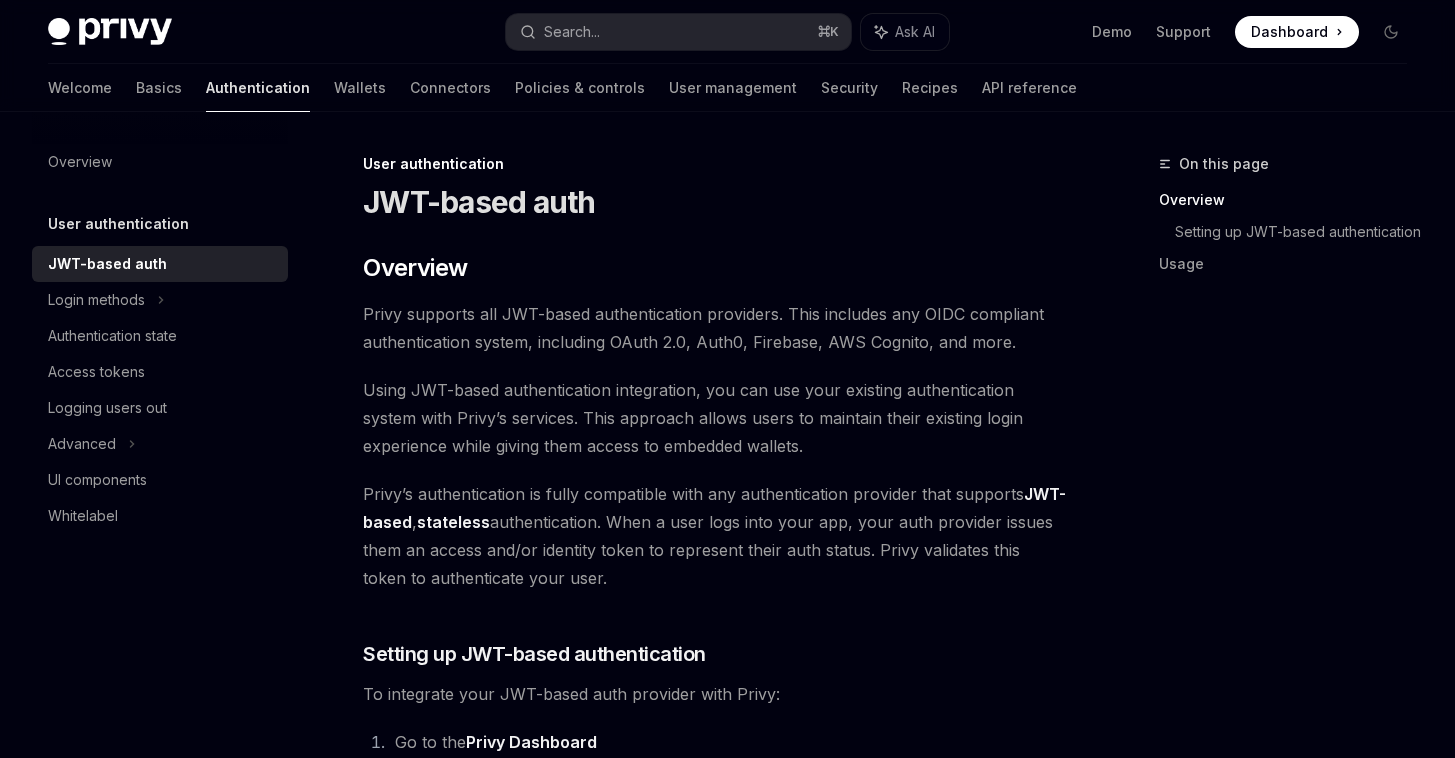click on "Privy supports all JWT-based authentication providers. This includes any OIDC compliant authentication system, including OAuth 2.0, Auth0, Firebase, AWS Cognito, and more." at bounding box center [715, 328] 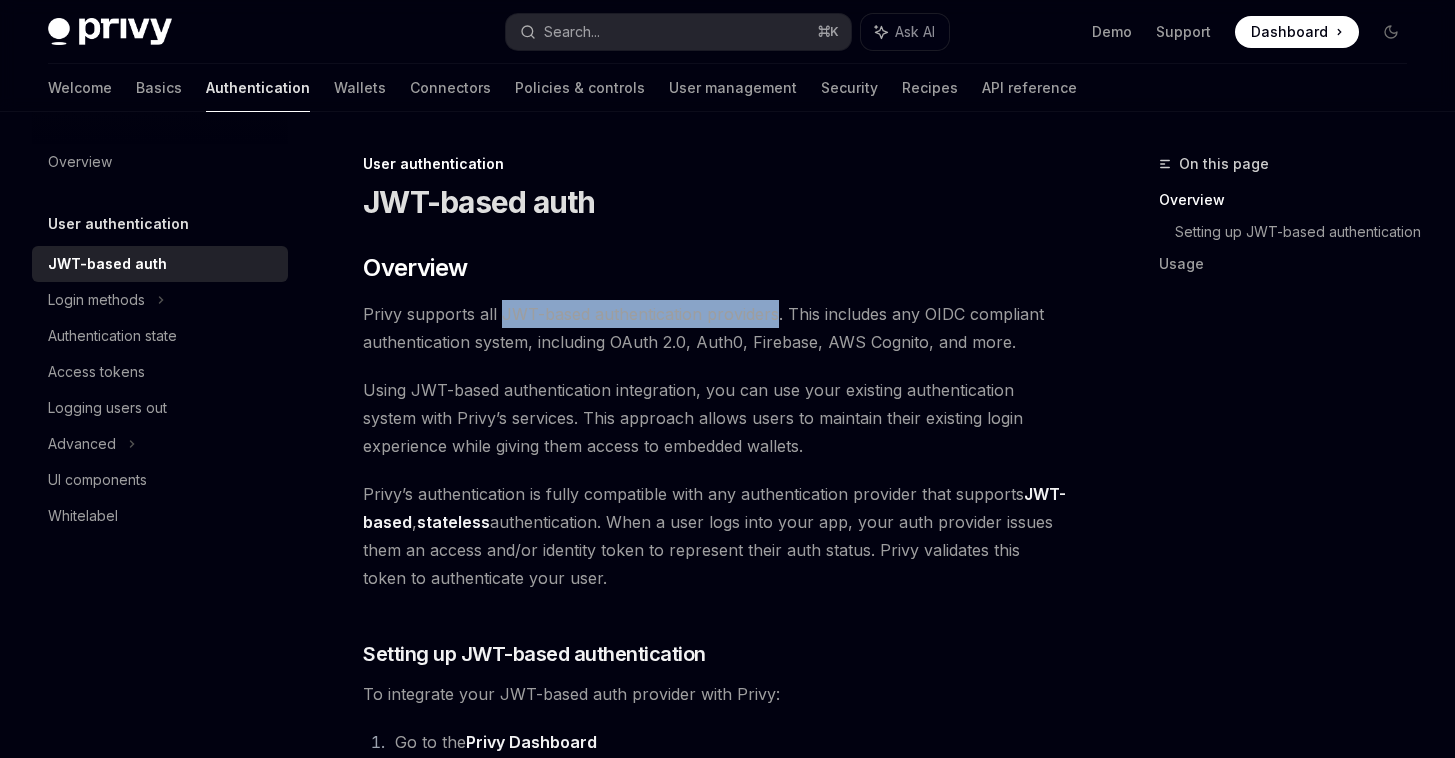 drag, startPoint x: 510, startPoint y: 312, endPoint x: 709, endPoint y: 311, distance: 199.00252 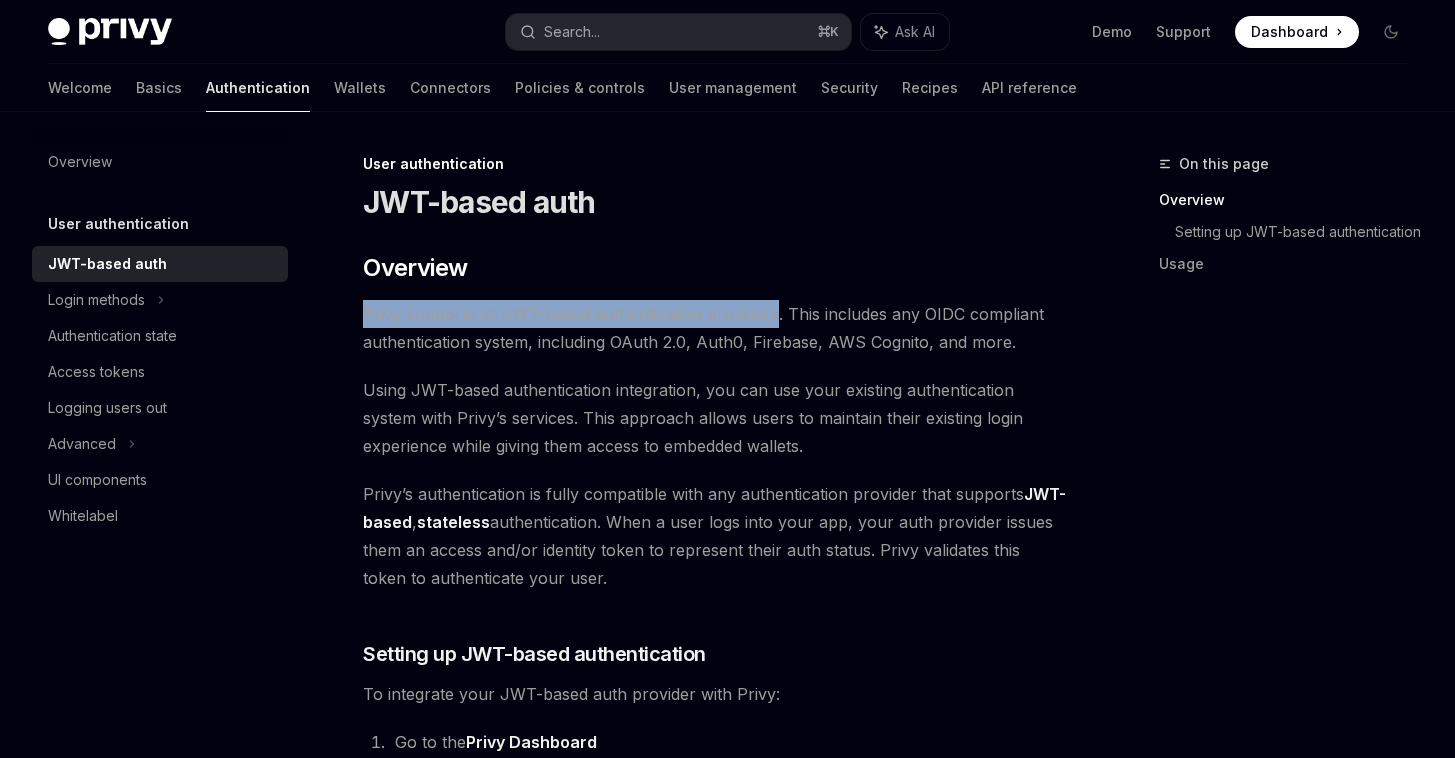 drag, startPoint x: 709, startPoint y: 311, endPoint x: 530, endPoint y: 315, distance: 179.0447 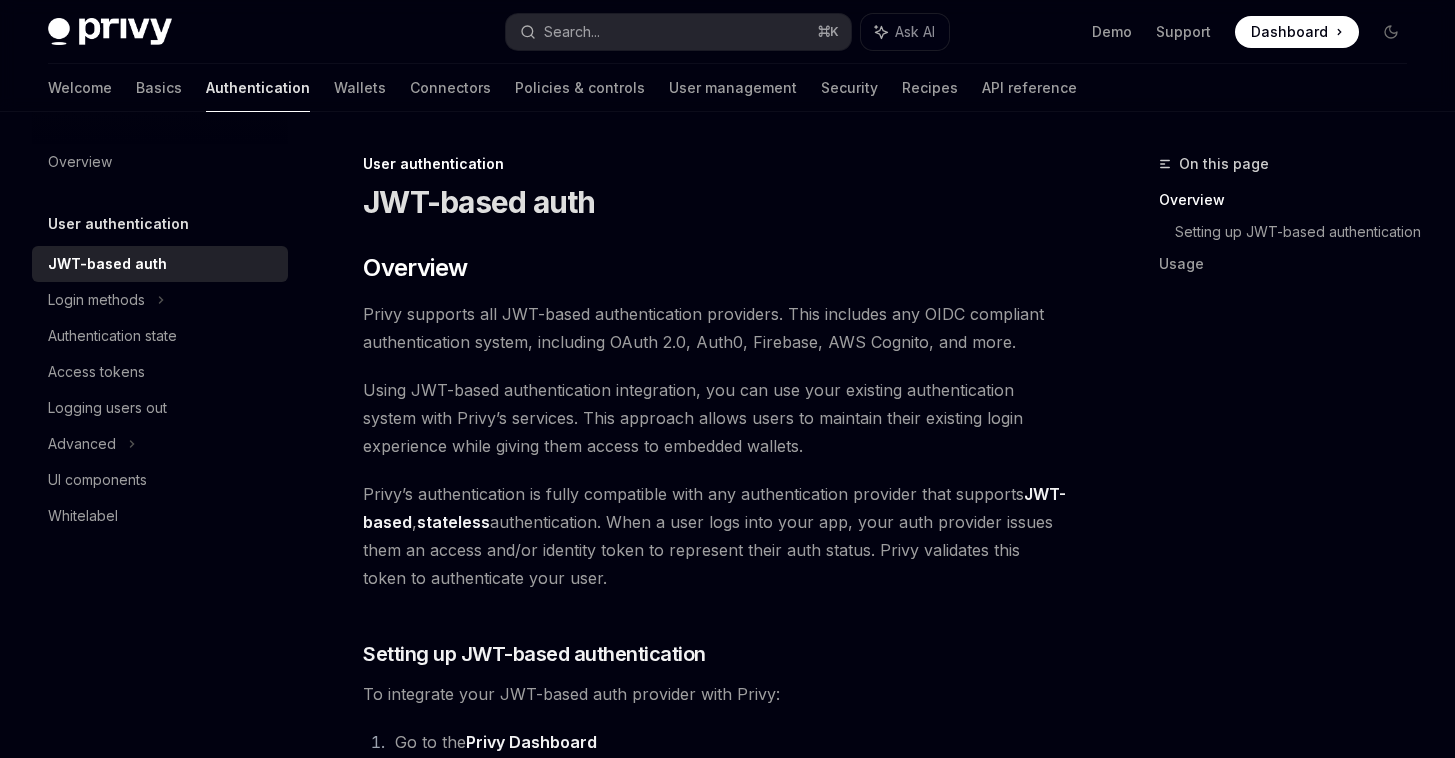 click on "Privy supports all JWT-based authentication providers. This includes any OIDC compliant authentication system, including OAuth 2.0, Auth0, Firebase, AWS Cognito, and more." at bounding box center [715, 328] 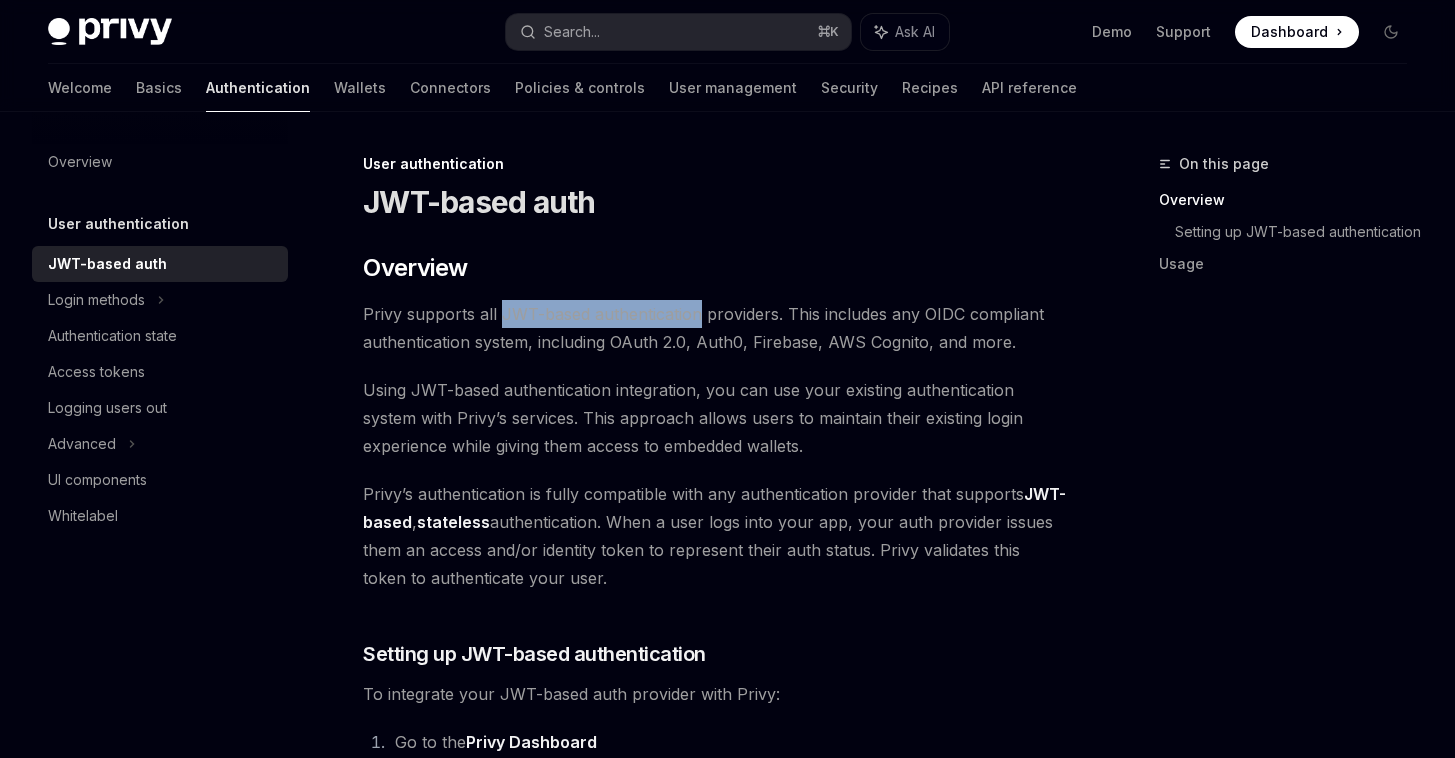 drag, startPoint x: 521, startPoint y: 308, endPoint x: 621, endPoint y: 307, distance: 100.005 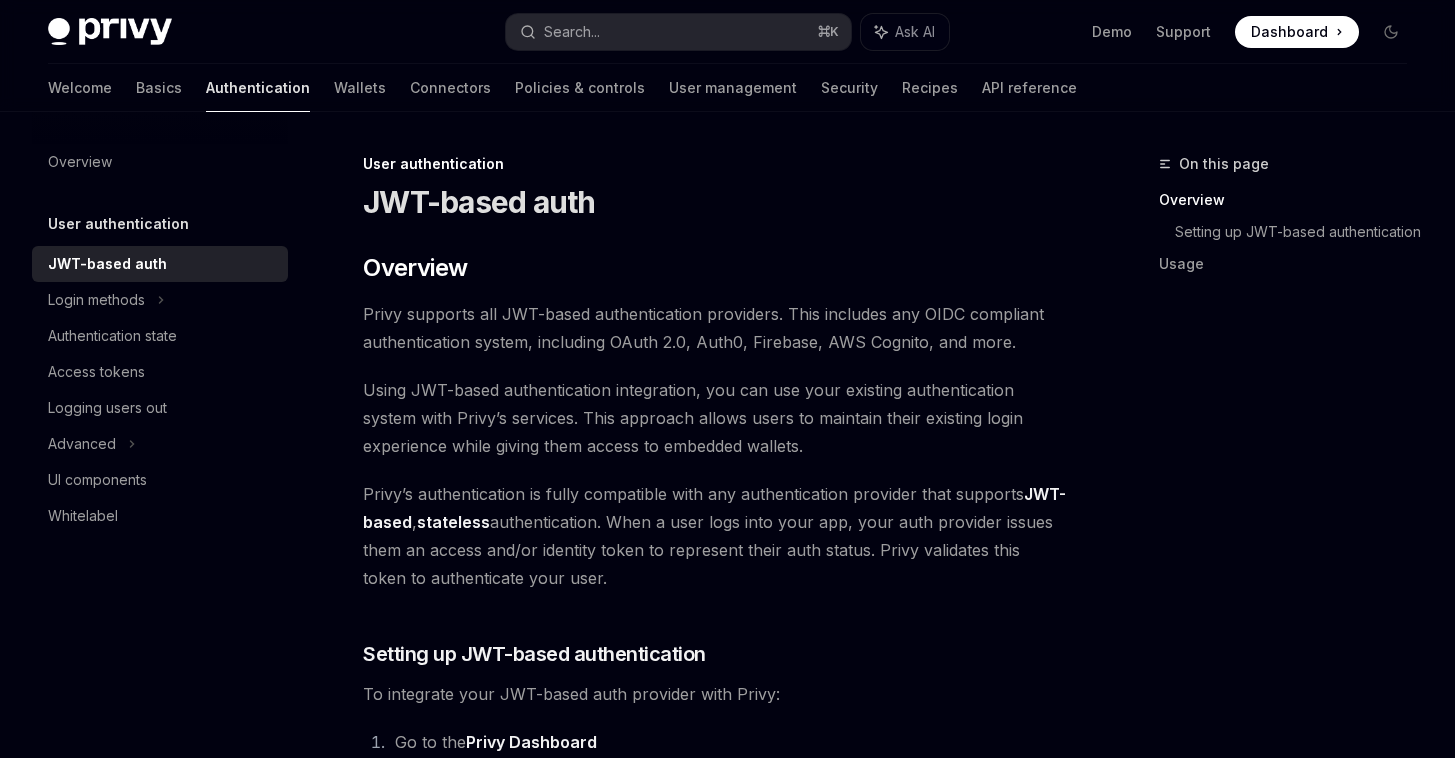 click on "​ Overview
Privy supports all JWT-based authentication providers. This includes any OIDC compliant authentication system, including OAuth 2.0, Auth0, Firebase, AWS Cognito, and more.
Using JWT-based authentication integration, you can use your existing authentication system with Privy’s services. This approach allows users to maintain their existing login experience while giving them access to embedded wallets.
Privy’s authentication is fully compatible with any authentication provider that supports  JWT-based ,  stateless  authentication. When a user logs into your app, your auth provider issues them an access and/or identity token to represent their auth status. Privy validates this token to authenticate your user.
​ Setting up JWT-based authentication
To integrate your JWT-based auth provider with Privy:
Go to the  Privy Dashboard
Select your app from the  App Dropdown  in the left sidebar
Request access to  Custom Auth Support  in the  Integrations > Plugins
Navigate to the" at bounding box center [715, 2536] 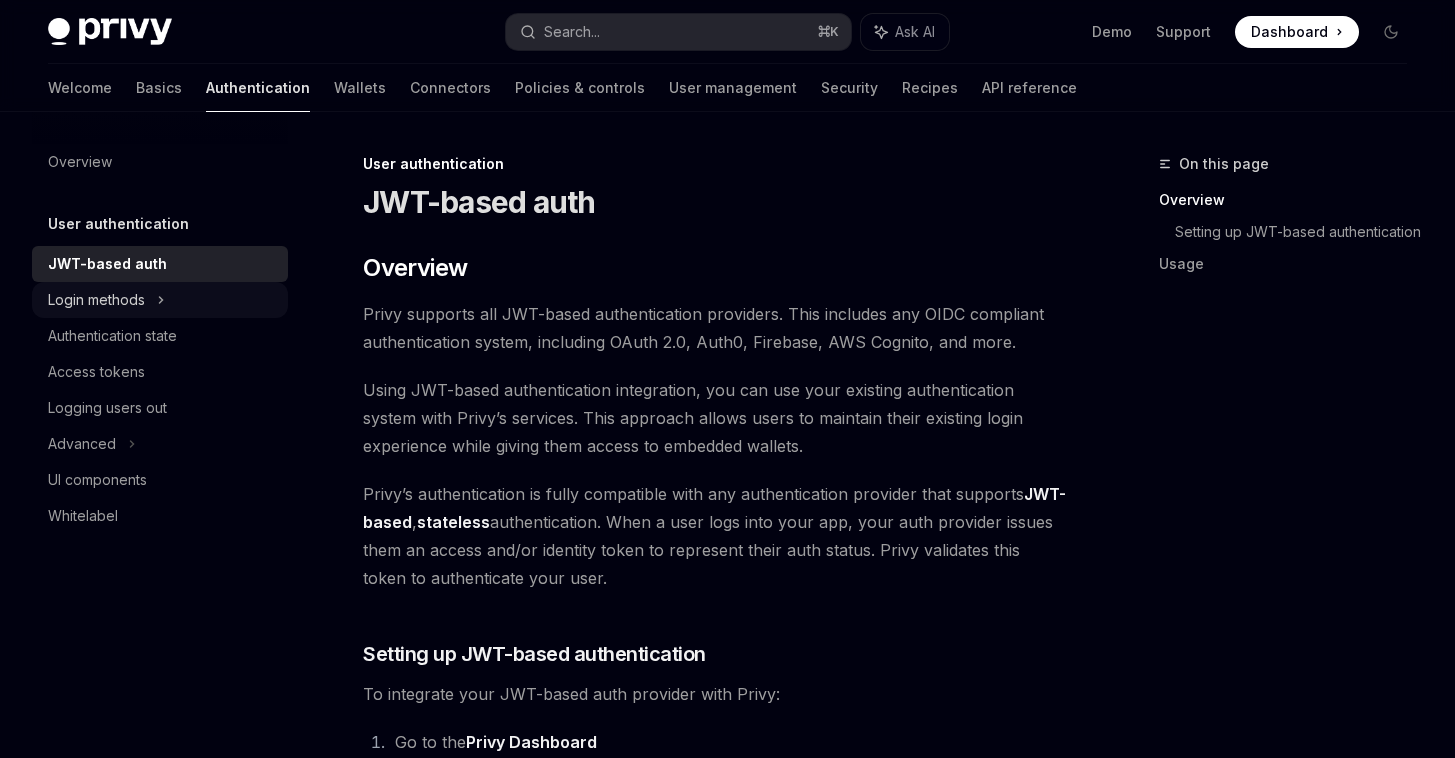 click on "Login methods" at bounding box center [160, 300] 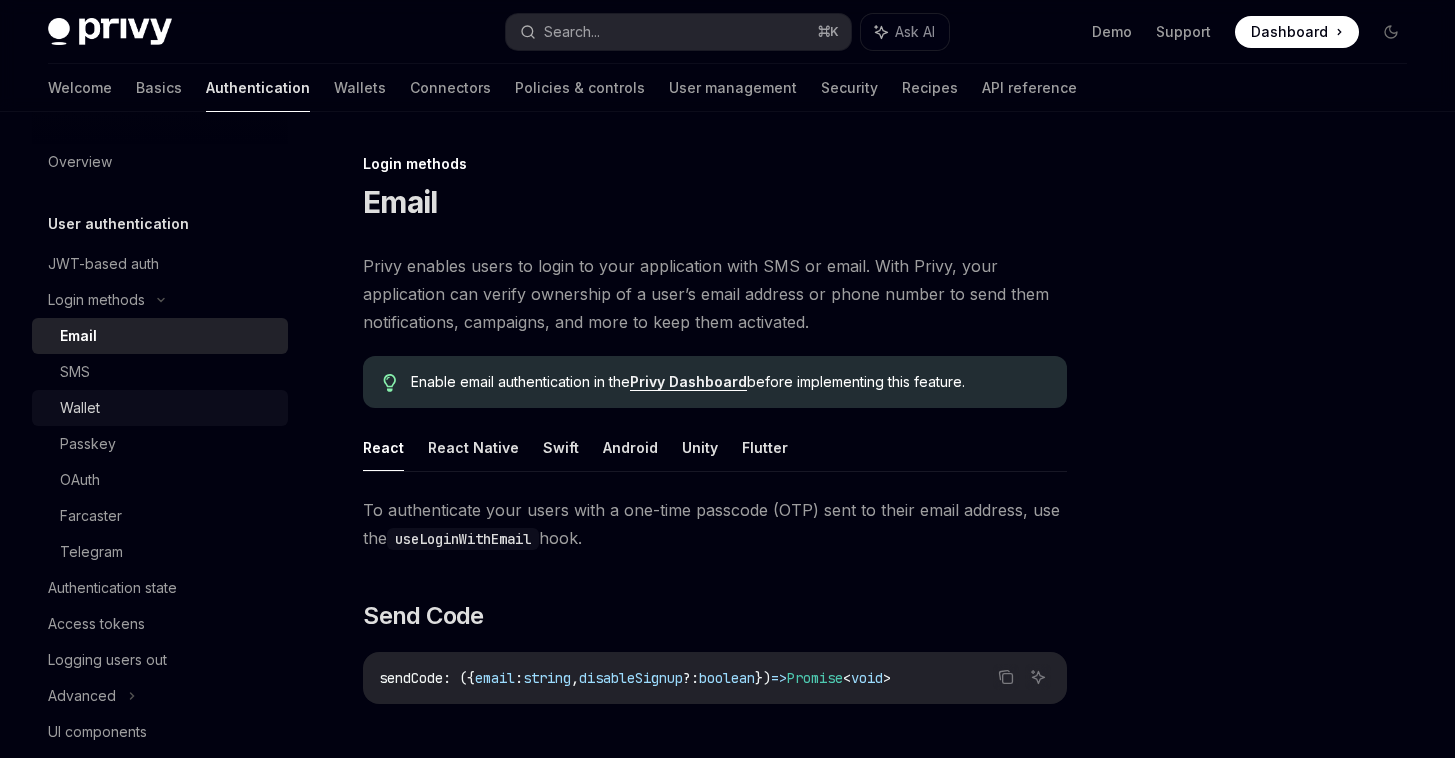 click on "Wallet" at bounding box center [168, 408] 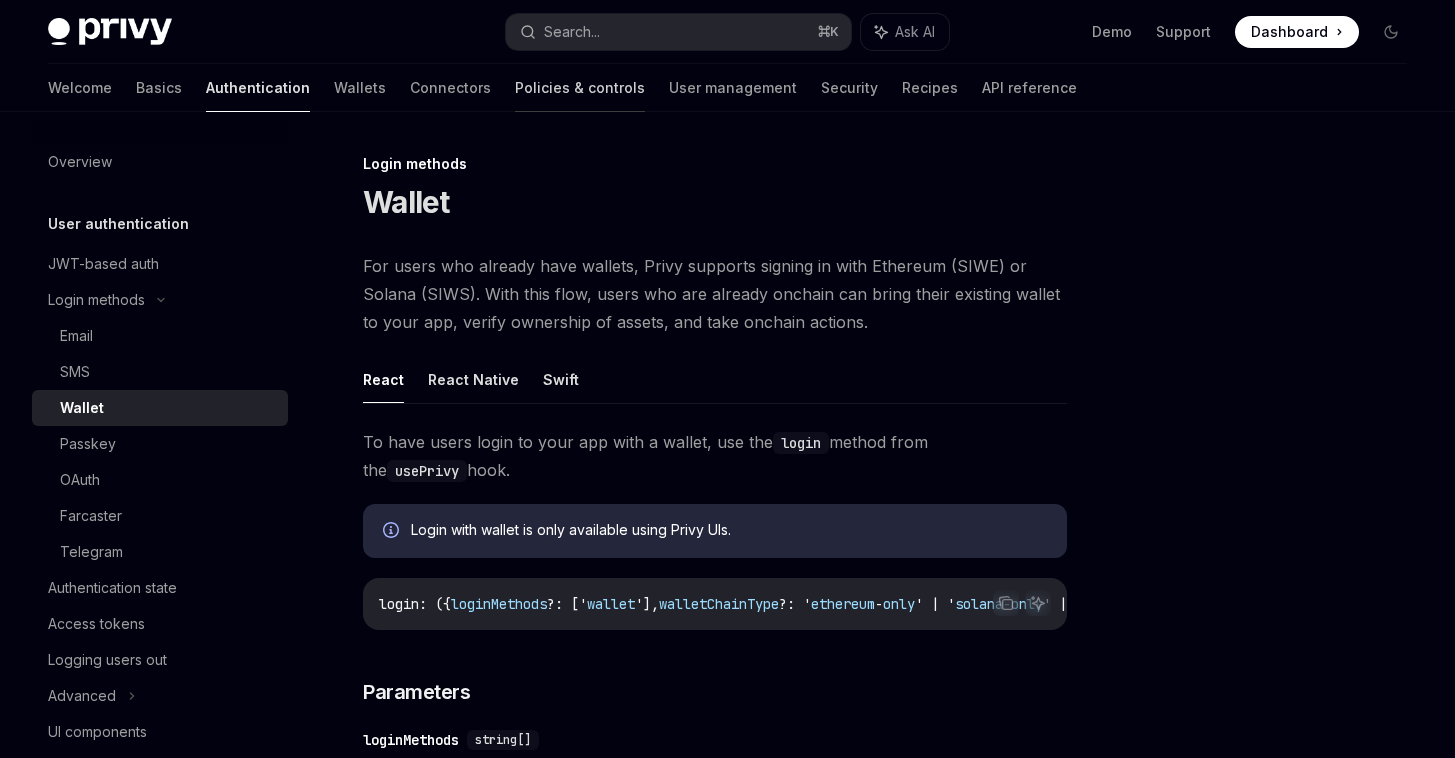 click on "Policies & controls" at bounding box center [580, 88] 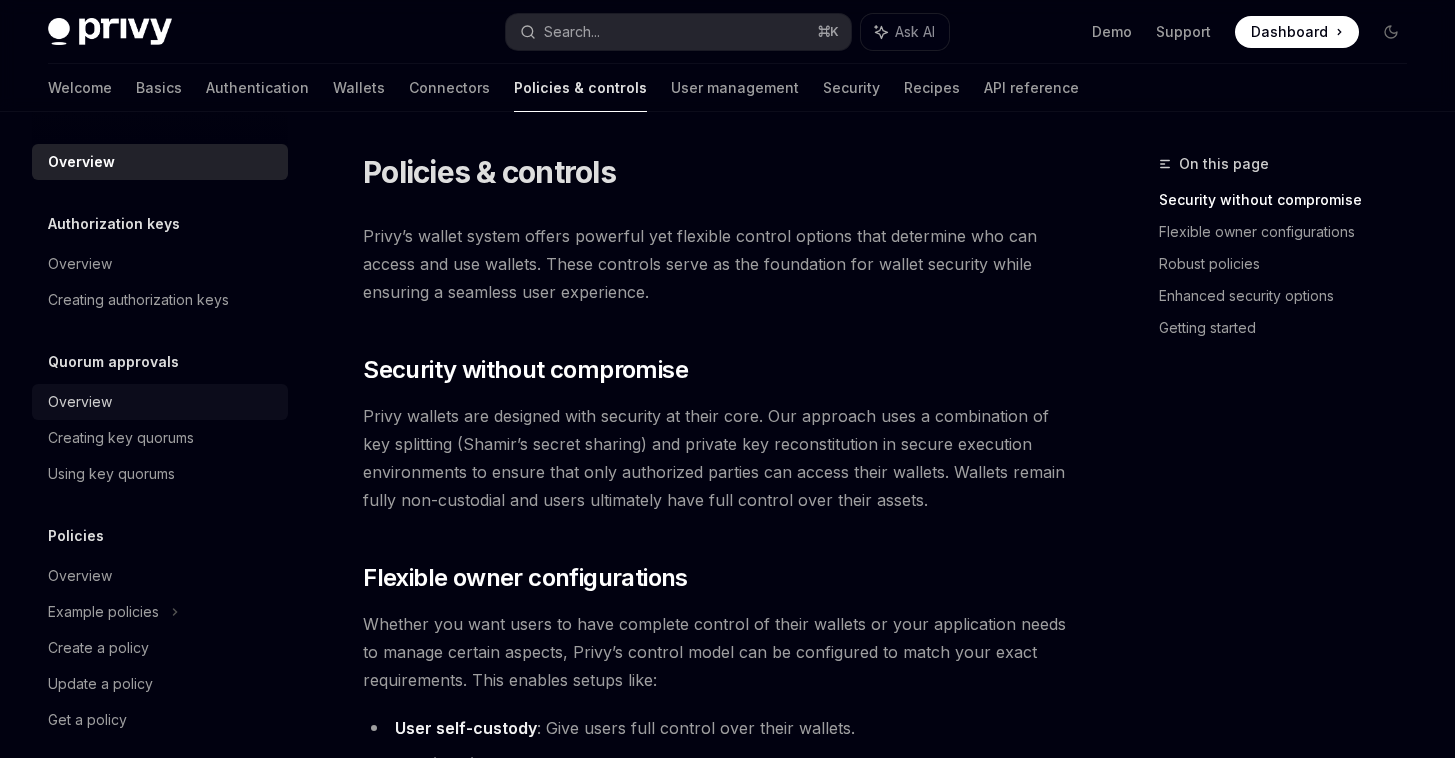 click on "Overview" at bounding box center (162, 402) 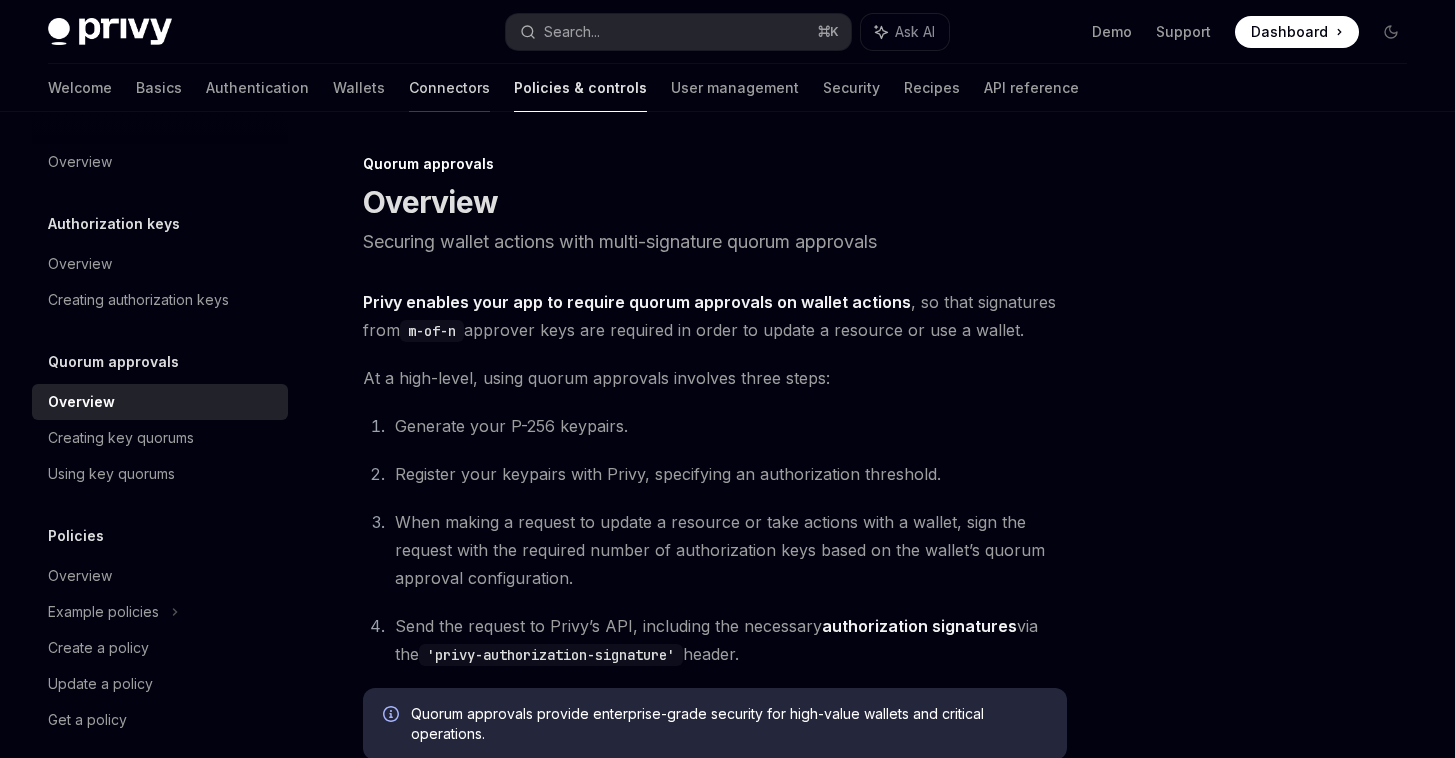 click on "Connectors" at bounding box center (449, 88) 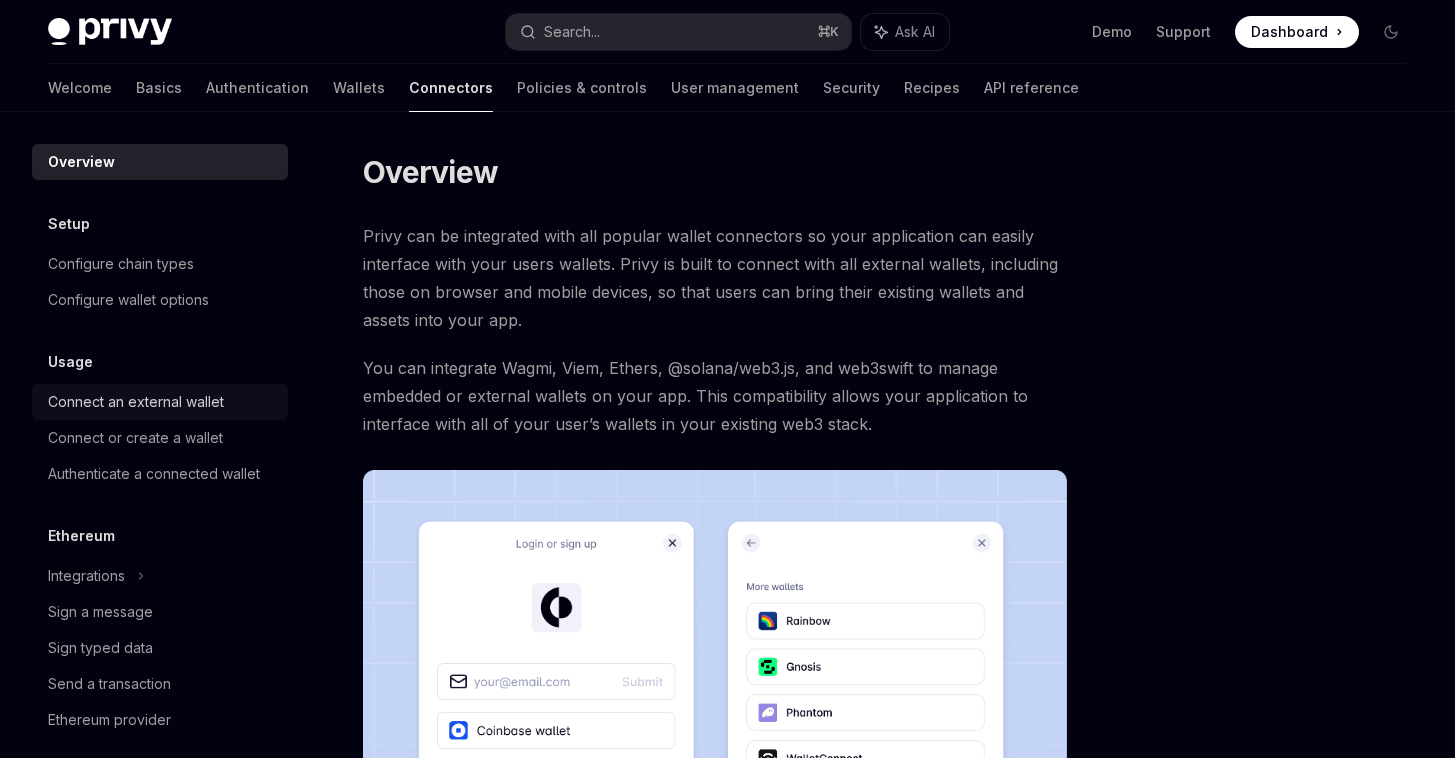 scroll, scrollTop: 120, scrollLeft: 0, axis: vertical 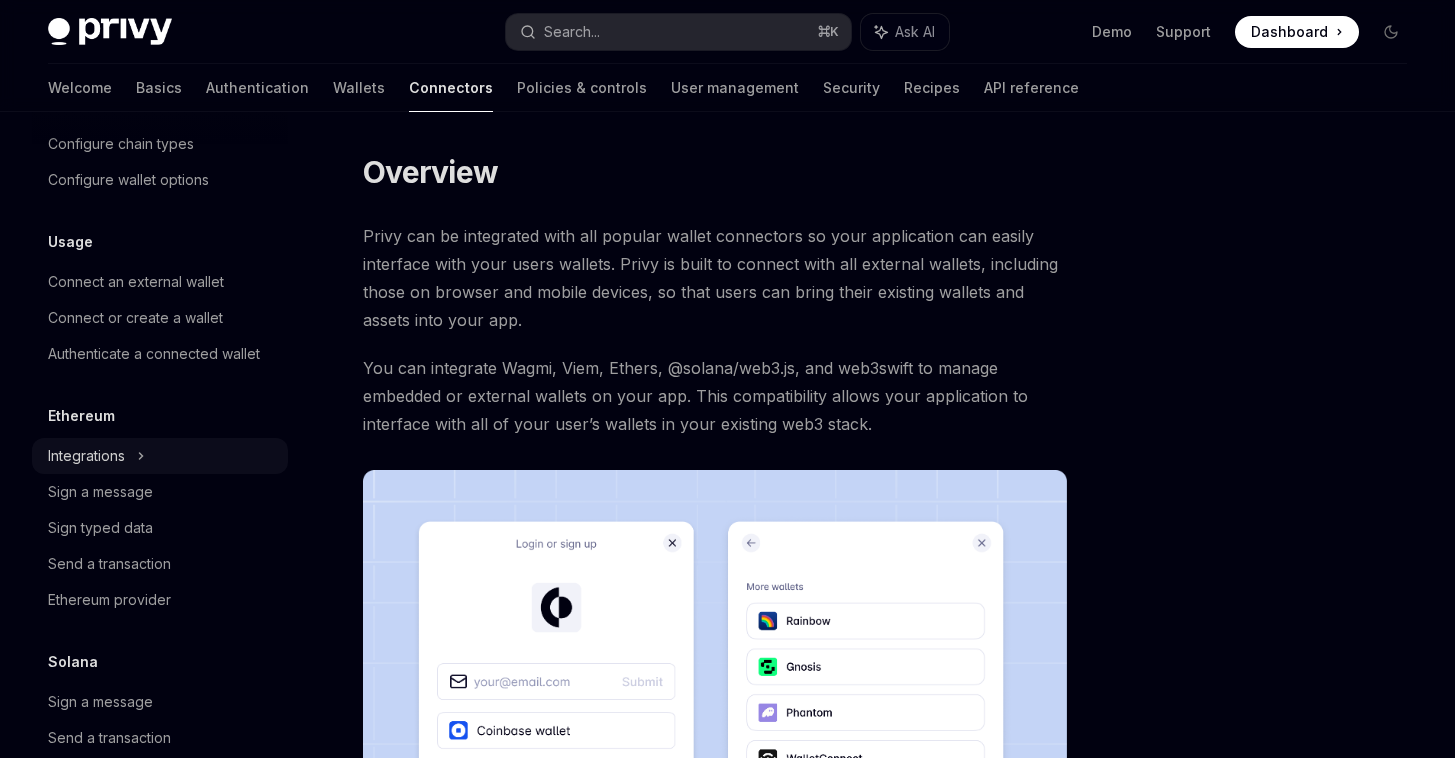 click on "Integrations" at bounding box center (160, 456) 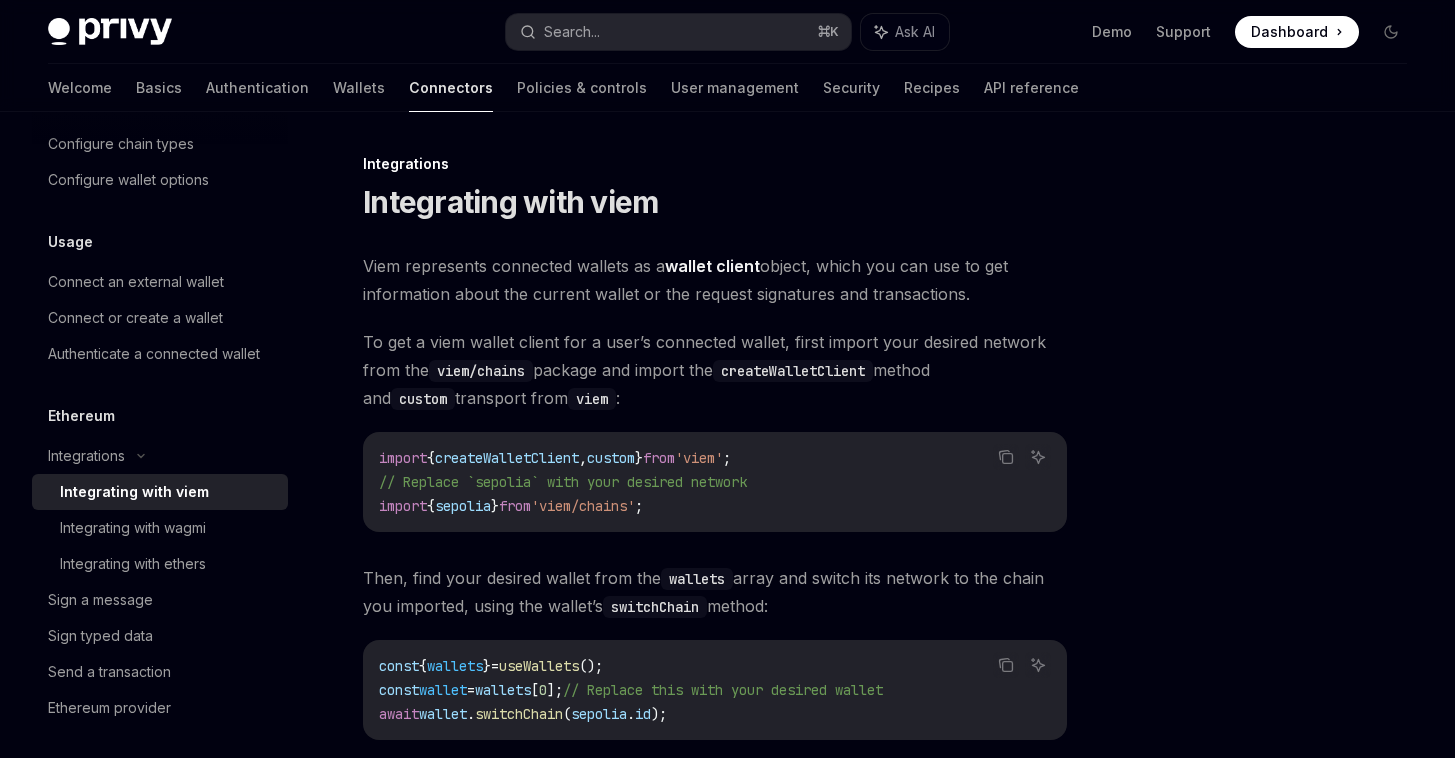 click on "Integrating with viem" at bounding box center (168, 492) 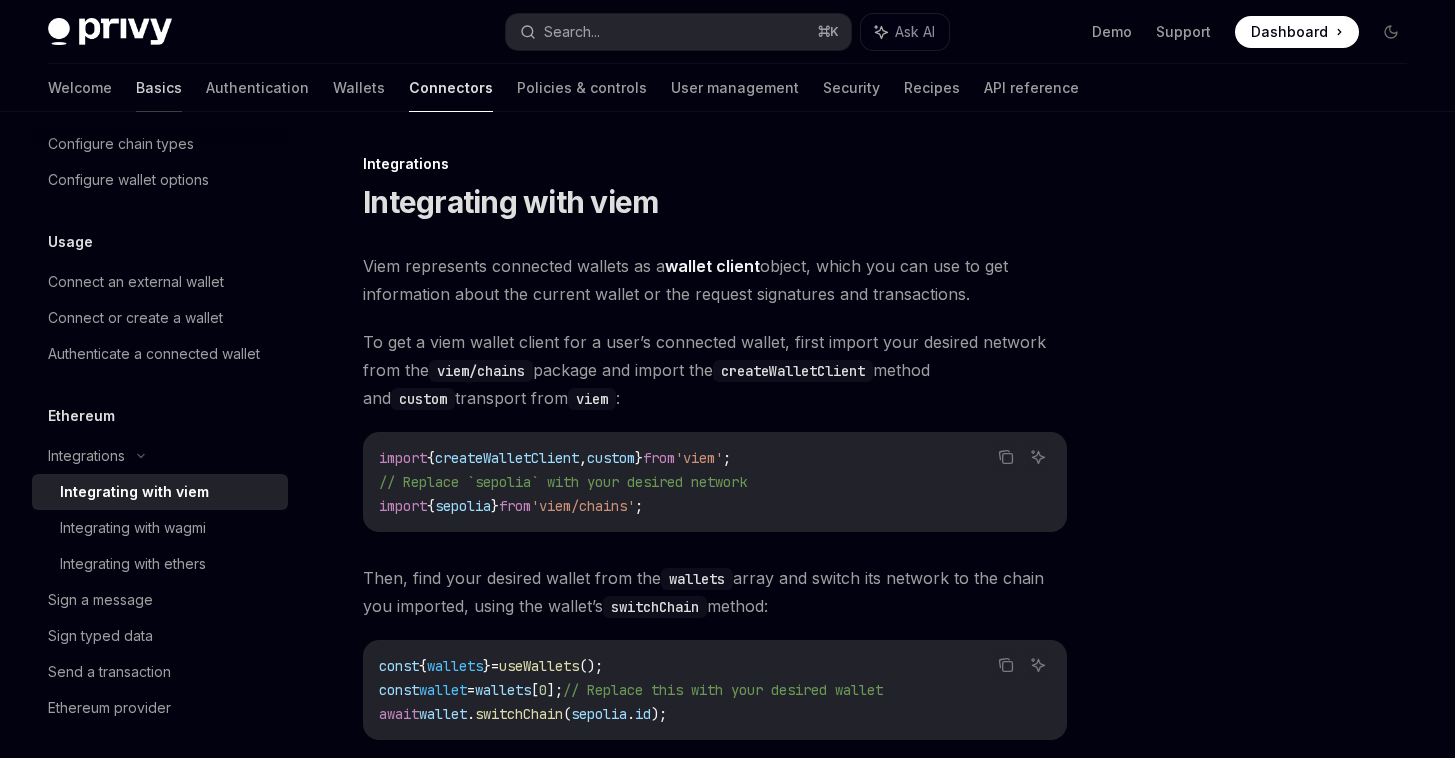 click on "Basics" at bounding box center (159, 88) 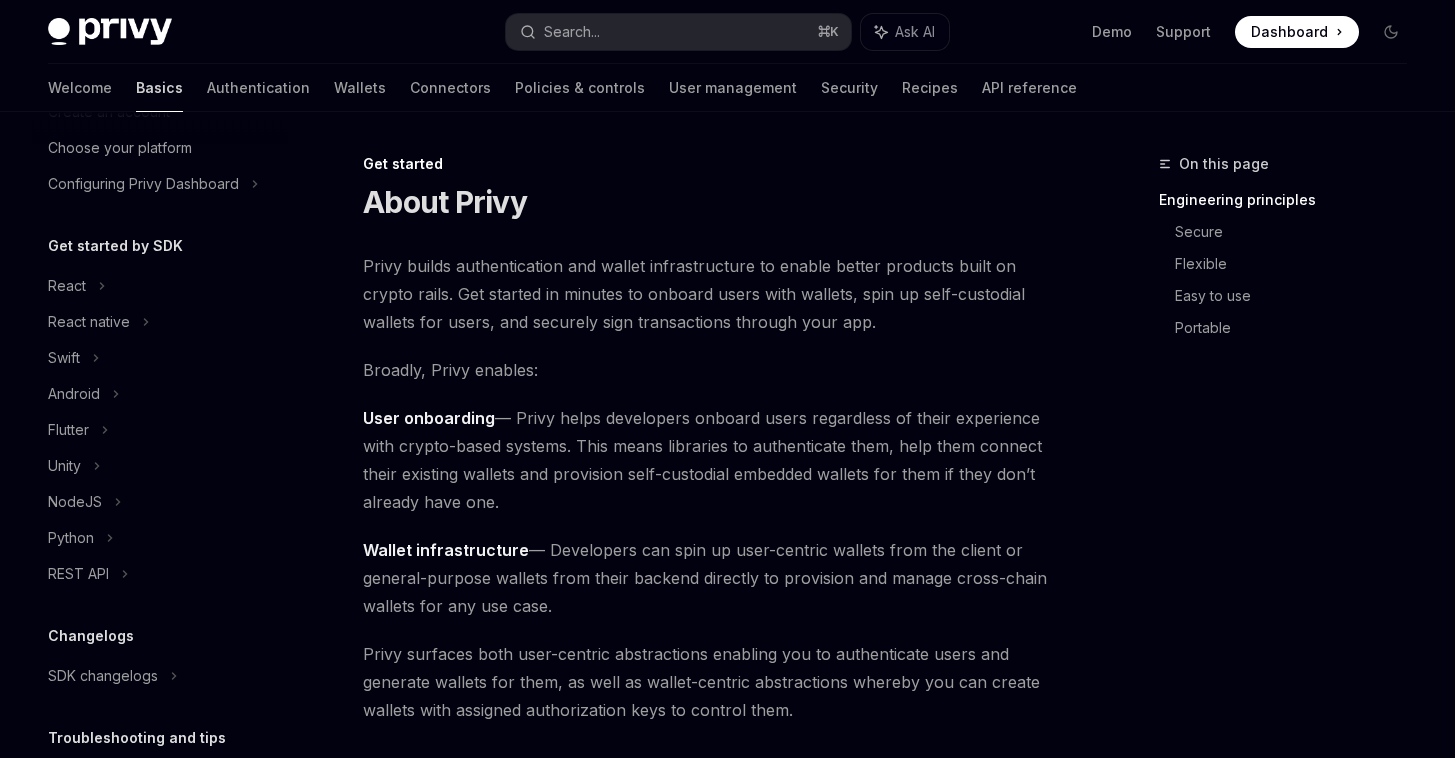scroll, scrollTop: 0, scrollLeft: 0, axis: both 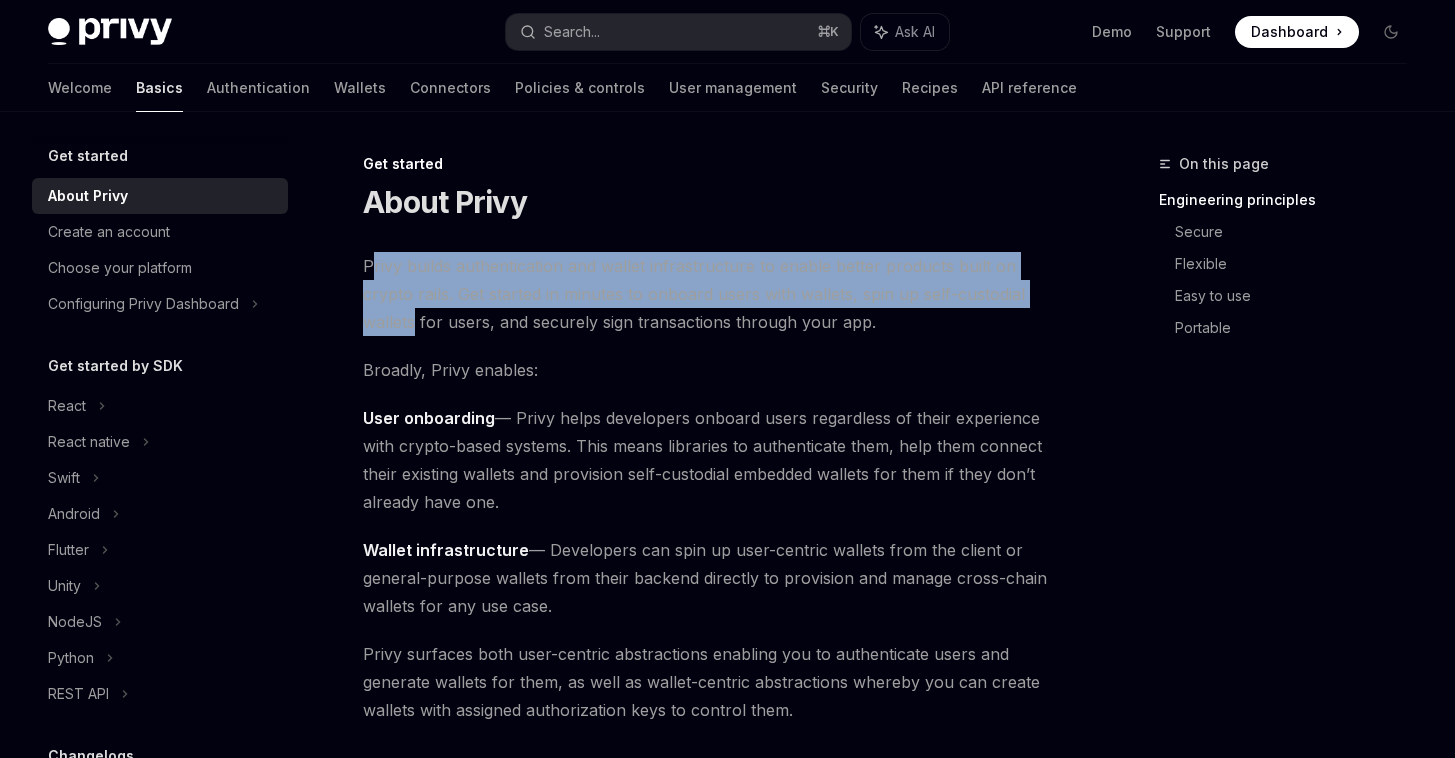drag, startPoint x: 370, startPoint y: 262, endPoint x: 1022, endPoint y: 289, distance: 652.55884 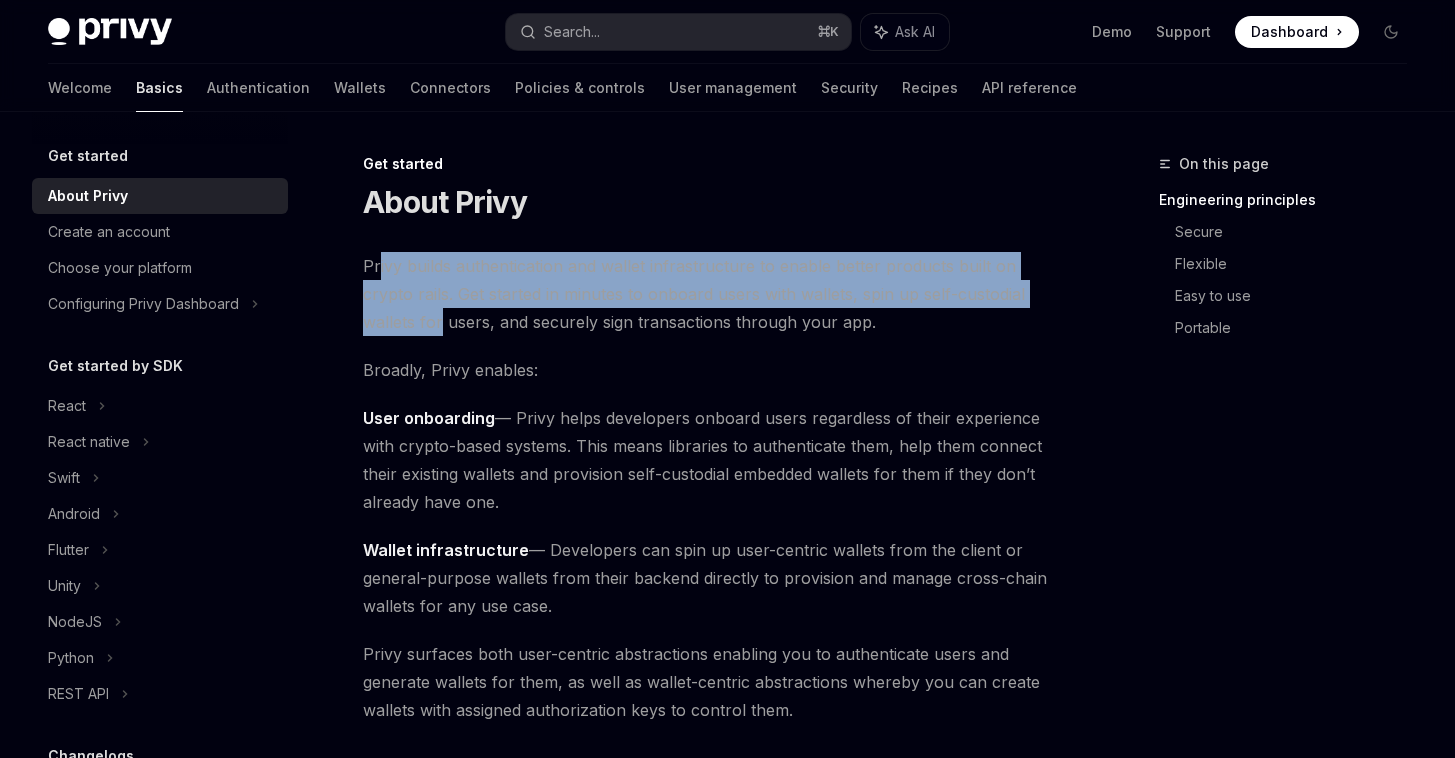 drag, startPoint x: 1048, startPoint y: 291, endPoint x: 380, endPoint y: 260, distance: 668.71893 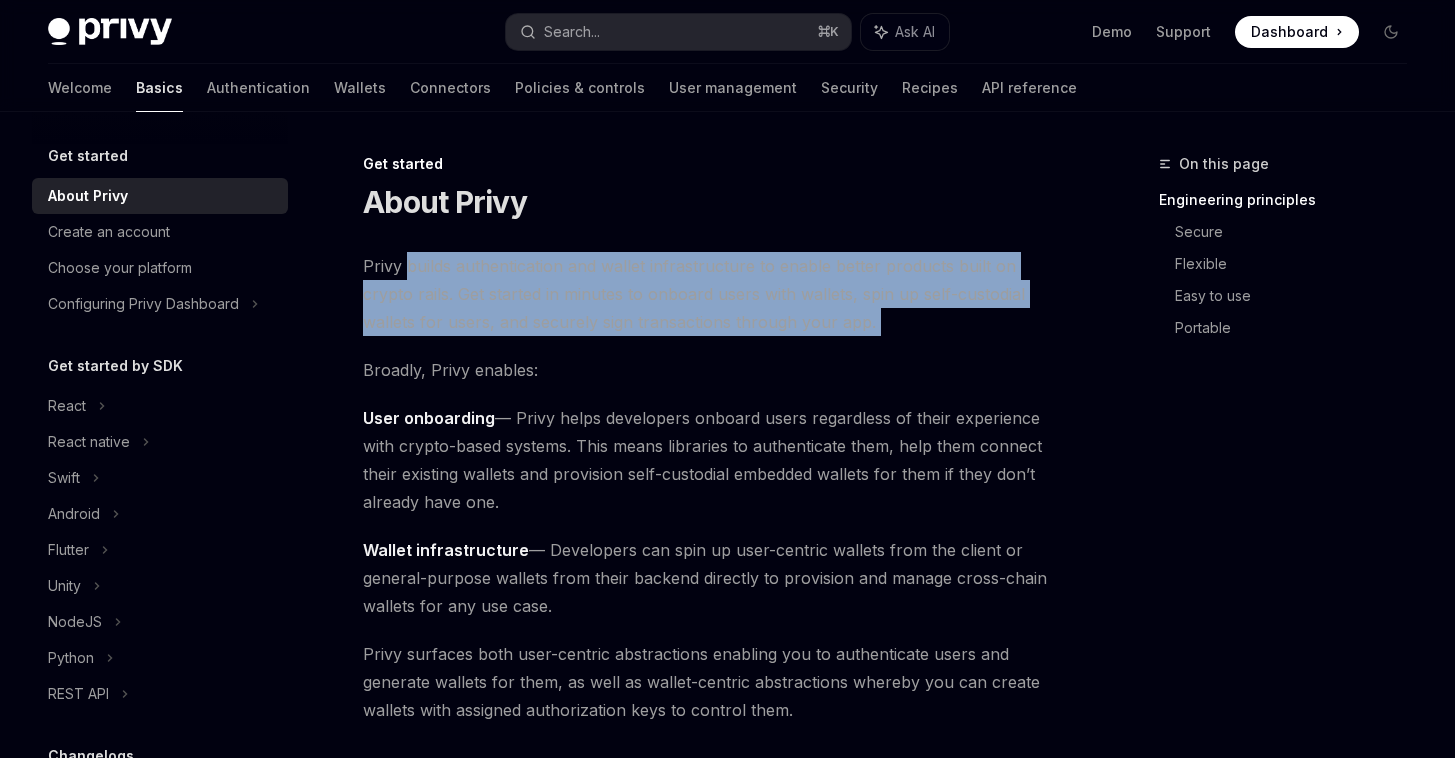 drag, startPoint x: 417, startPoint y: 261, endPoint x: 679, endPoint y: 339, distance: 273.36423 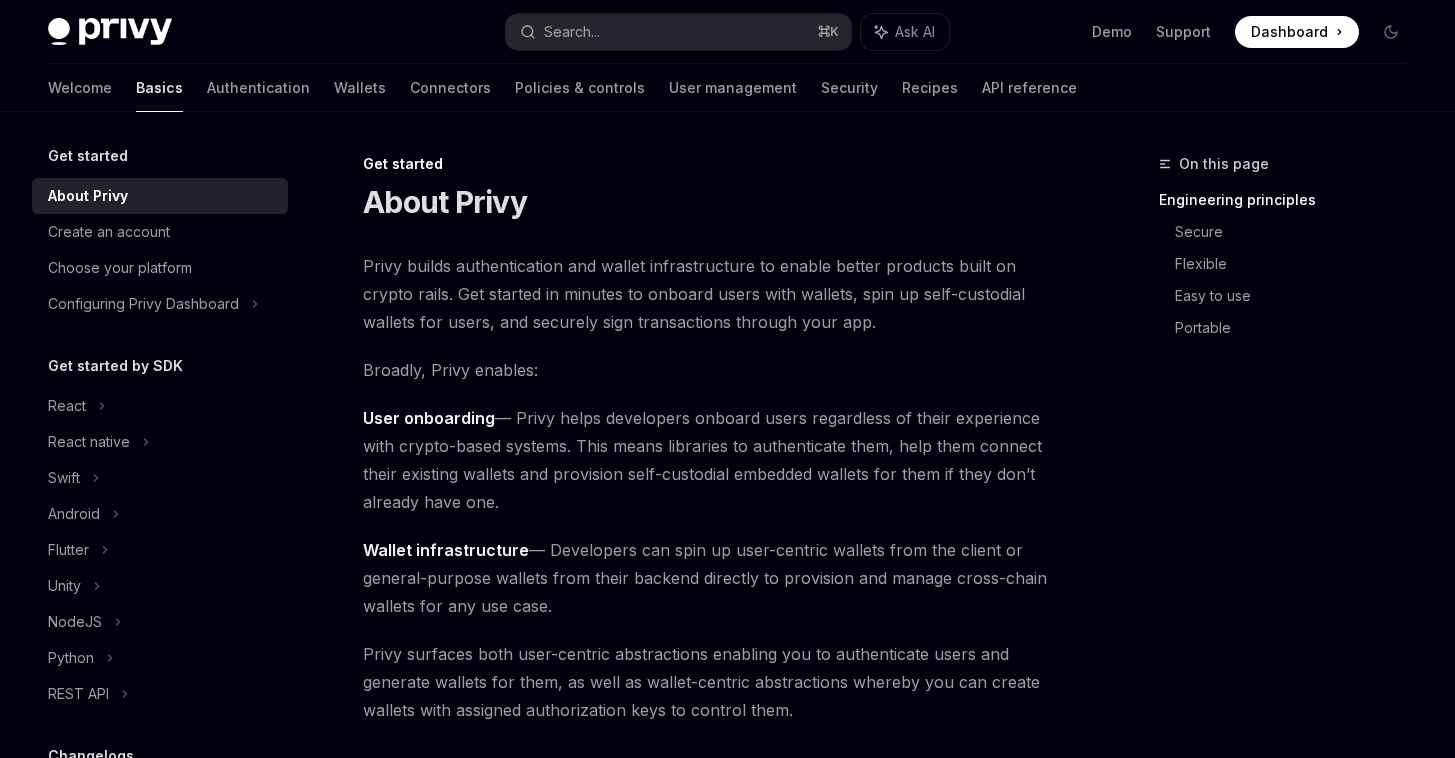 drag, startPoint x: 541, startPoint y: 424, endPoint x: 691, endPoint y: 484, distance: 161.55495 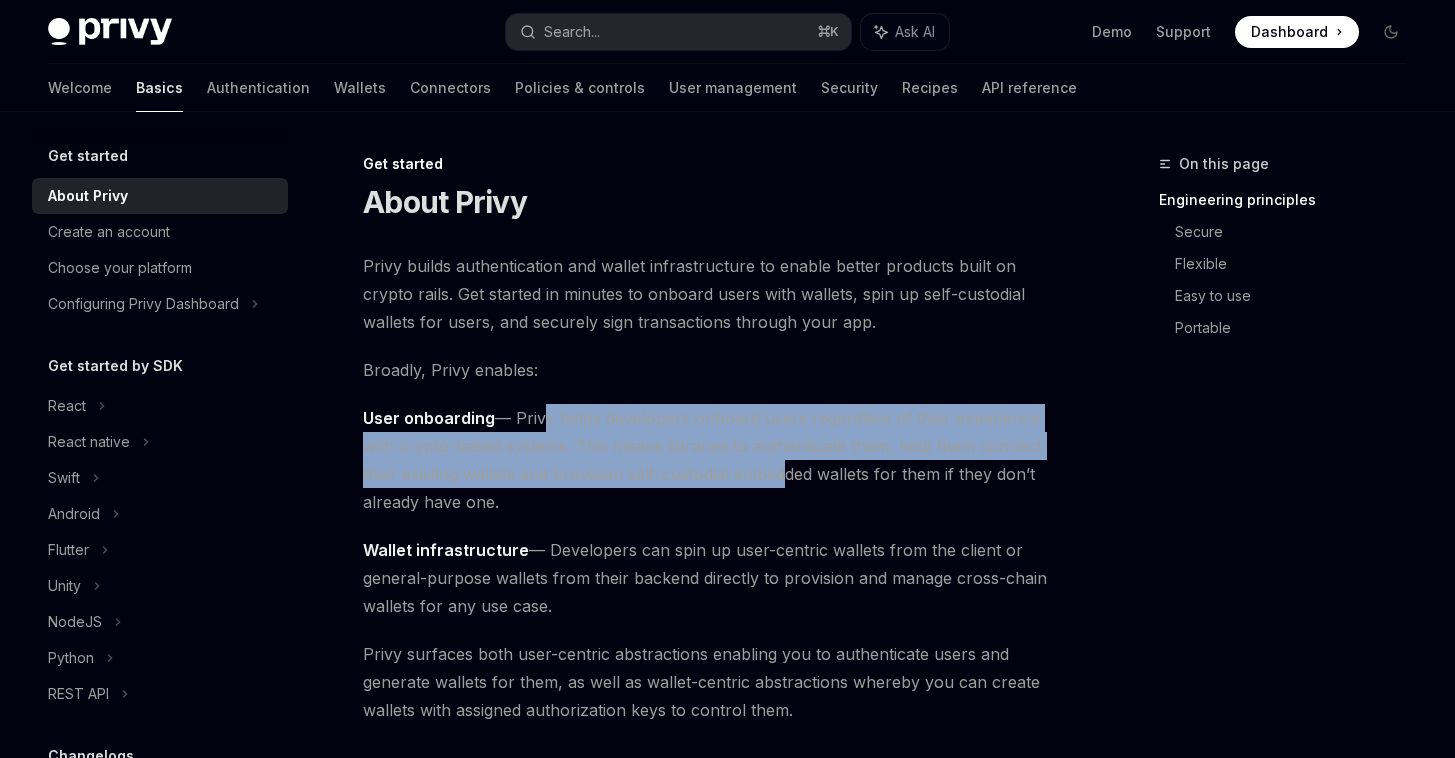 drag, startPoint x: 781, startPoint y: 474, endPoint x: 520, endPoint y: 421, distance: 266.32687 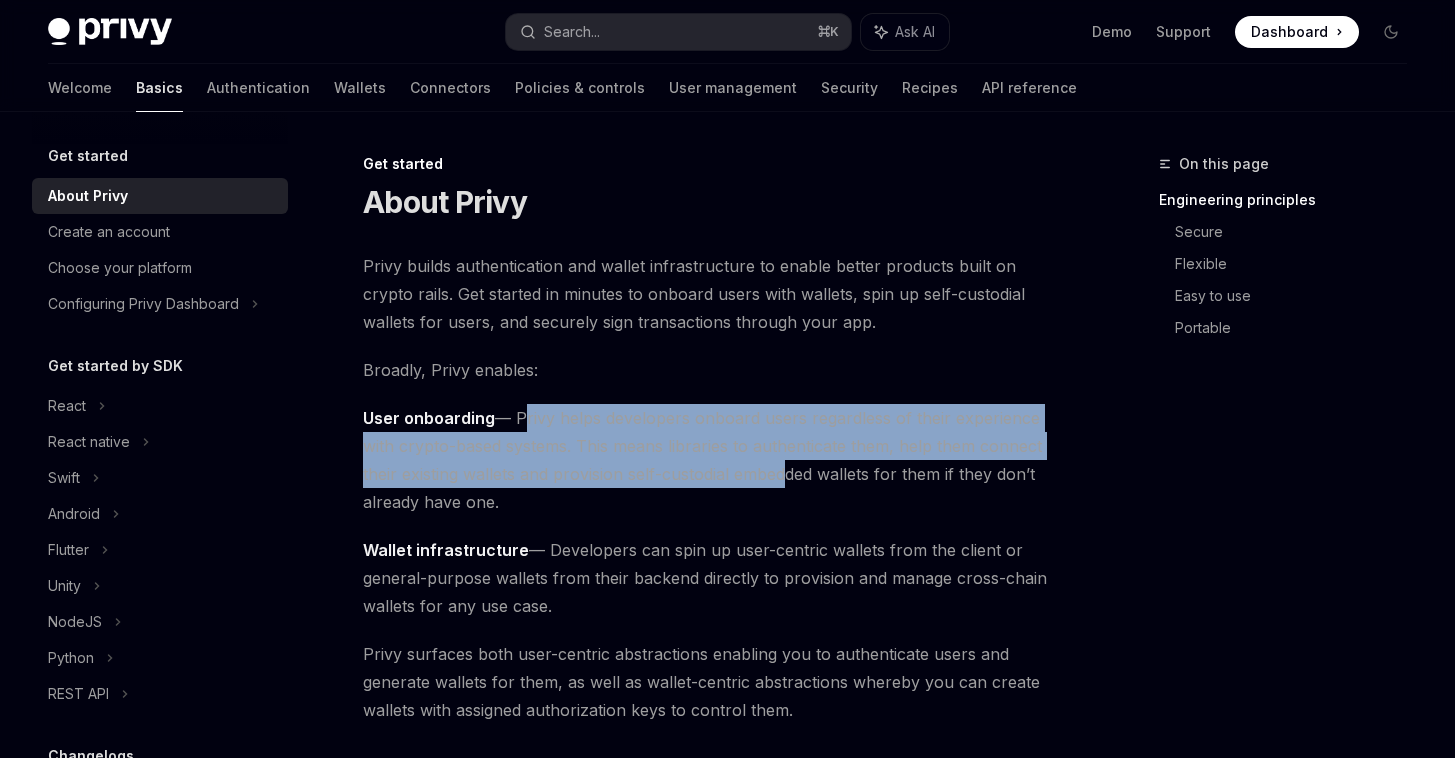 click on "User onboarding  — Privy helps developers onboard users regardless of their experience with crypto-based systems. This means libraries to authenticate them, help them connect their existing wallets and provision self-custodial embedded wallets for them if they don’t already have one." at bounding box center (715, 460) 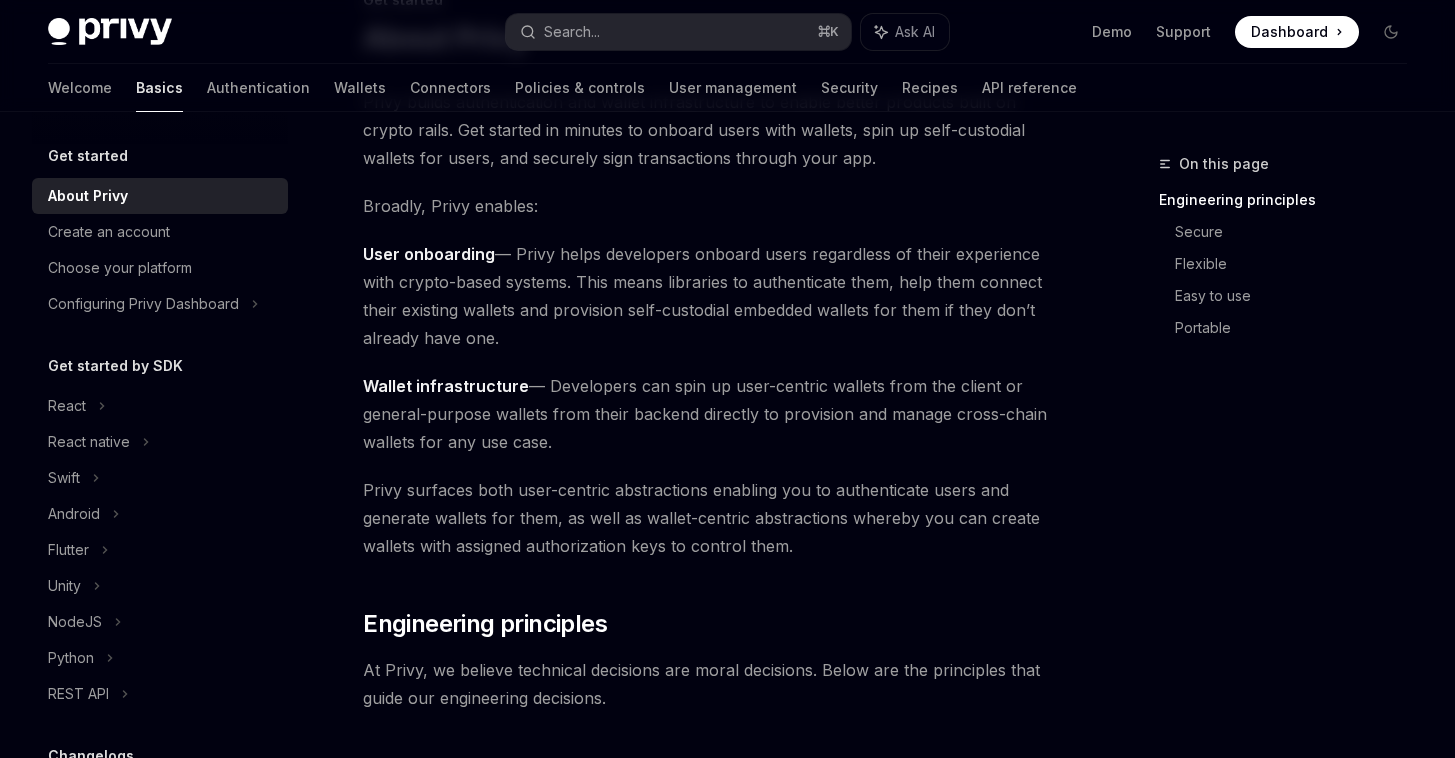 scroll, scrollTop: 362, scrollLeft: 0, axis: vertical 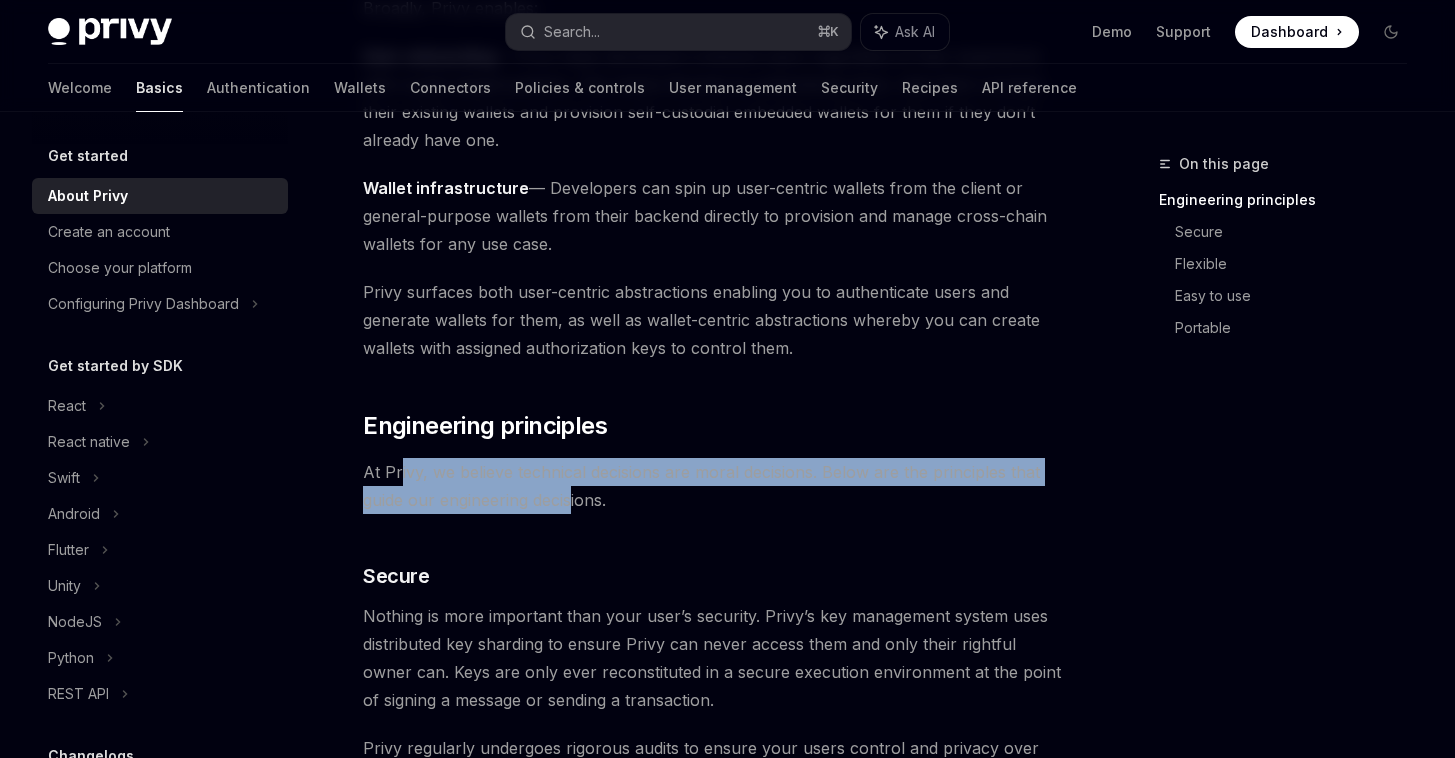 drag, startPoint x: 524, startPoint y: 507, endPoint x: 403, endPoint y: 472, distance: 125.96031 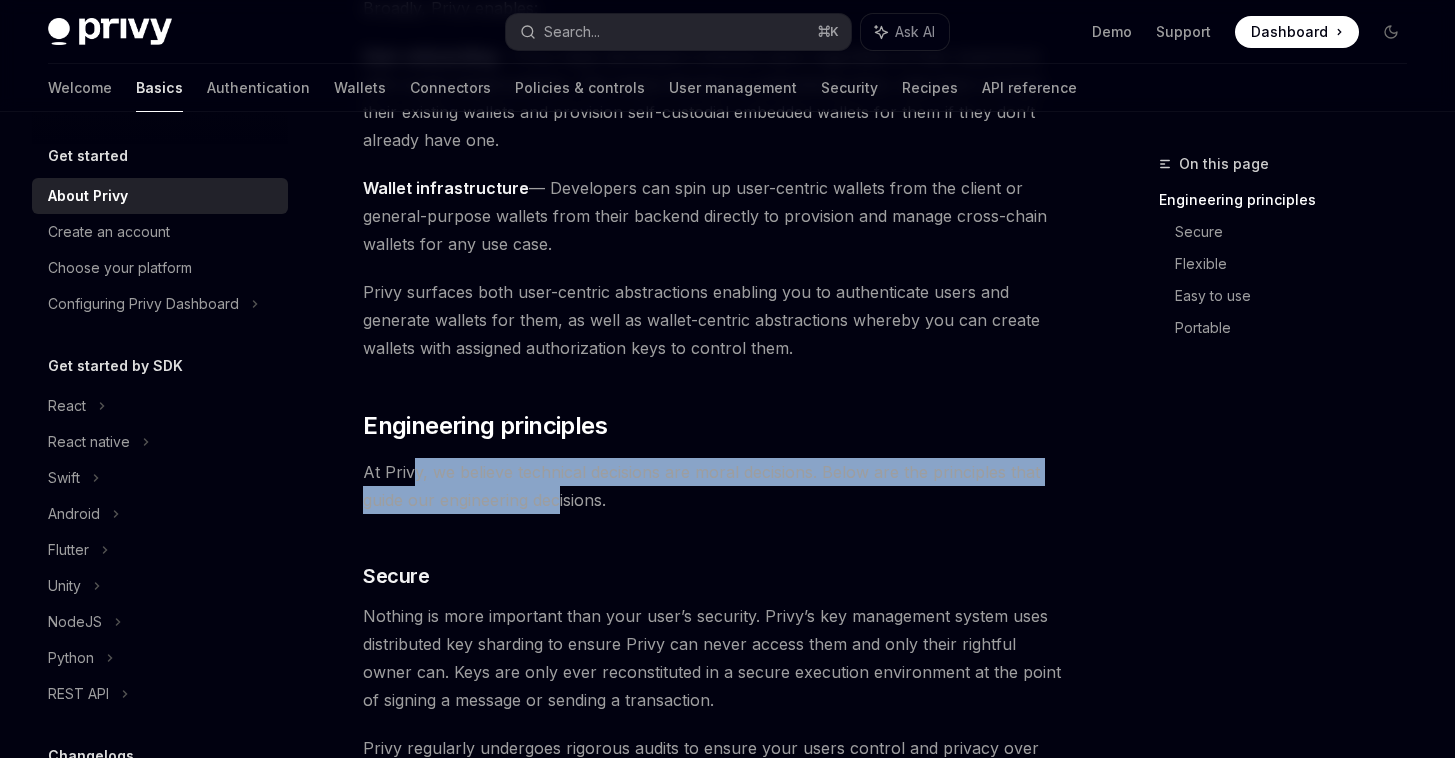 drag, startPoint x: 429, startPoint y: 474, endPoint x: 559, endPoint y: 502, distance: 132.9812 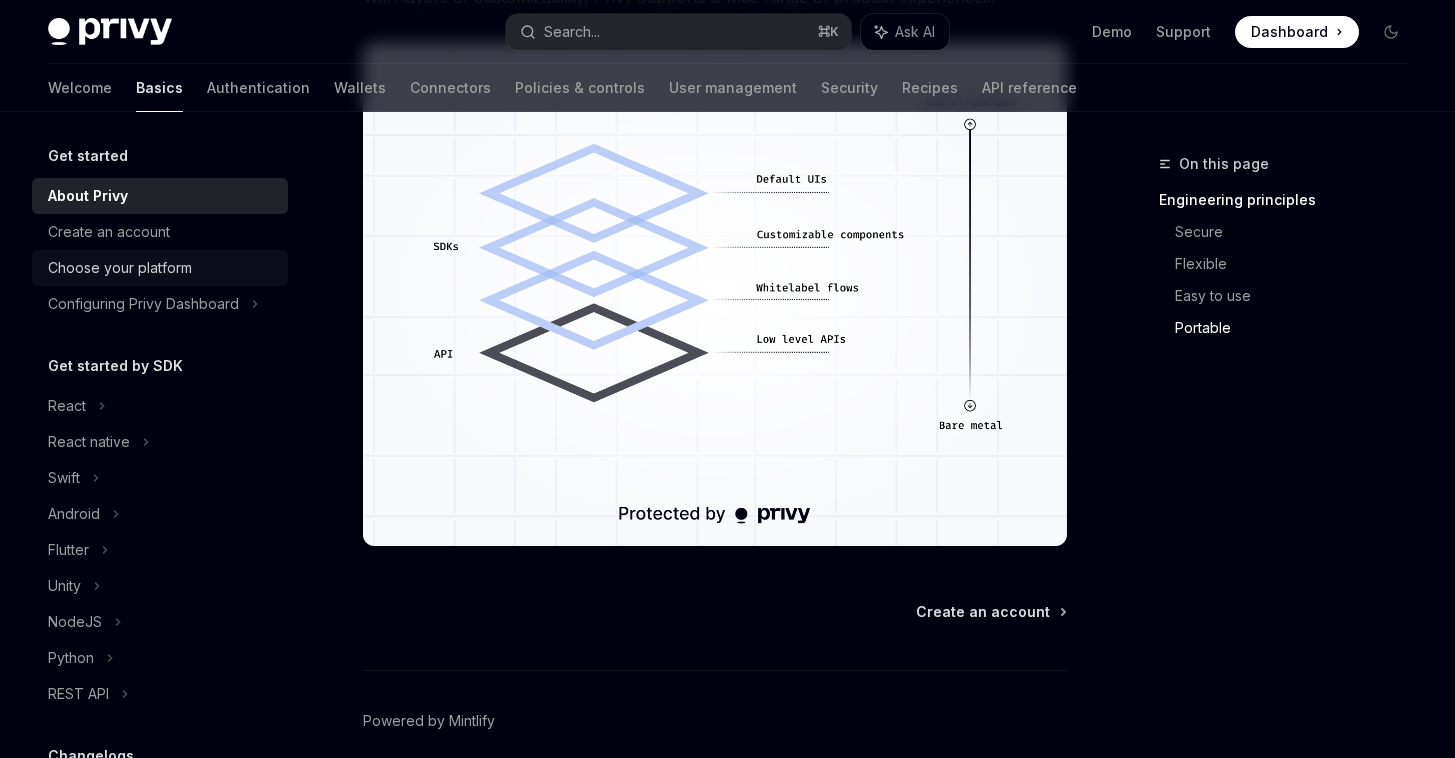 scroll, scrollTop: 1725, scrollLeft: 0, axis: vertical 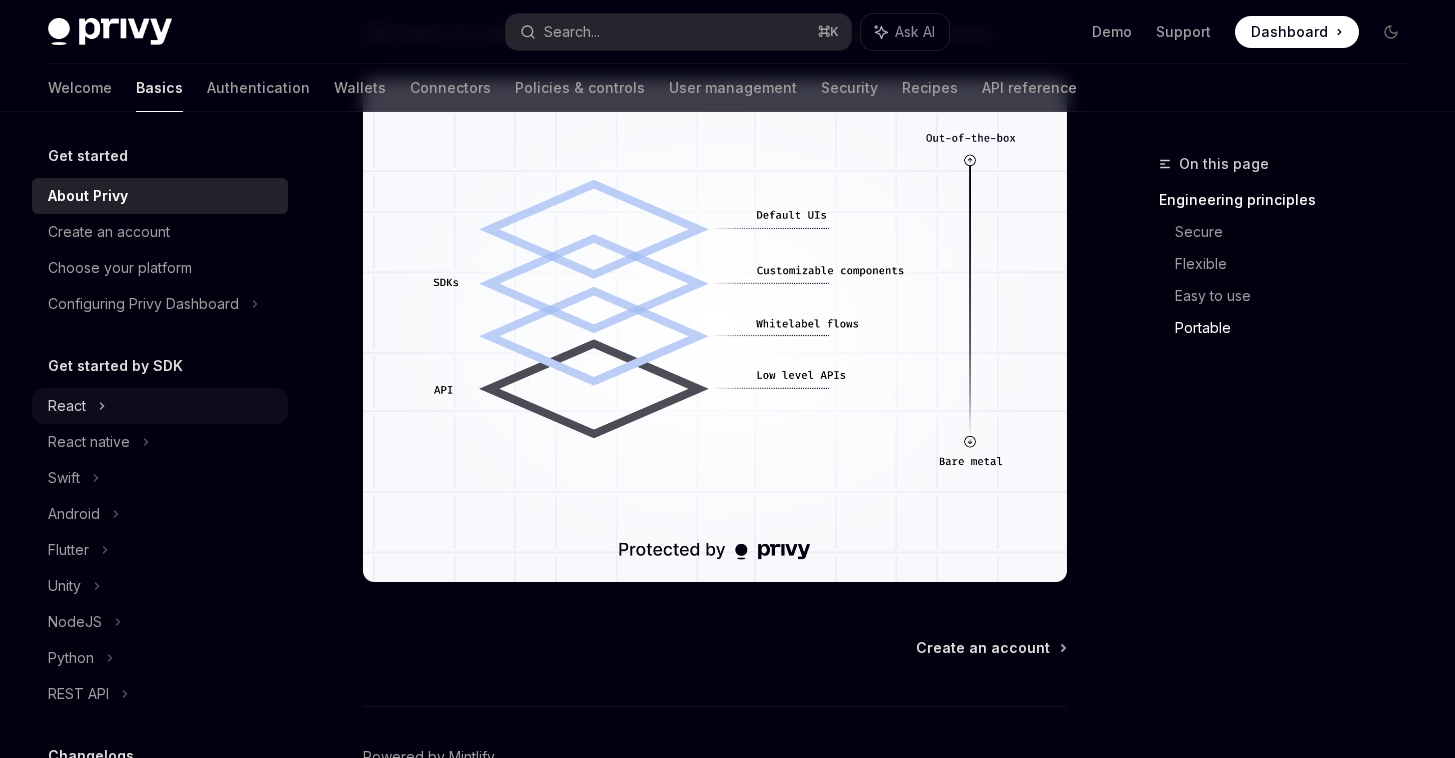 click on "React" at bounding box center [160, 406] 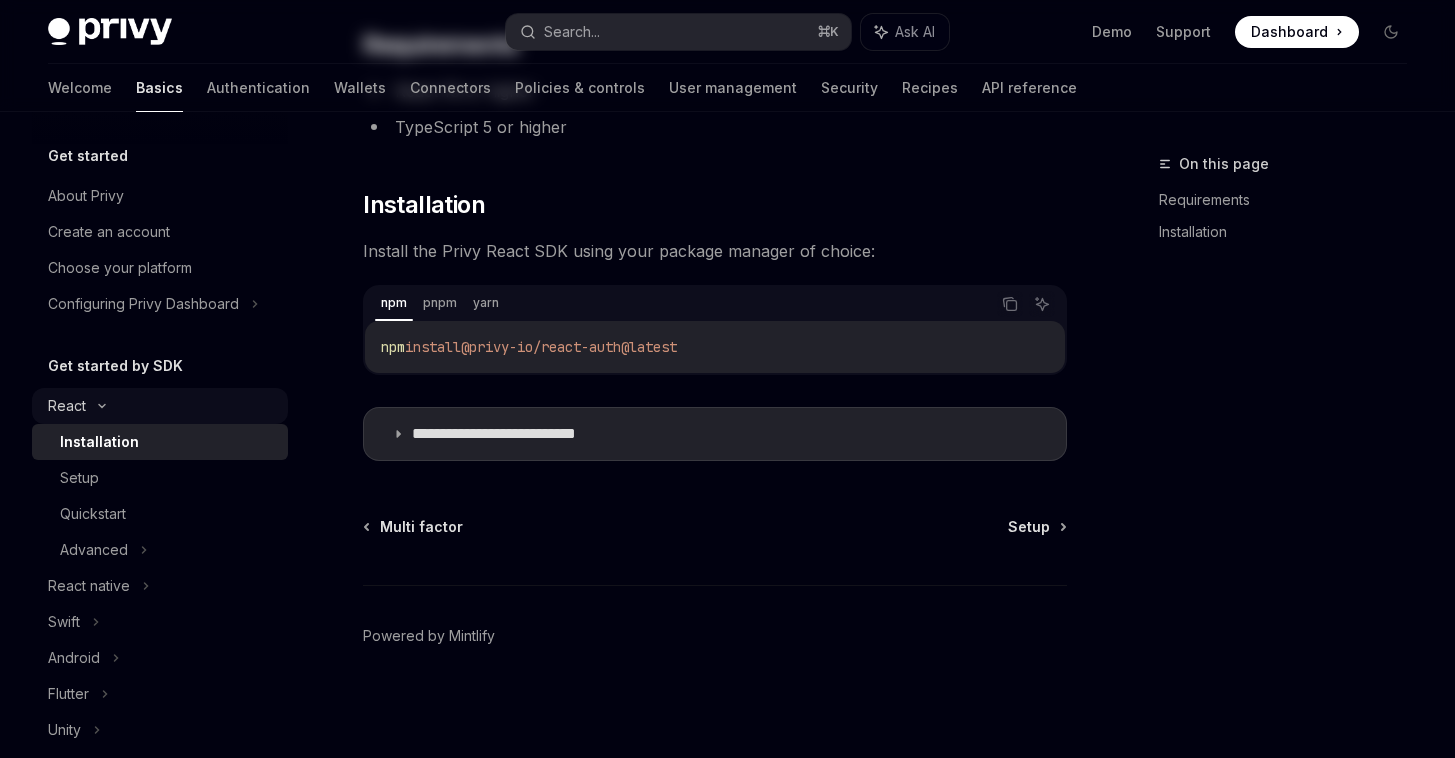 scroll, scrollTop: 0, scrollLeft: 0, axis: both 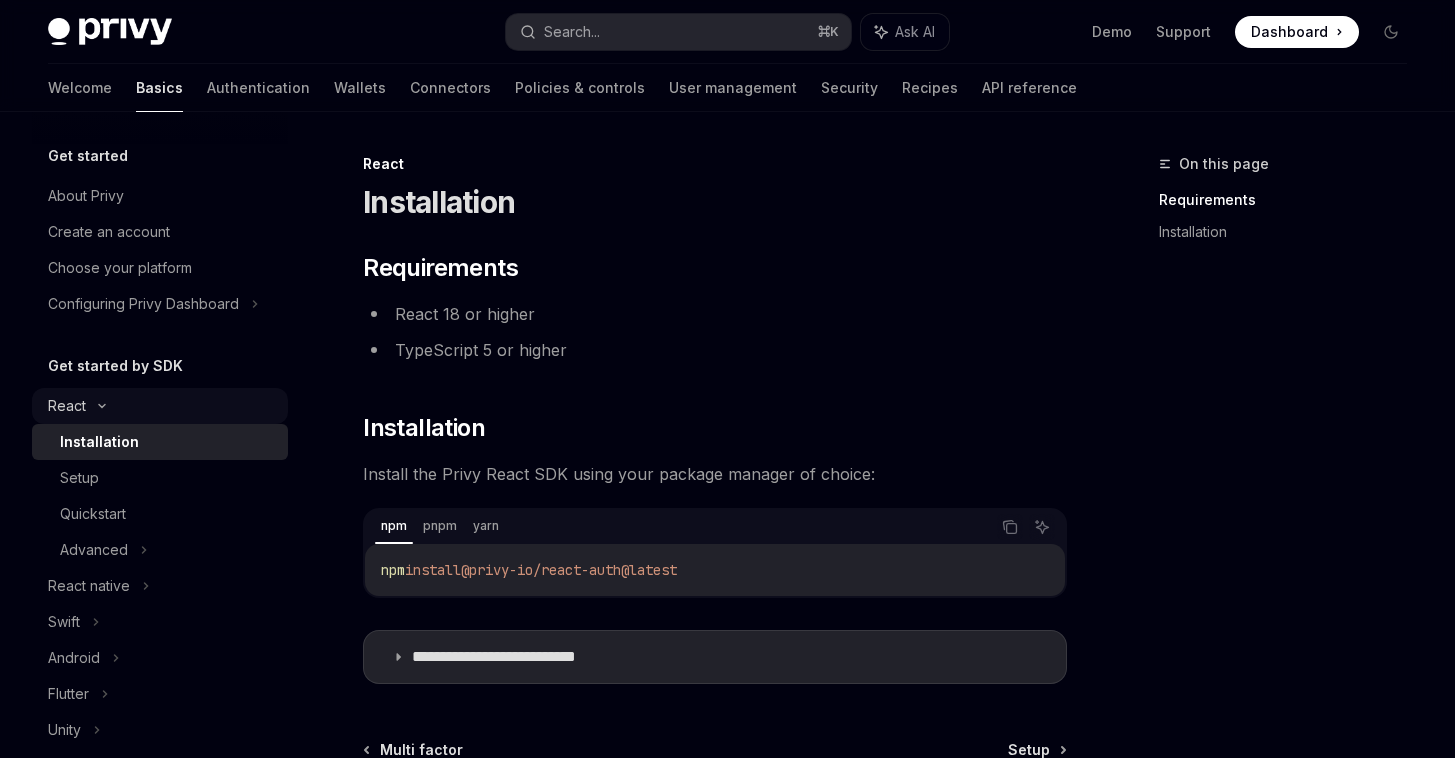 click on "React" at bounding box center (160, 406) 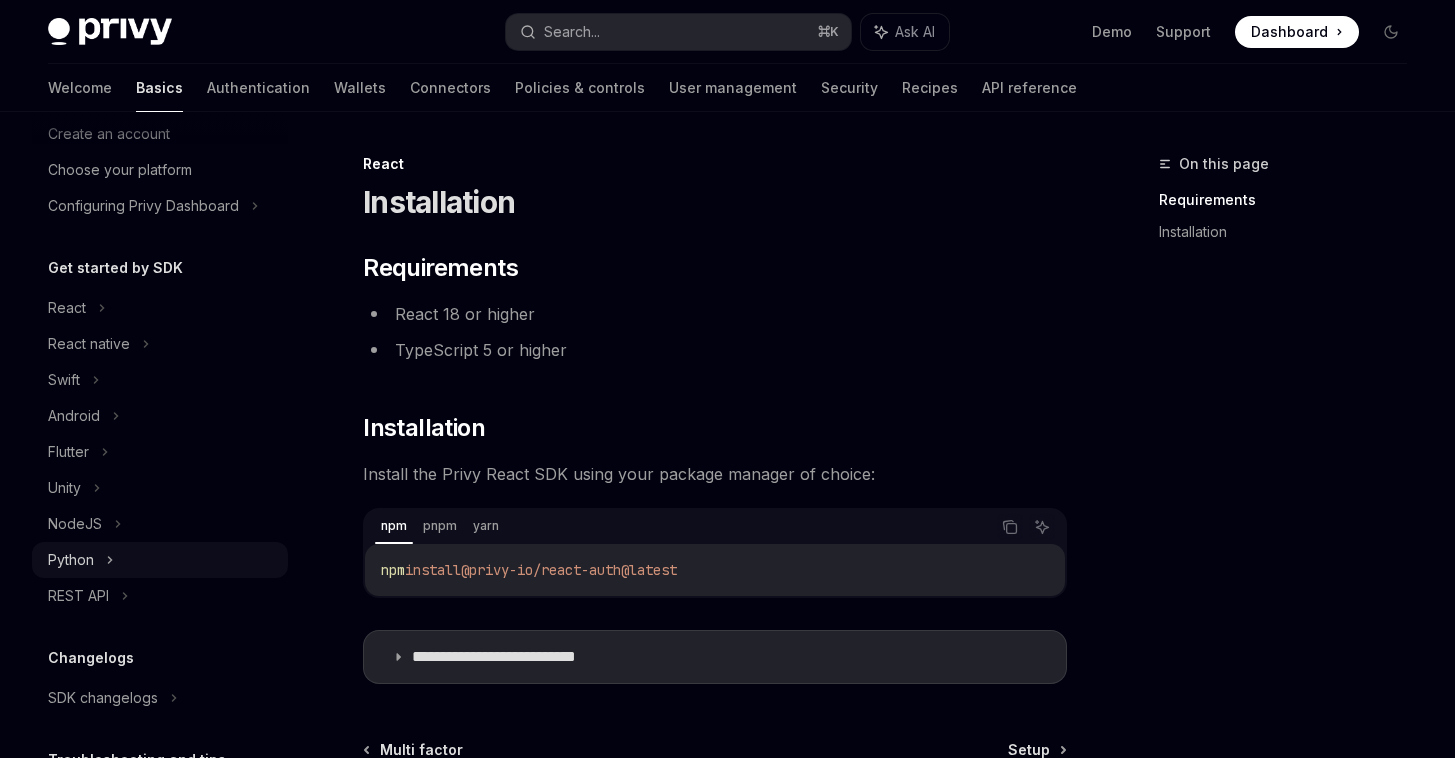 scroll, scrollTop: 120, scrollLeft: 0, axis: vertical 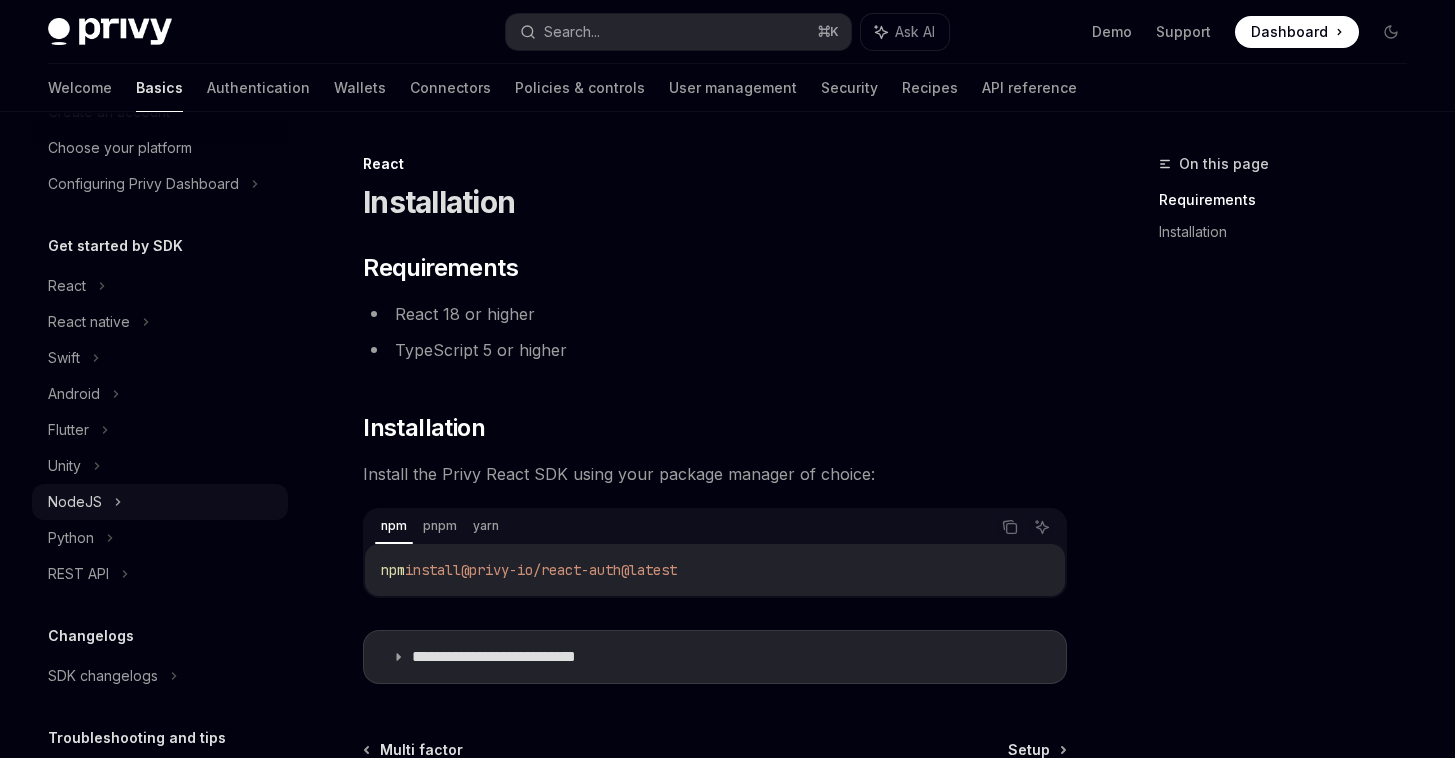 click on "NodeJS" at bounding box center [160, 502] 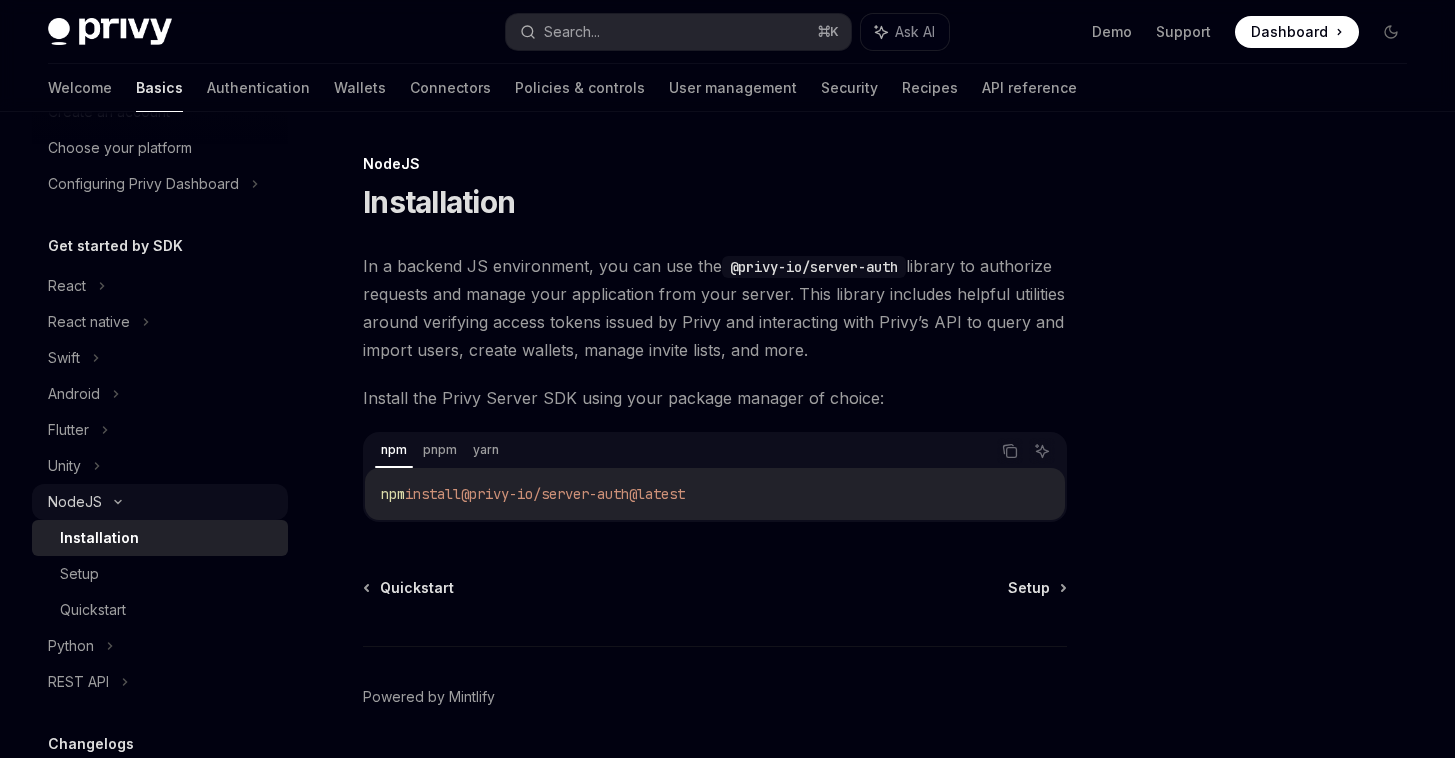 click on "NodeJS" at bounding box center [160, 502] 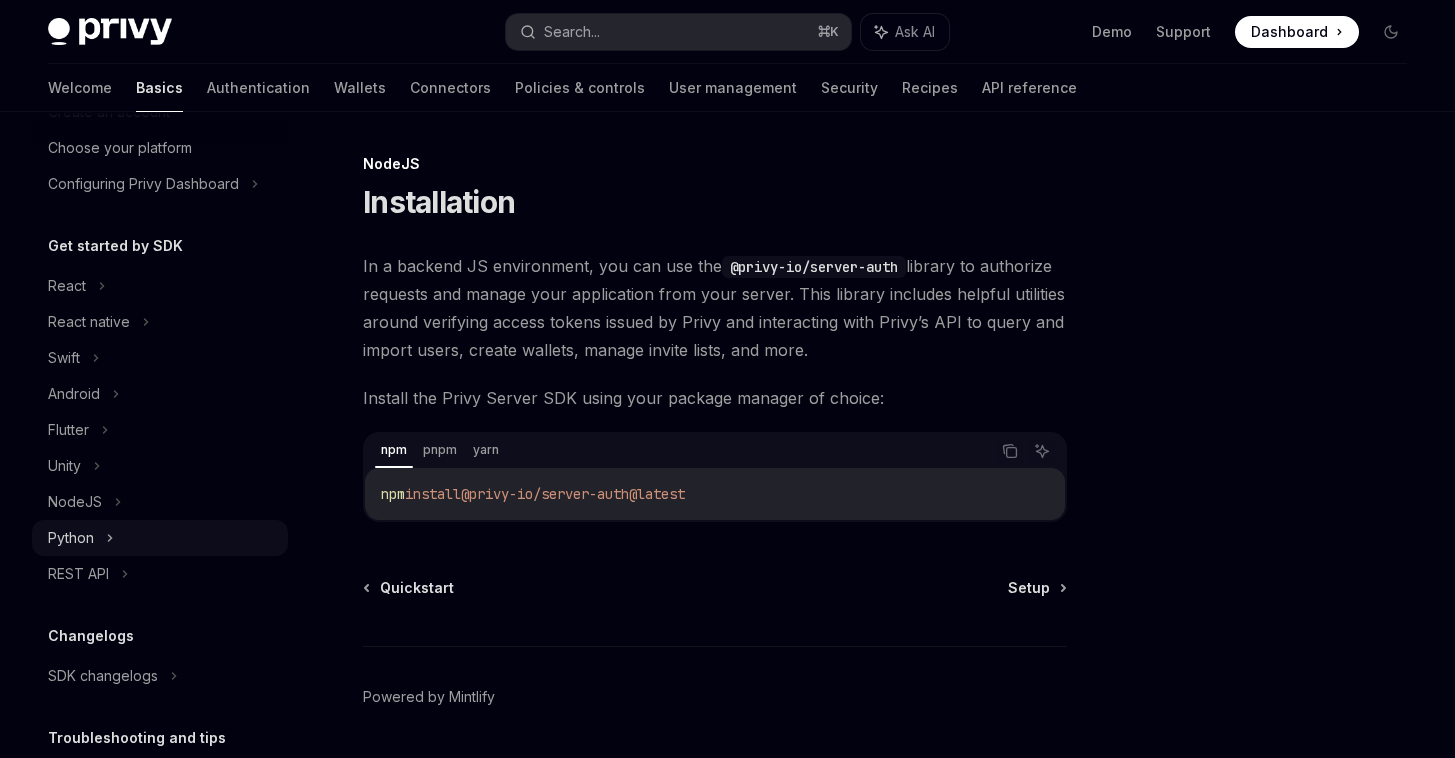 click on "Python" at bounding box center [160, 538] 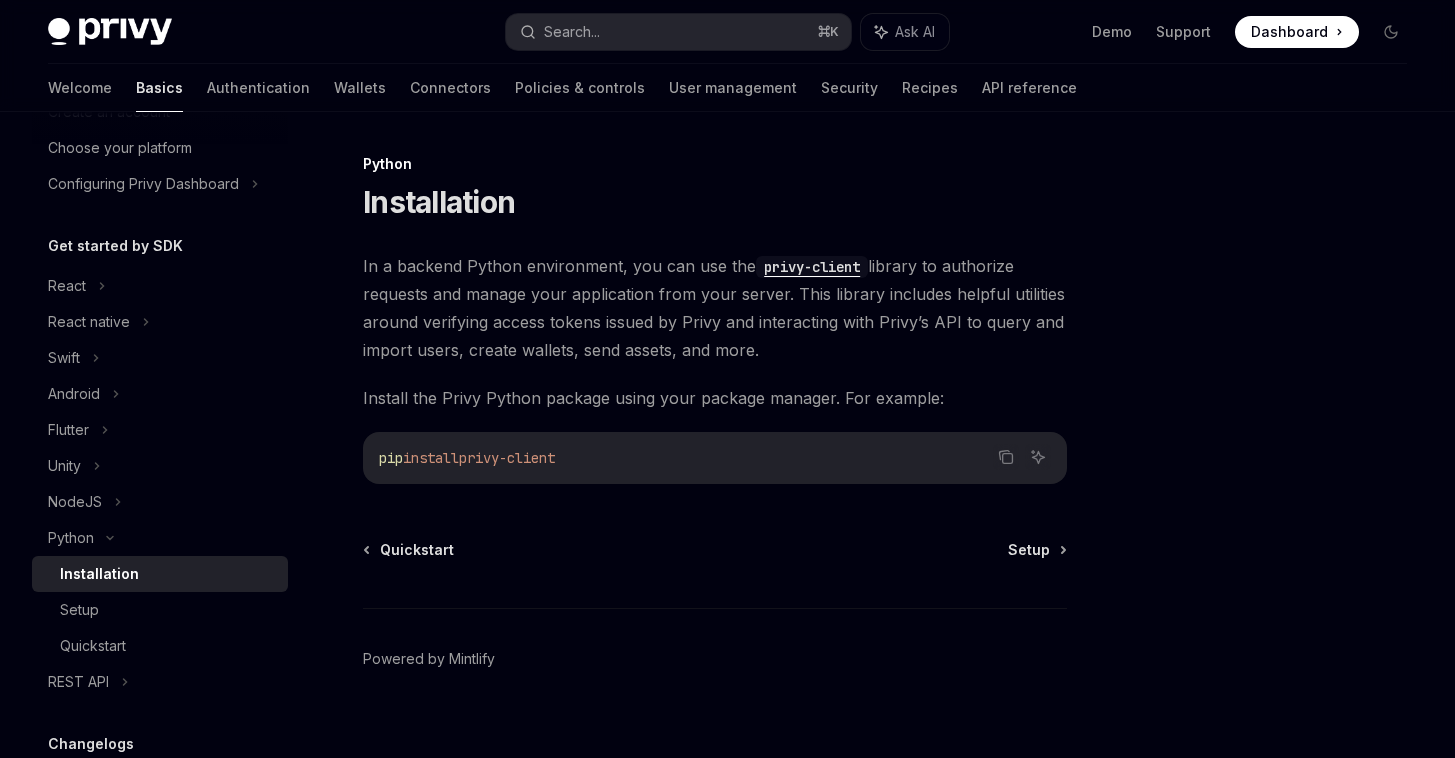 click on "Installation" at bounding box center [168, 574] 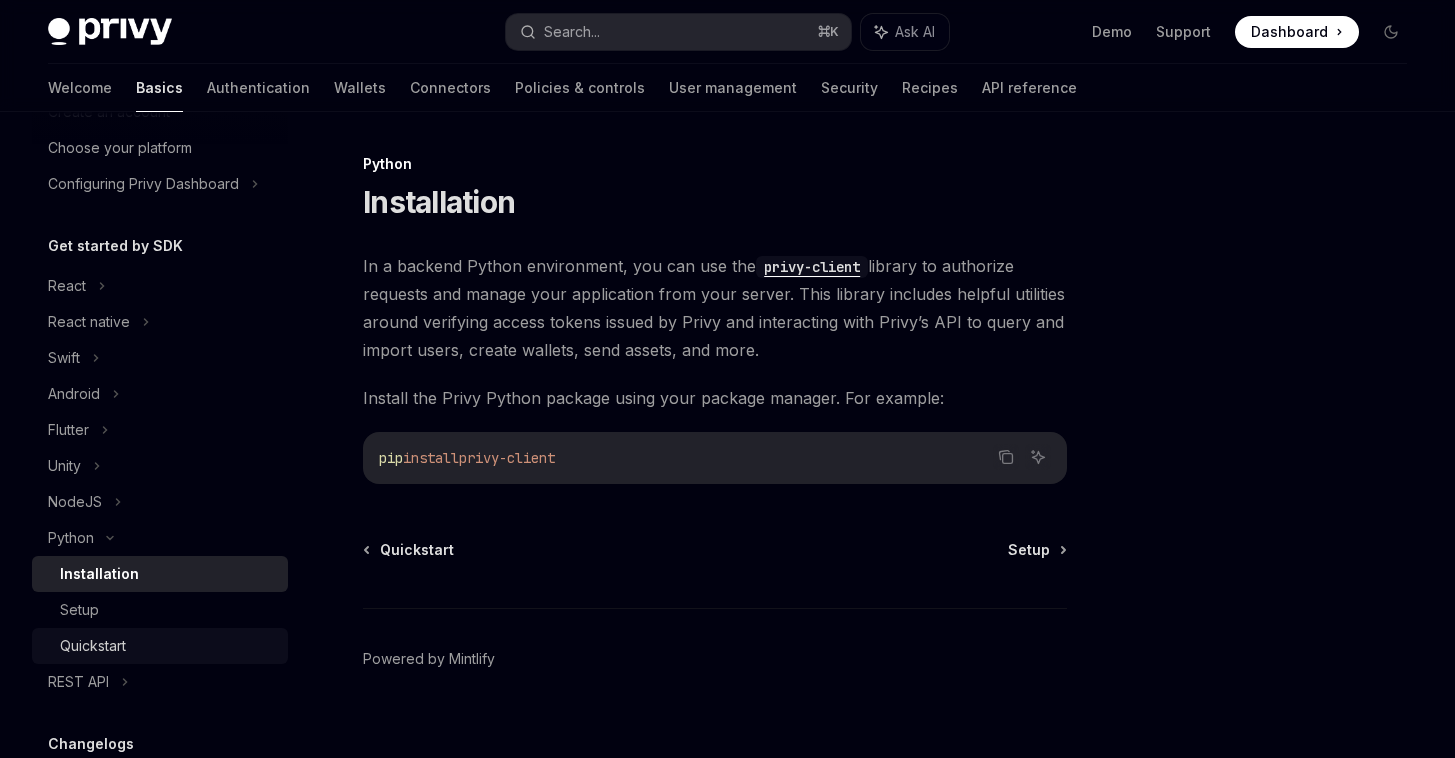 click on "Quickstart" at bounding box center (93, 646) 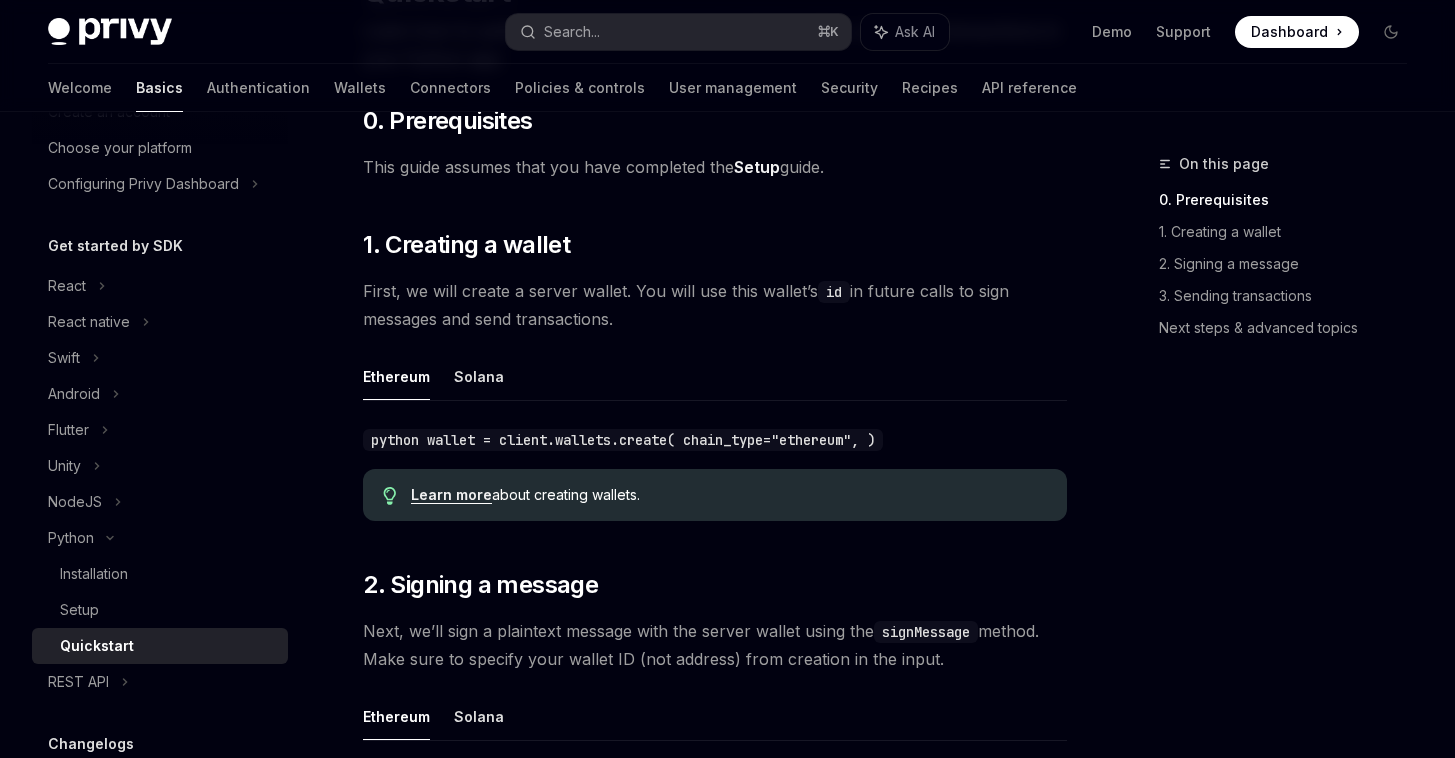 scroll, scrollTop: 130, scrollLeft: 0, axis: vertical 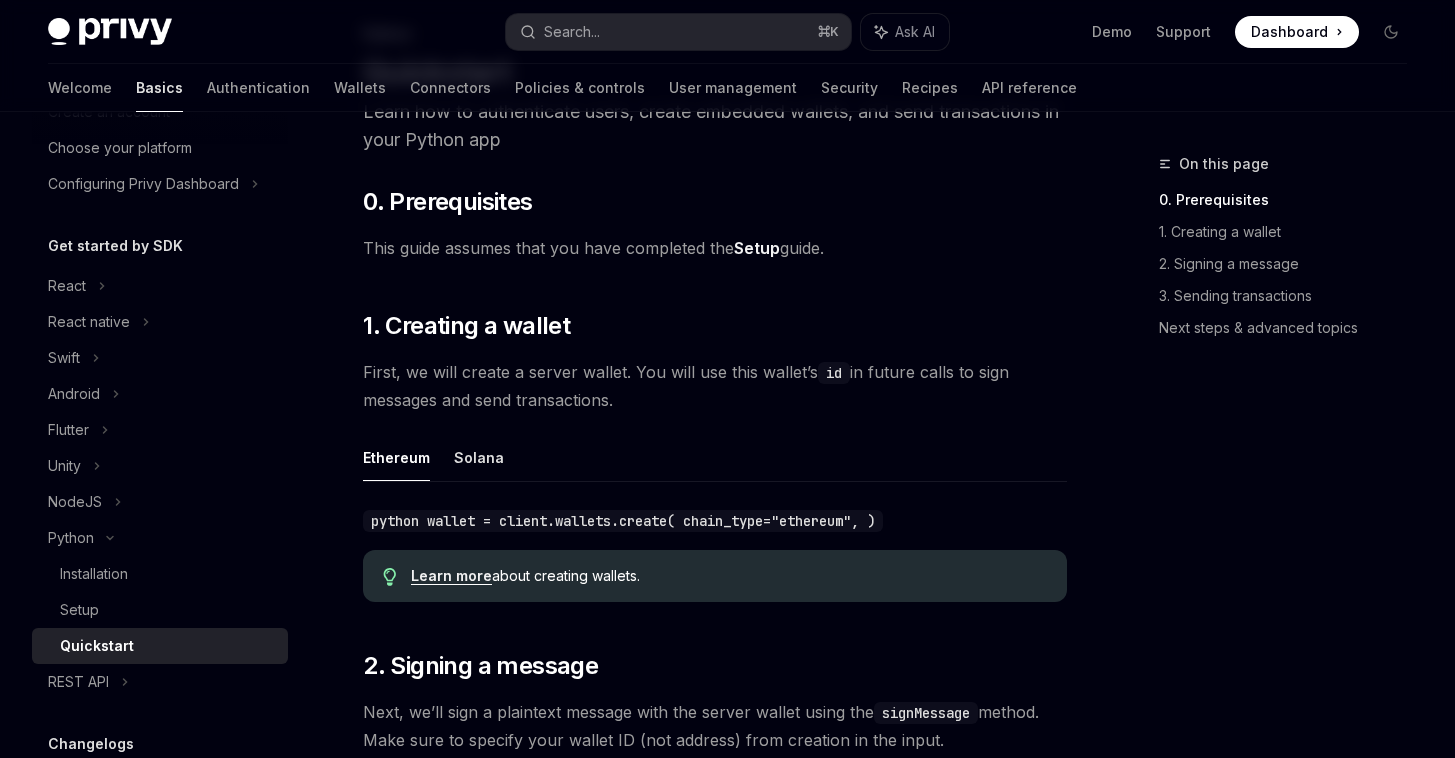 drag, startPoint x: 429, startPoint y: 373, endPoint x: 579, endPoint y: 389, distance: 150.85092 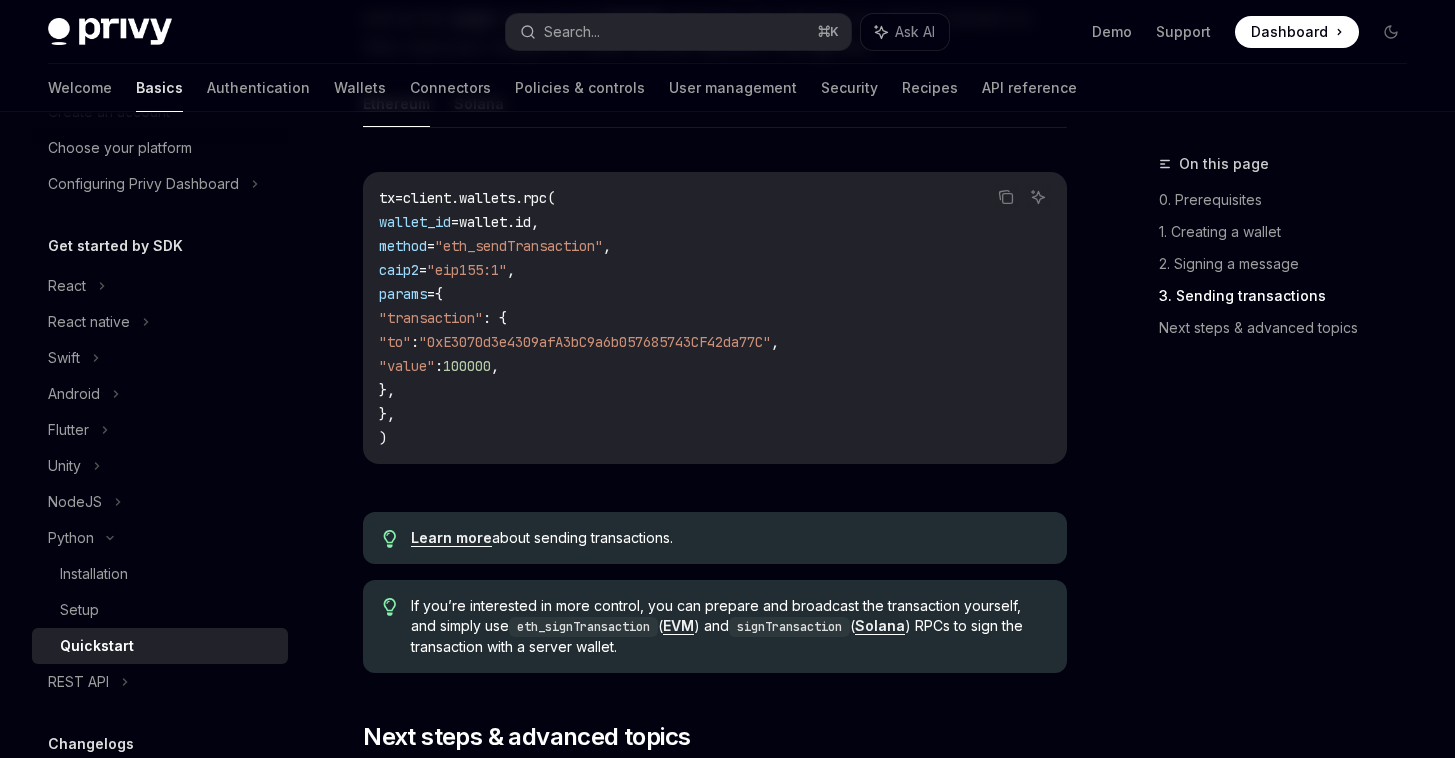 scroll, scrollTop: 1349, scrollLeft: 0, axis: vertical 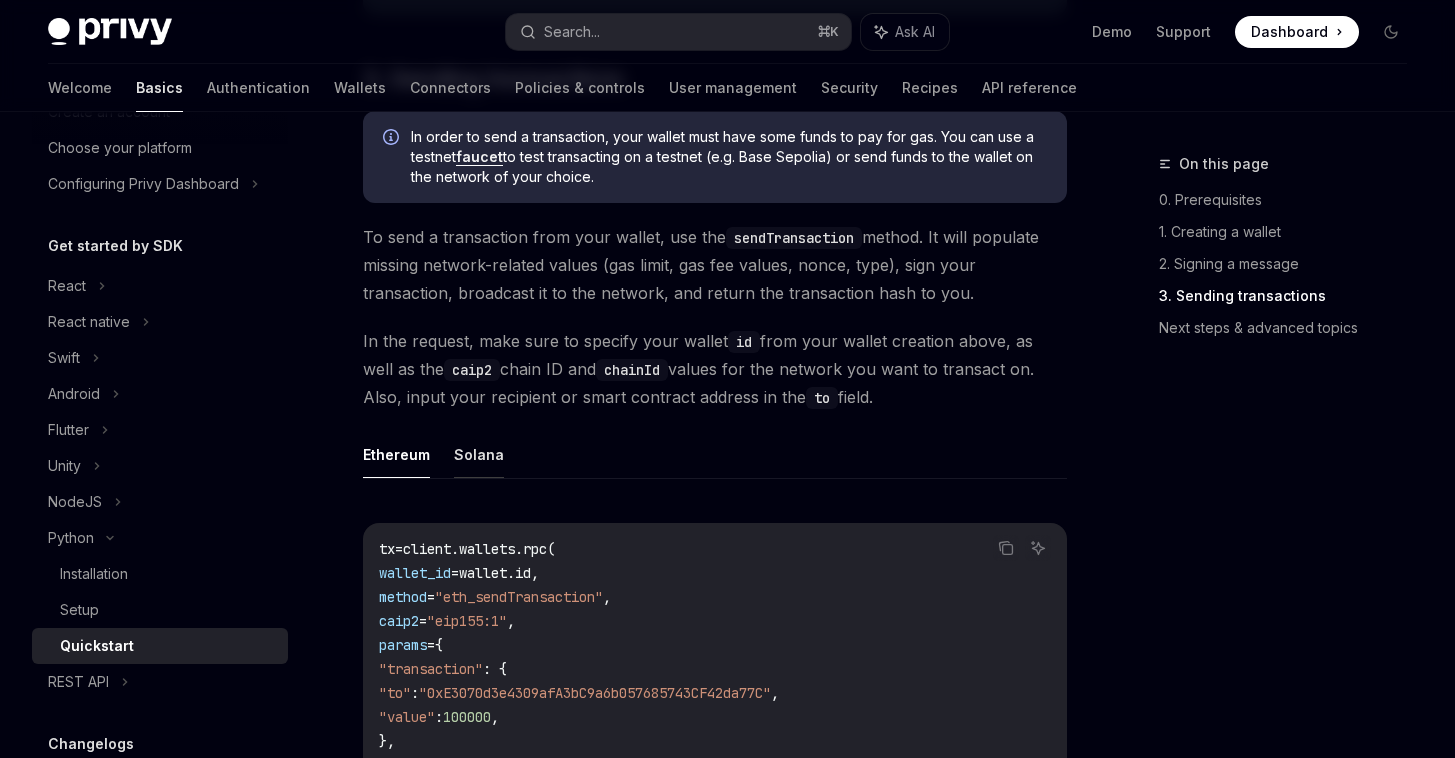 click on "Solana" at bounding box center (479, -762) 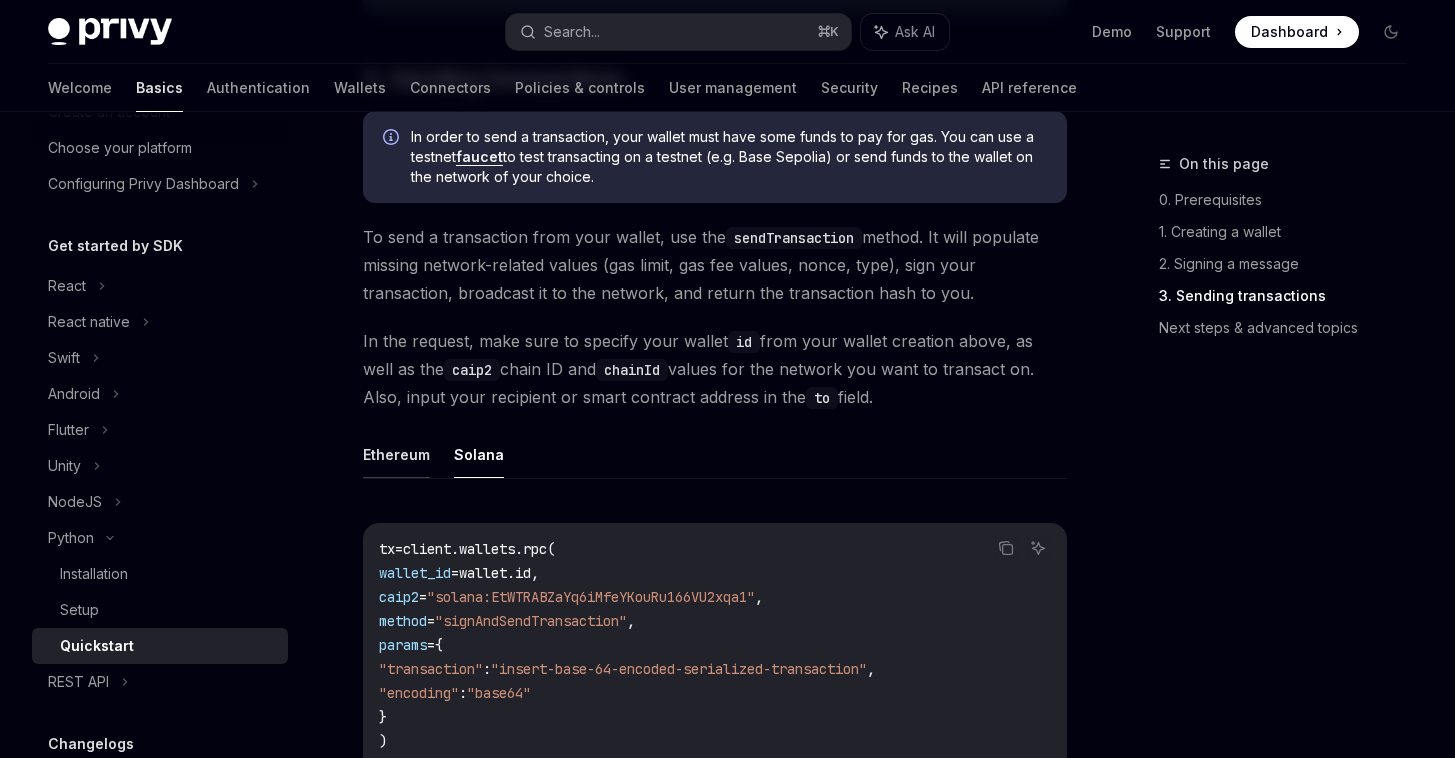 click on "Ethereum" at bounding box center [396, 454] 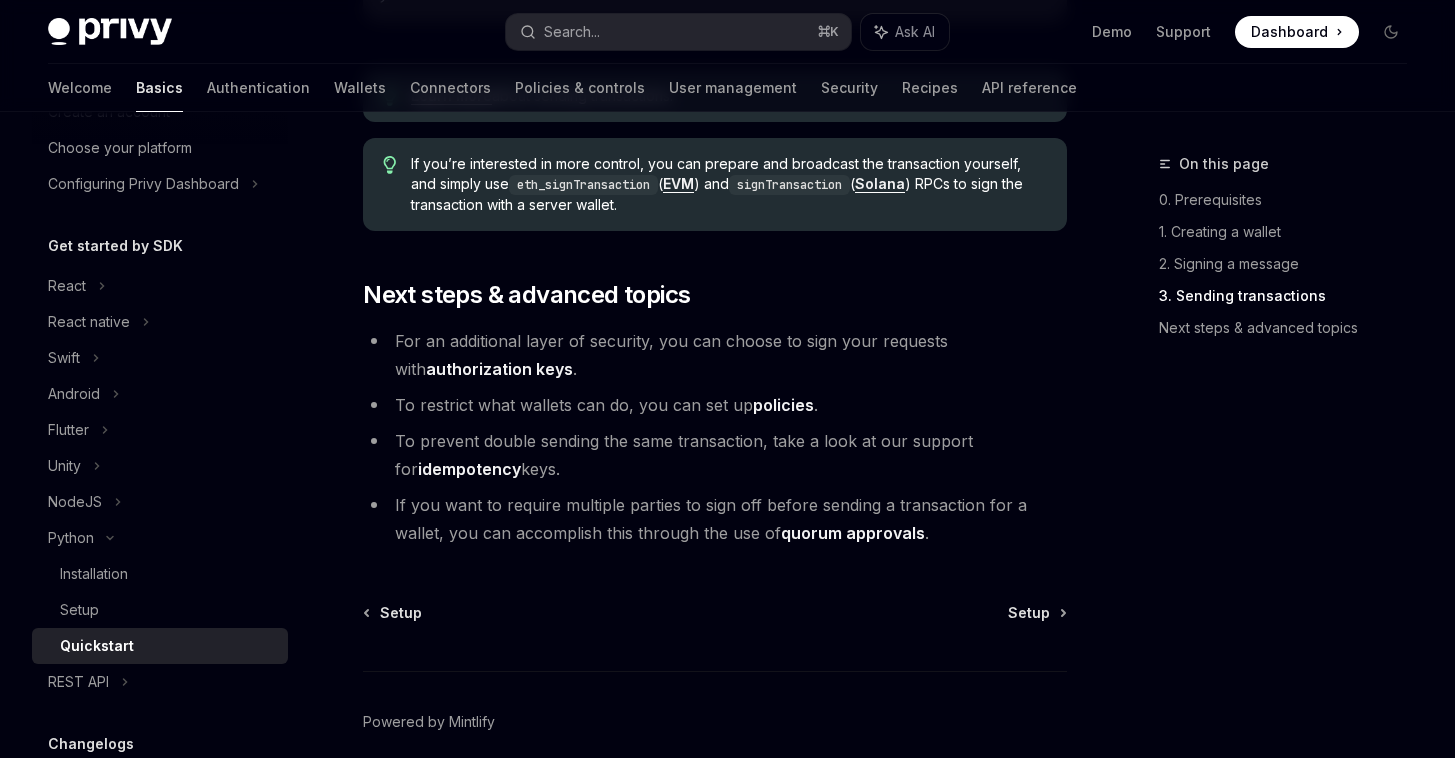 scroll, scrollTop: 2227, scrollLeft: 0, axis: vertical 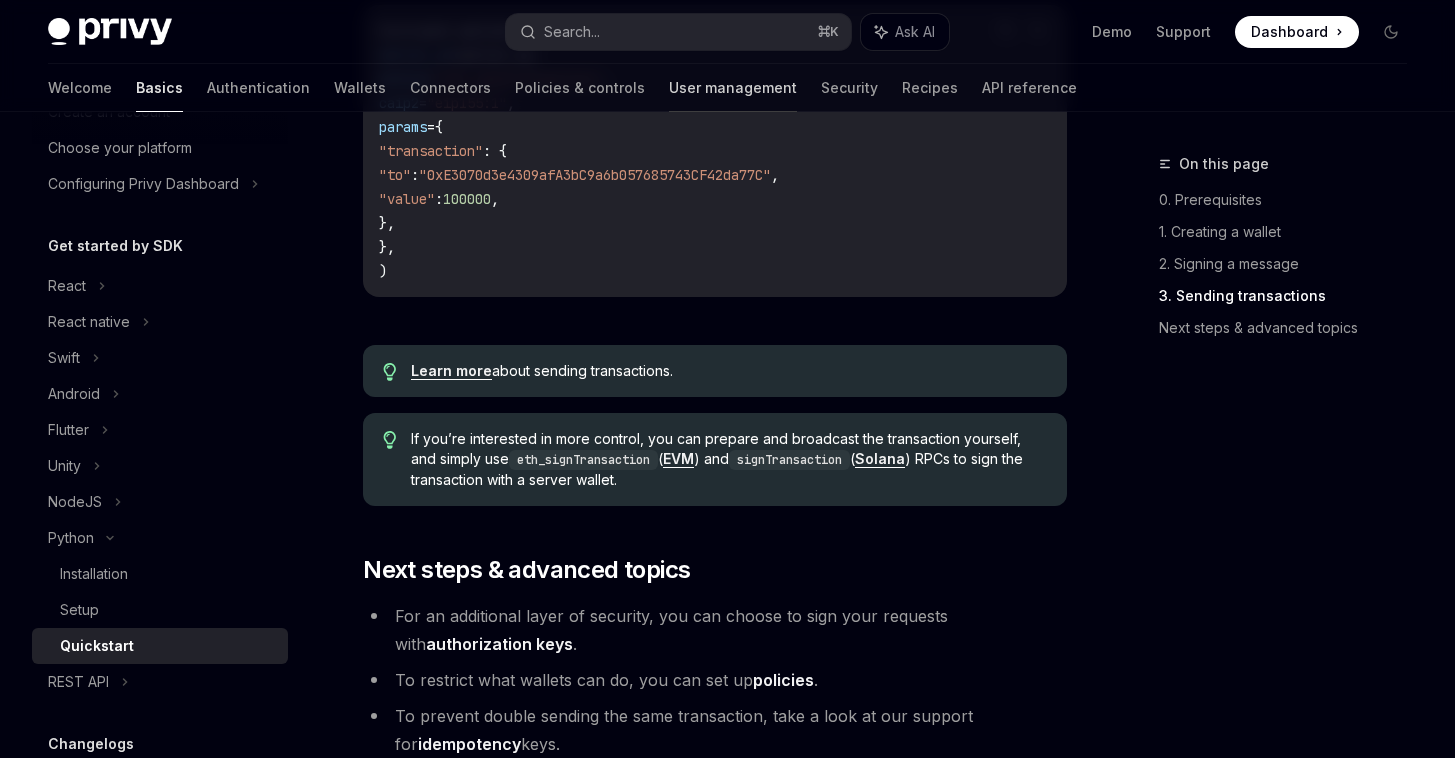 click on "User management" at bounding box center [733, 88] 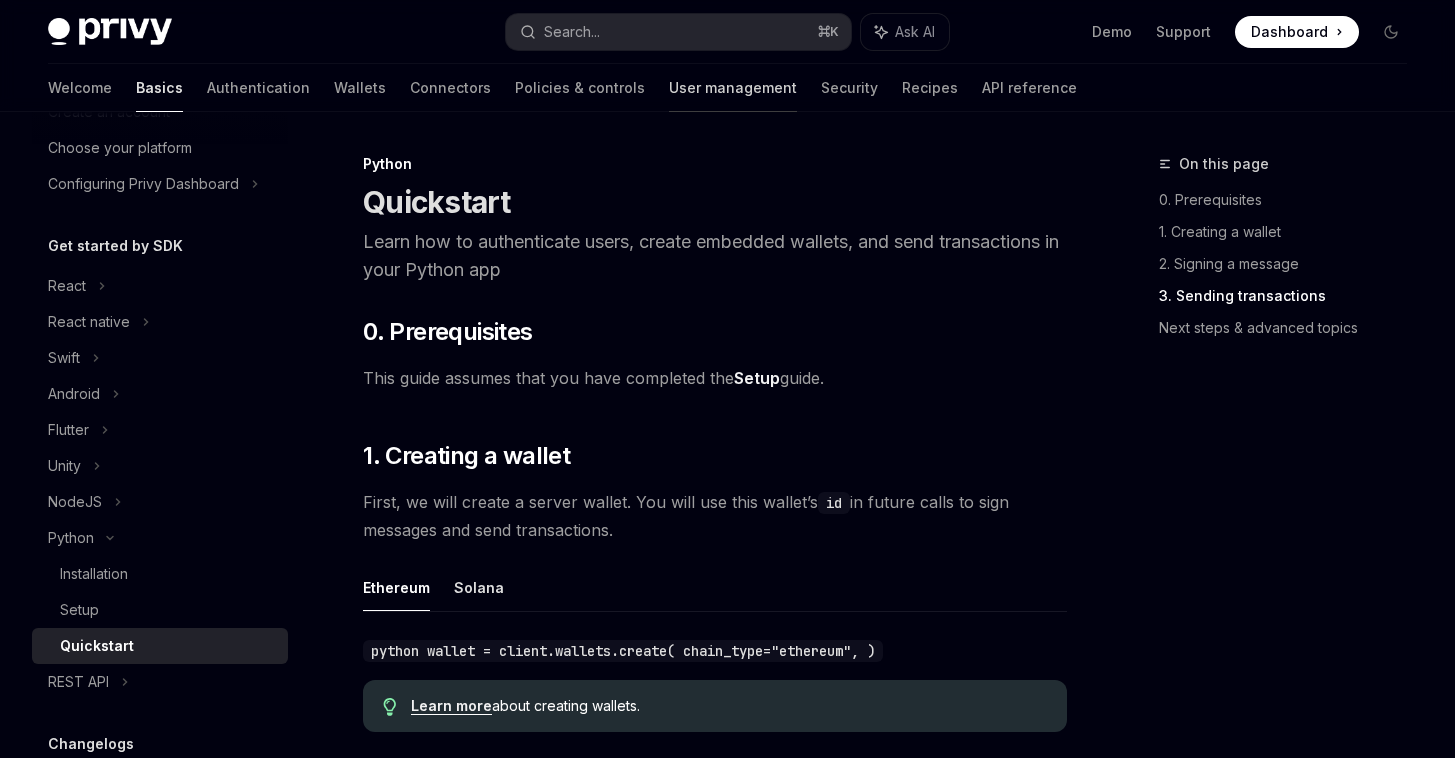 scroll, scrollTop: 0, scrollLeft: 0, axis: both 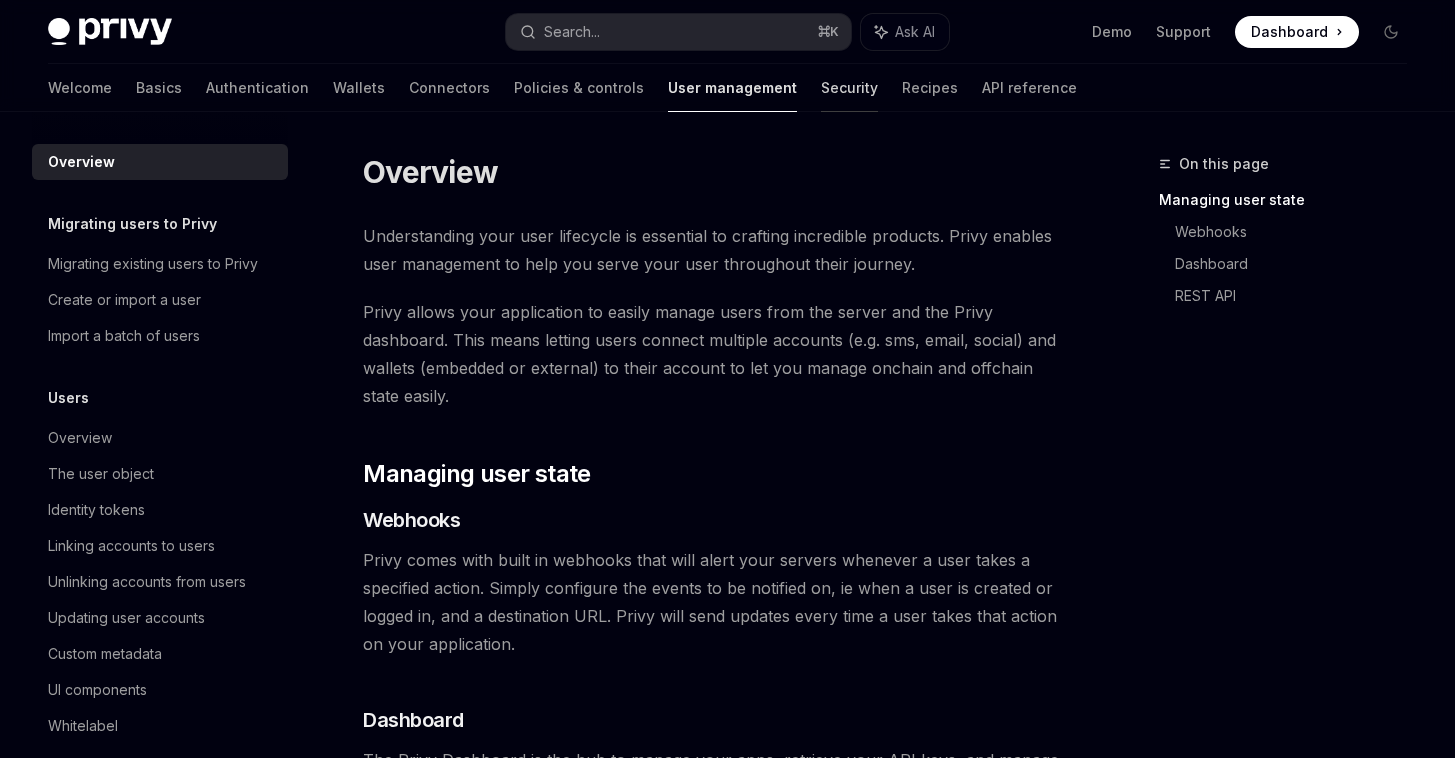 click on "Security" at bounding box center [849, 88] 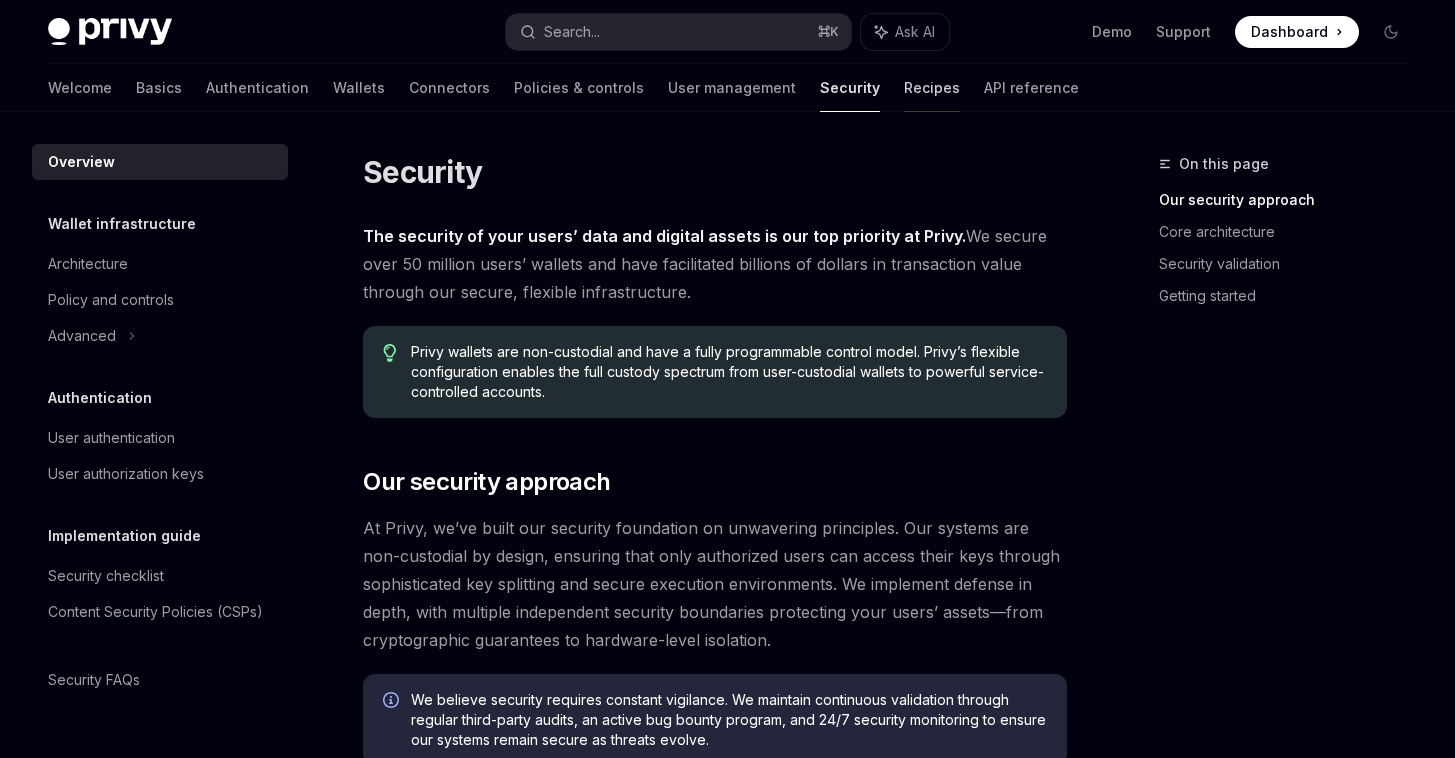 click on "Recipes" at bounding box center [932, 88] 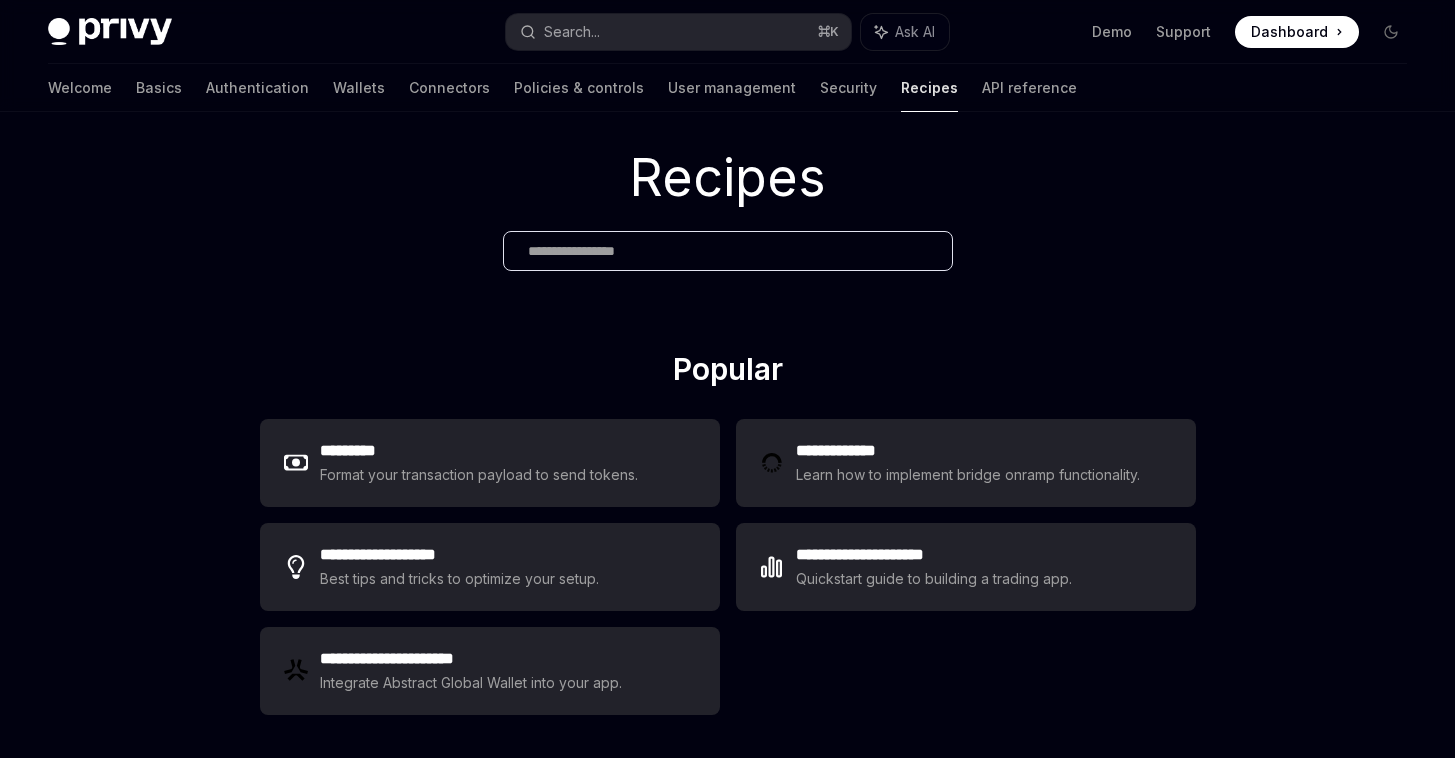 scroll, scrollTop: 240, scrollLeft: 0, axis: vertical 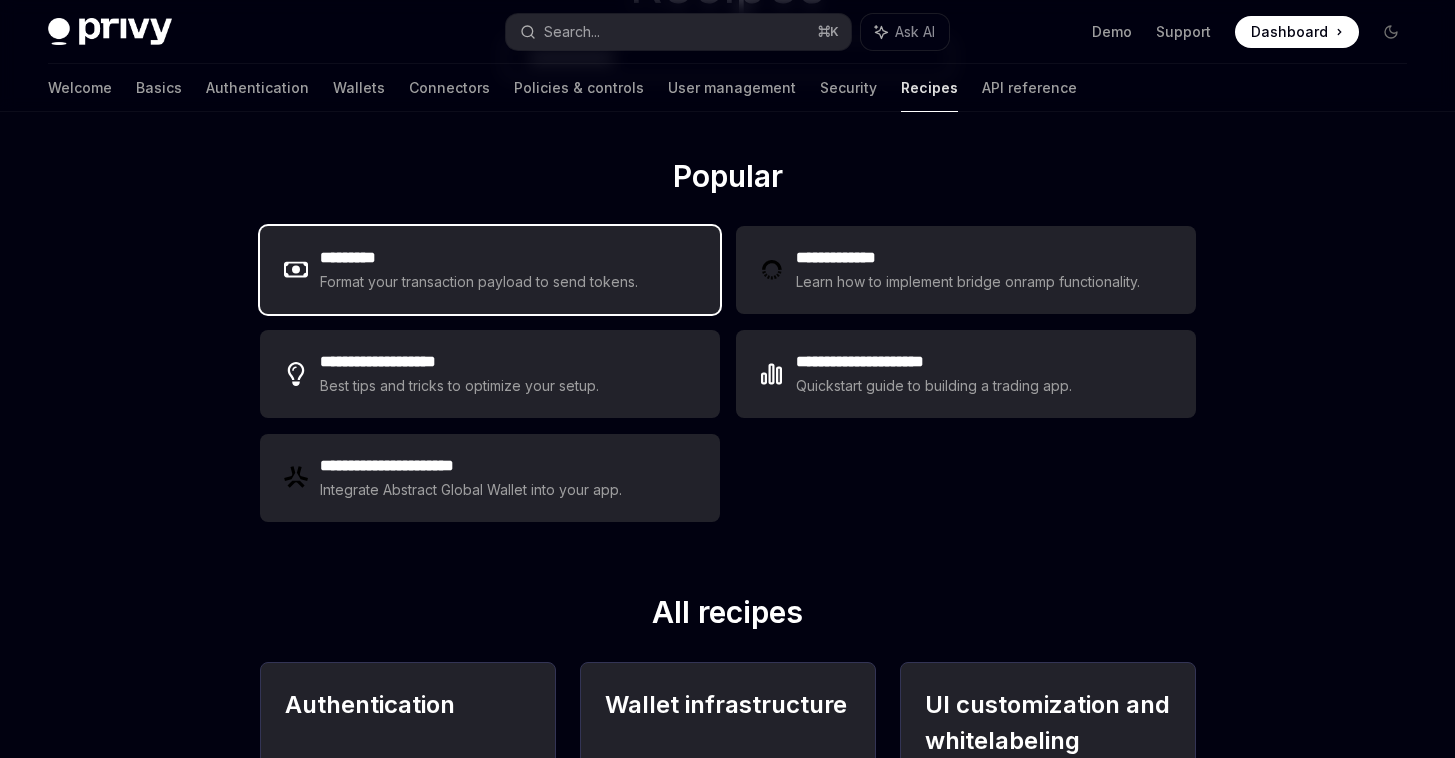 click on "Format your transaction payload to send tokens." at bounding box center [479, 282] 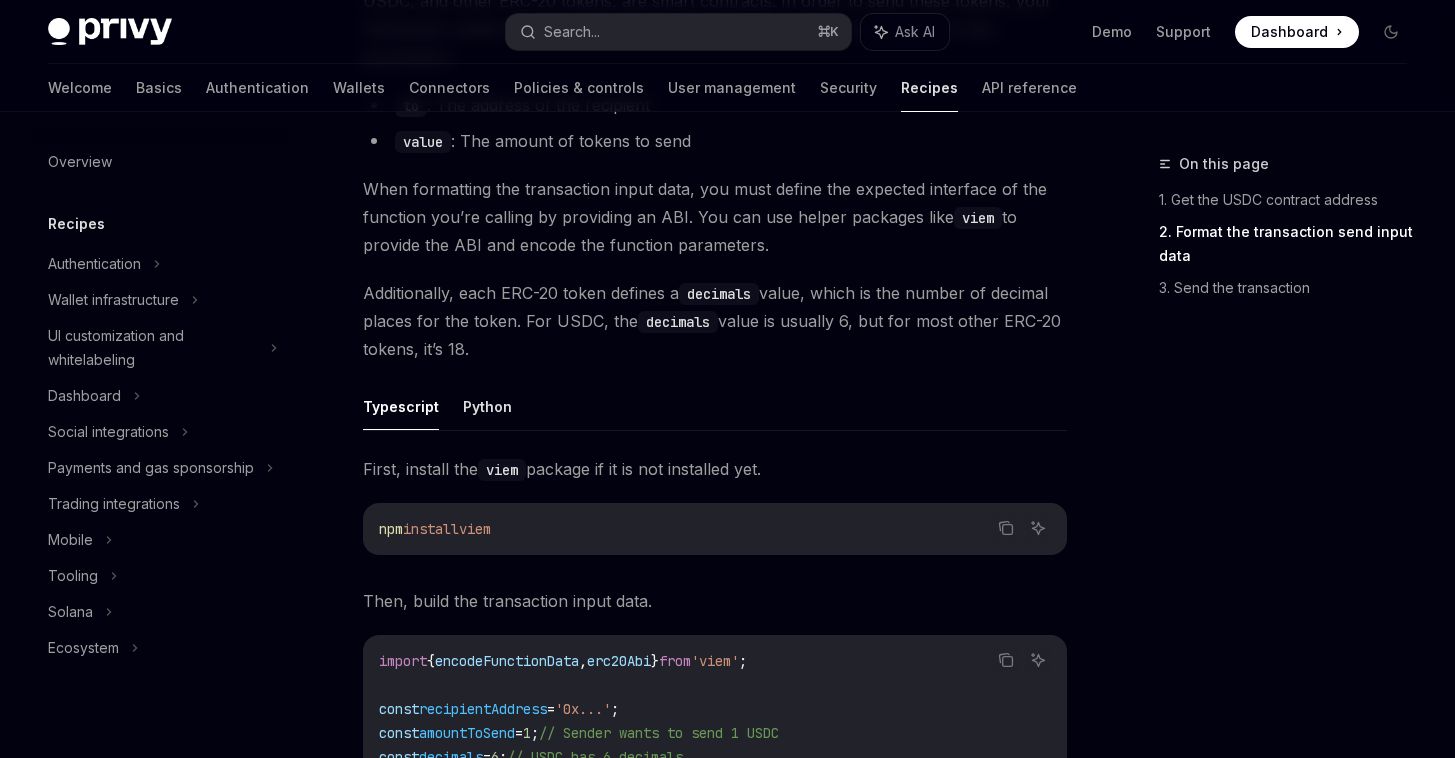 scroll, scrollTop: 837, scrollLeft: 0, axis: vertical 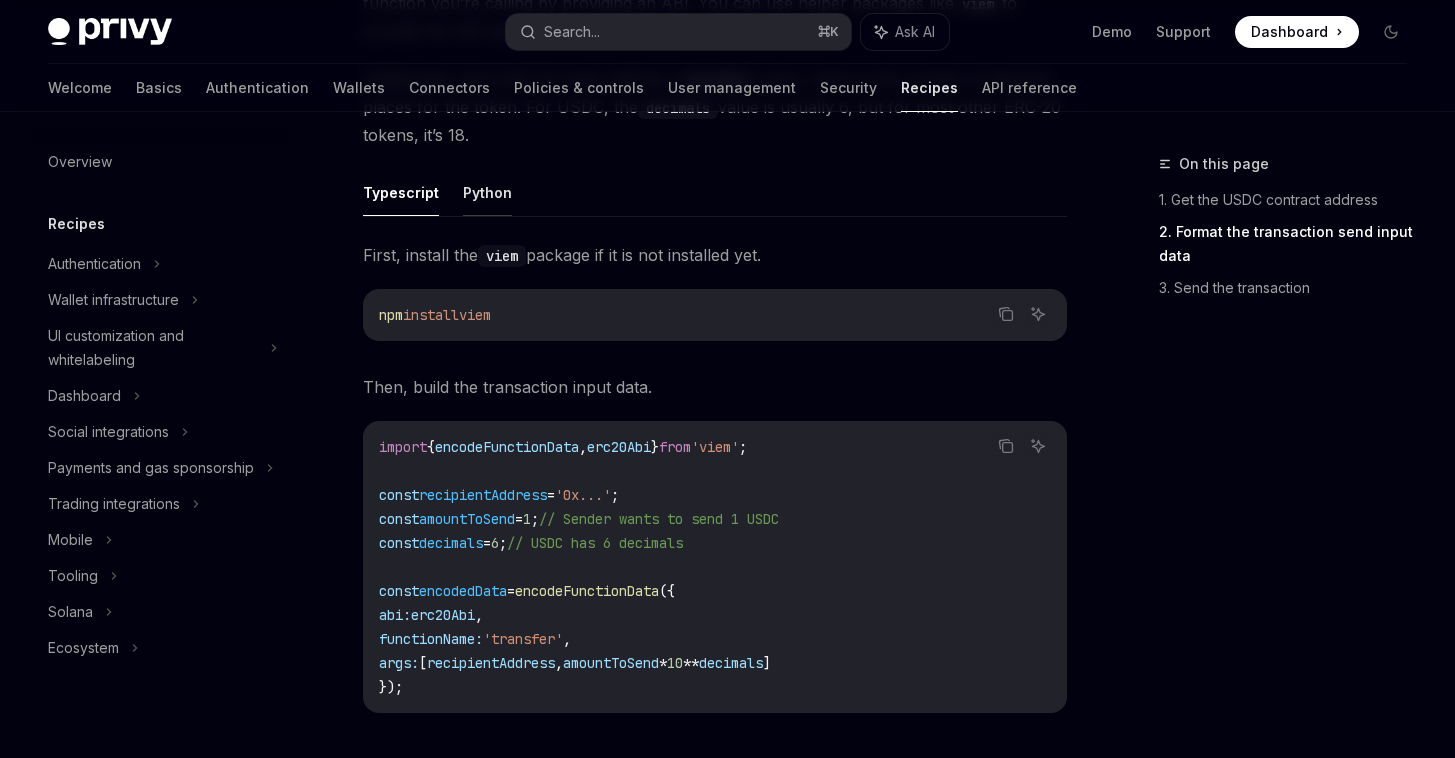 click on "Python" at bounding box center (487, 192) 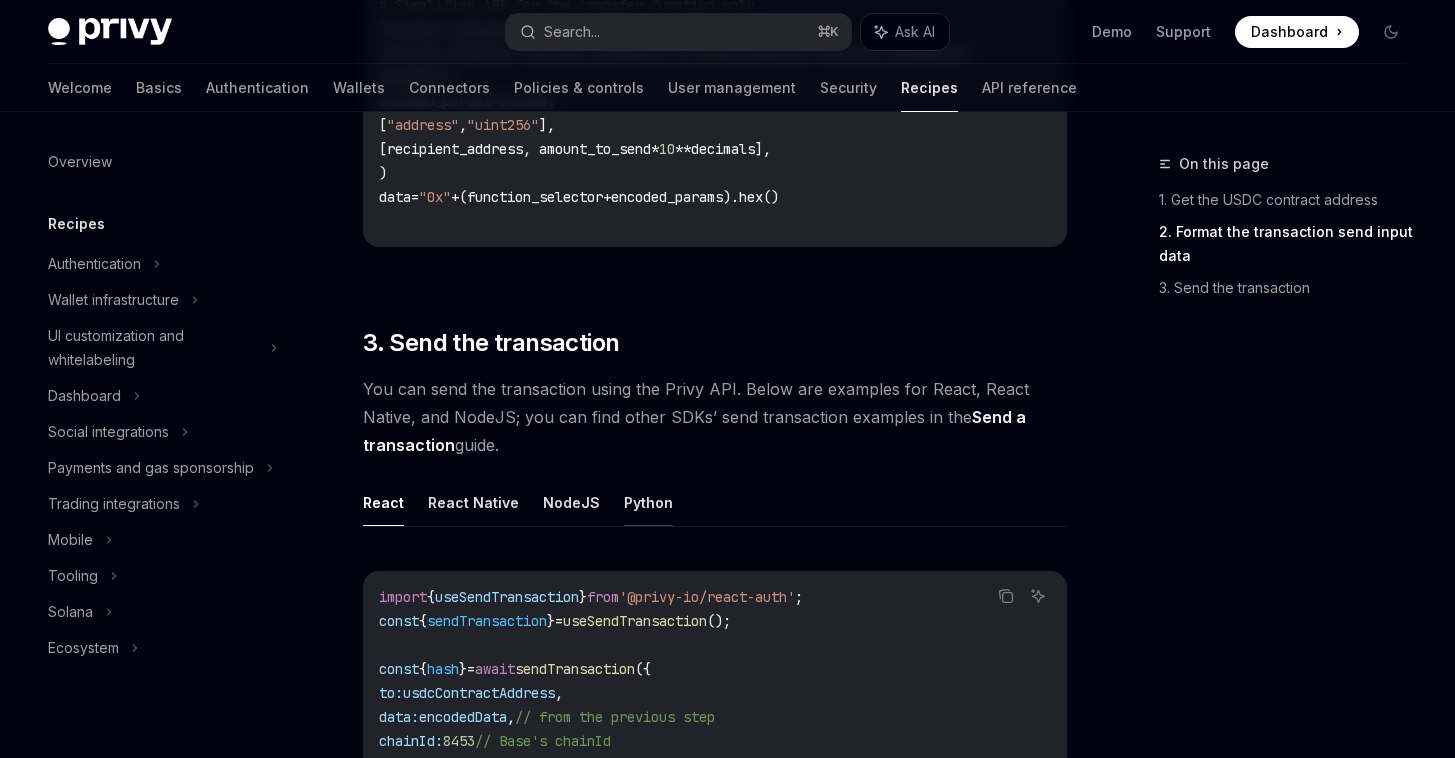 scroll, scrollTop: 1407, scrollLeft: 0, axis: vertical 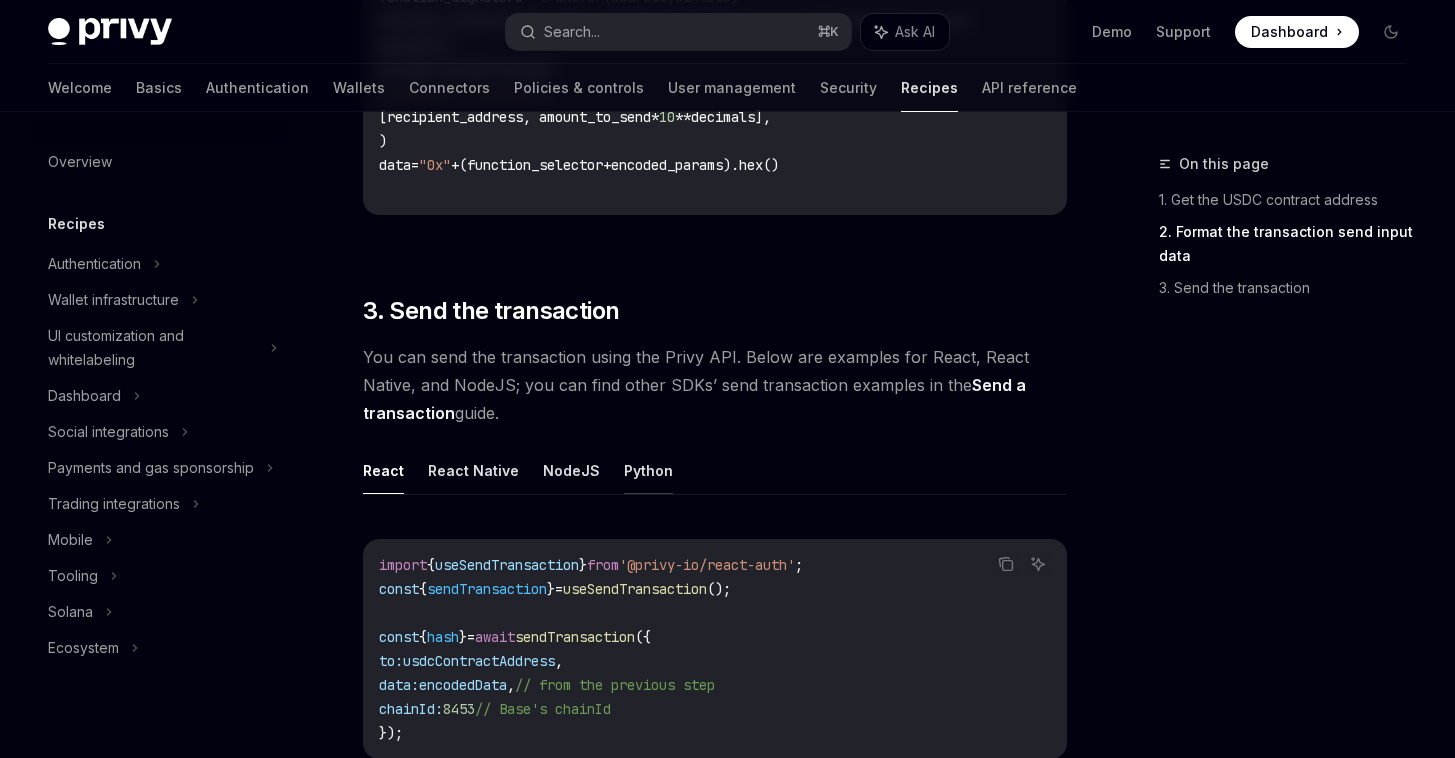 click on "Python" at bounding box center (648, 470) 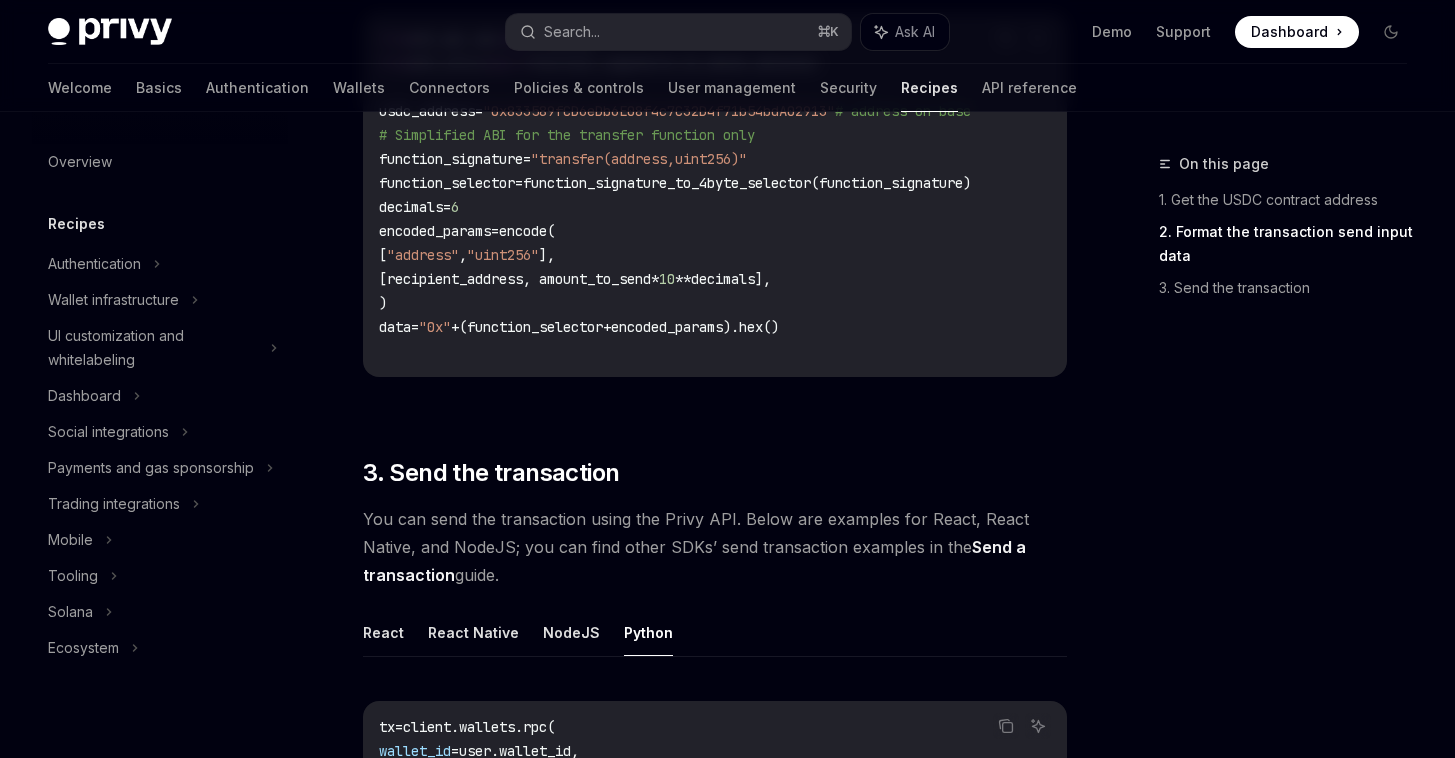scroll, scrollTop: 1485, scrollLeft: 0, axis: vertical 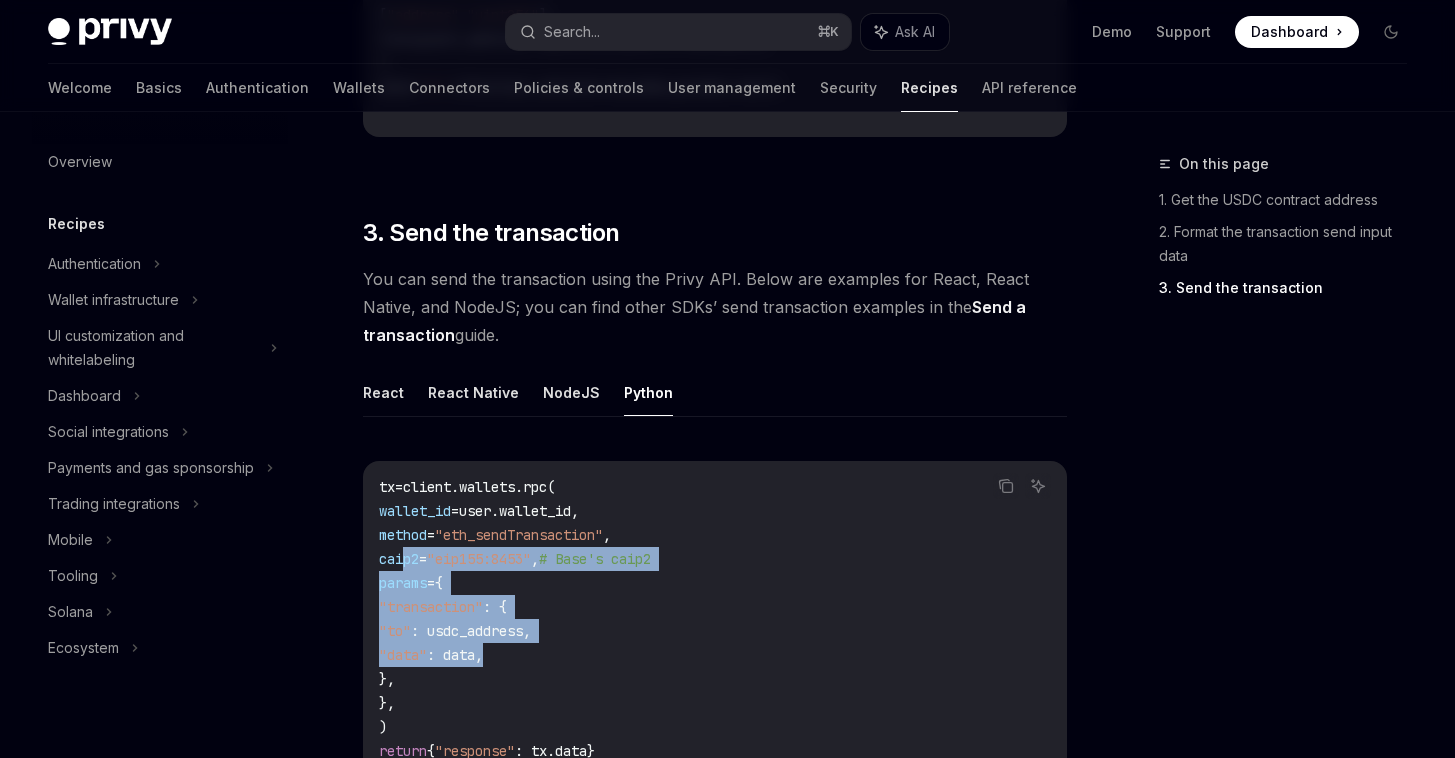 drag, startPoint x: 407, startPoint y: 560, endPoint x: 620, endPoint y: 668, distance: 238.81583 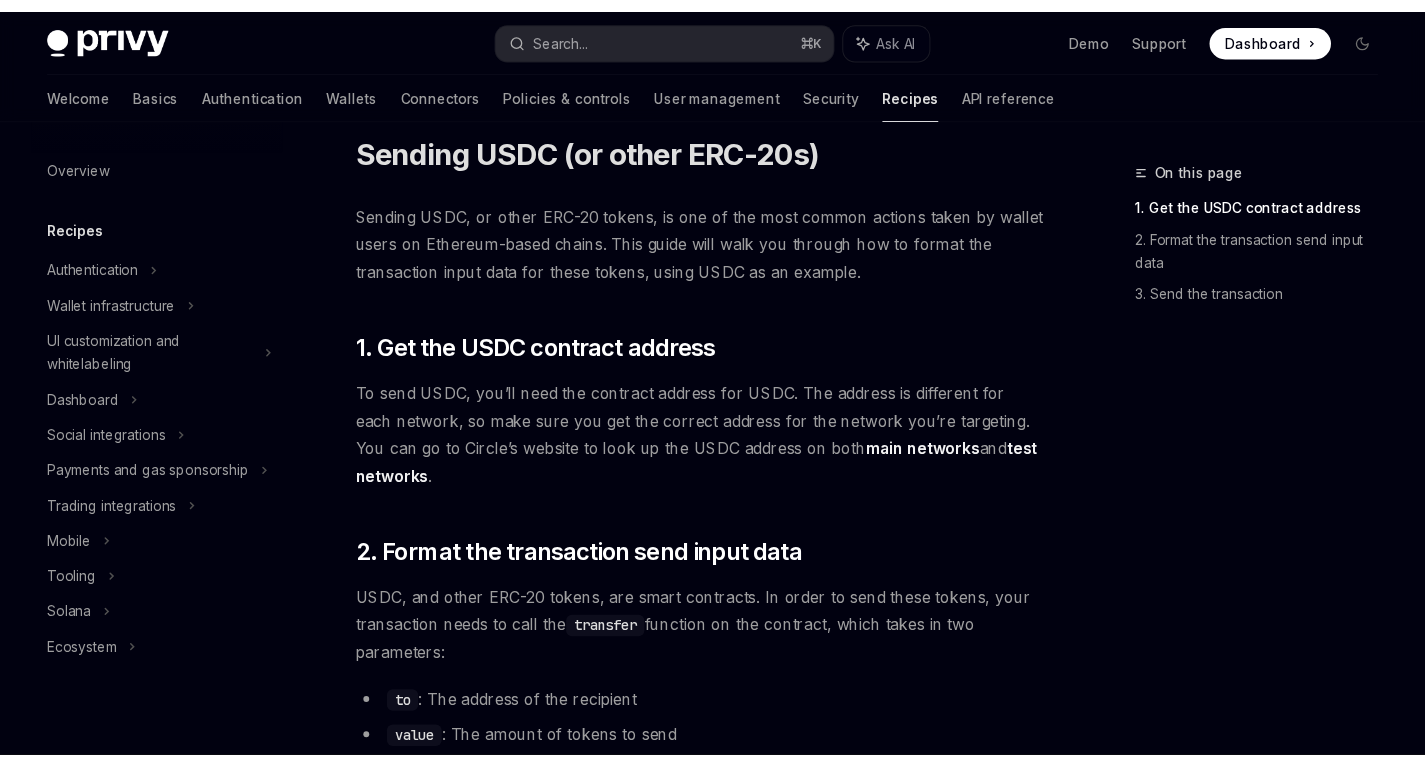 scroll, scrollTop: 0, scrollLeft: 0, axis: both 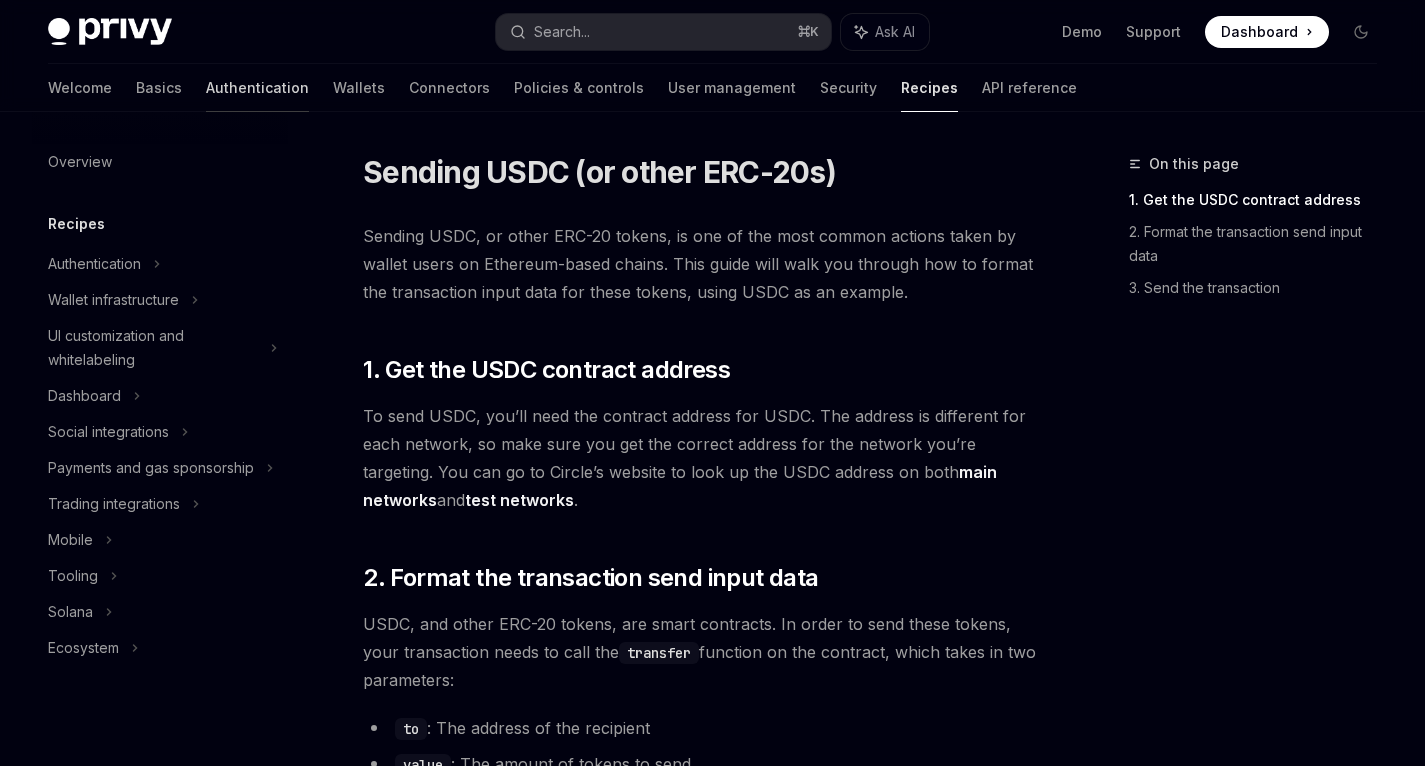 click on "Authentication" at bounding box center [257, 88] 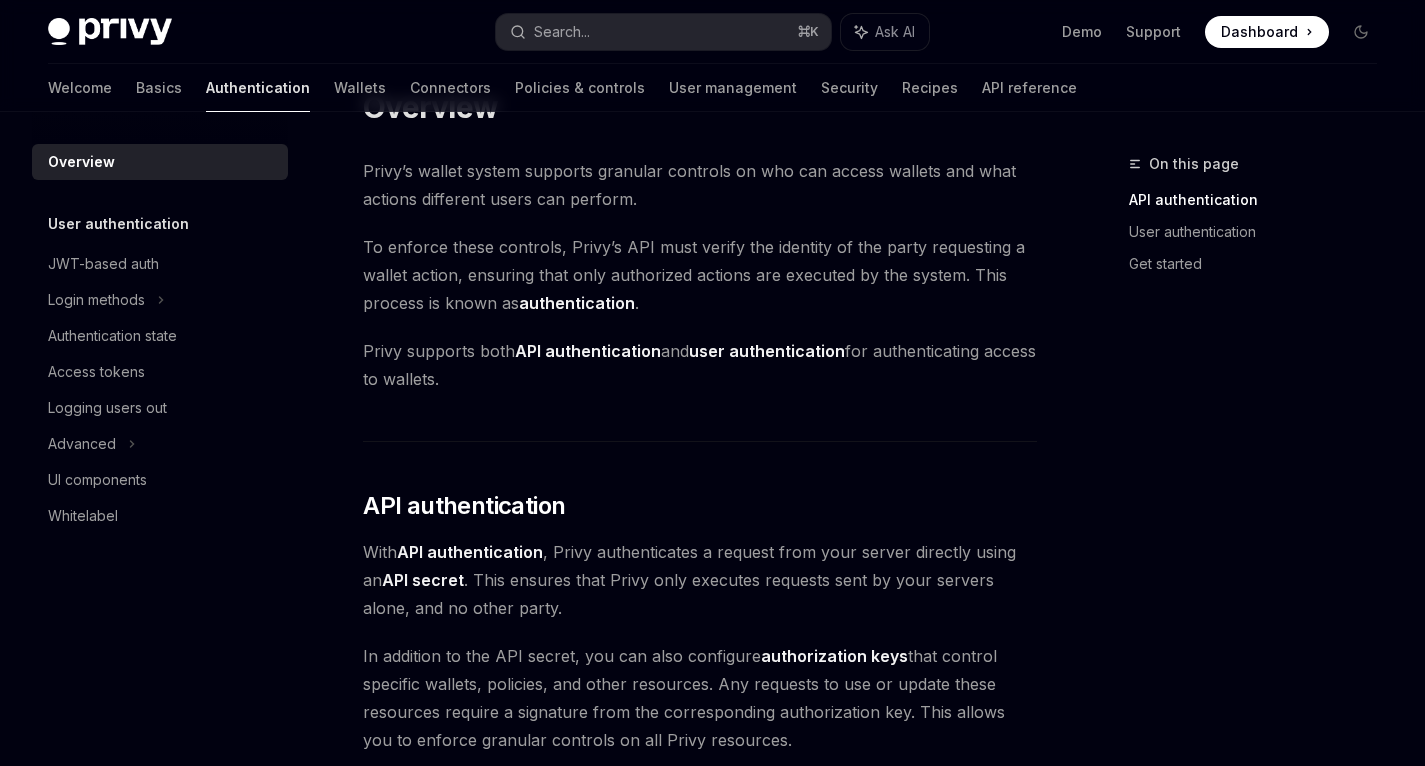 scroll, scrollTop: 120, scrollLeft: 0, axis: vertical 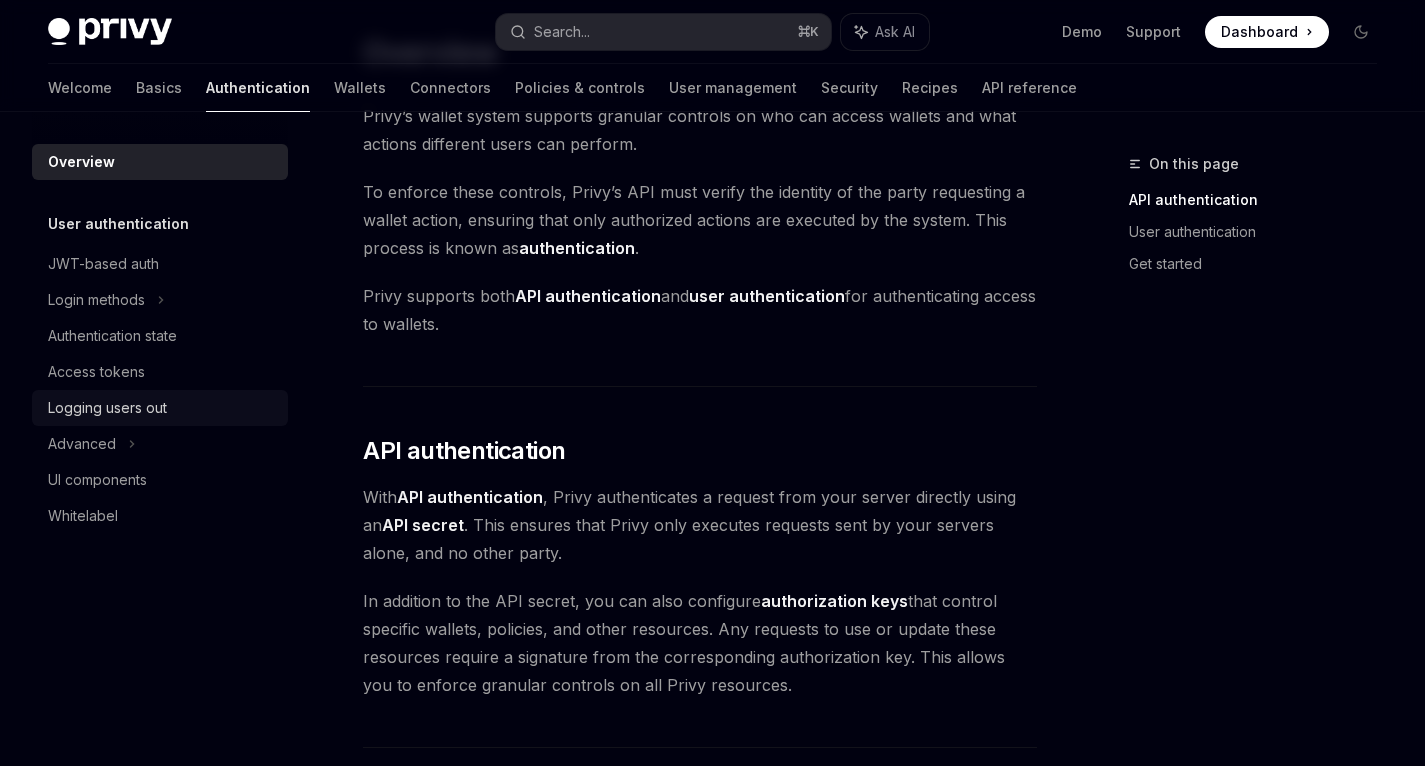 click on "Logging users out" at bounding box center (107, 408) 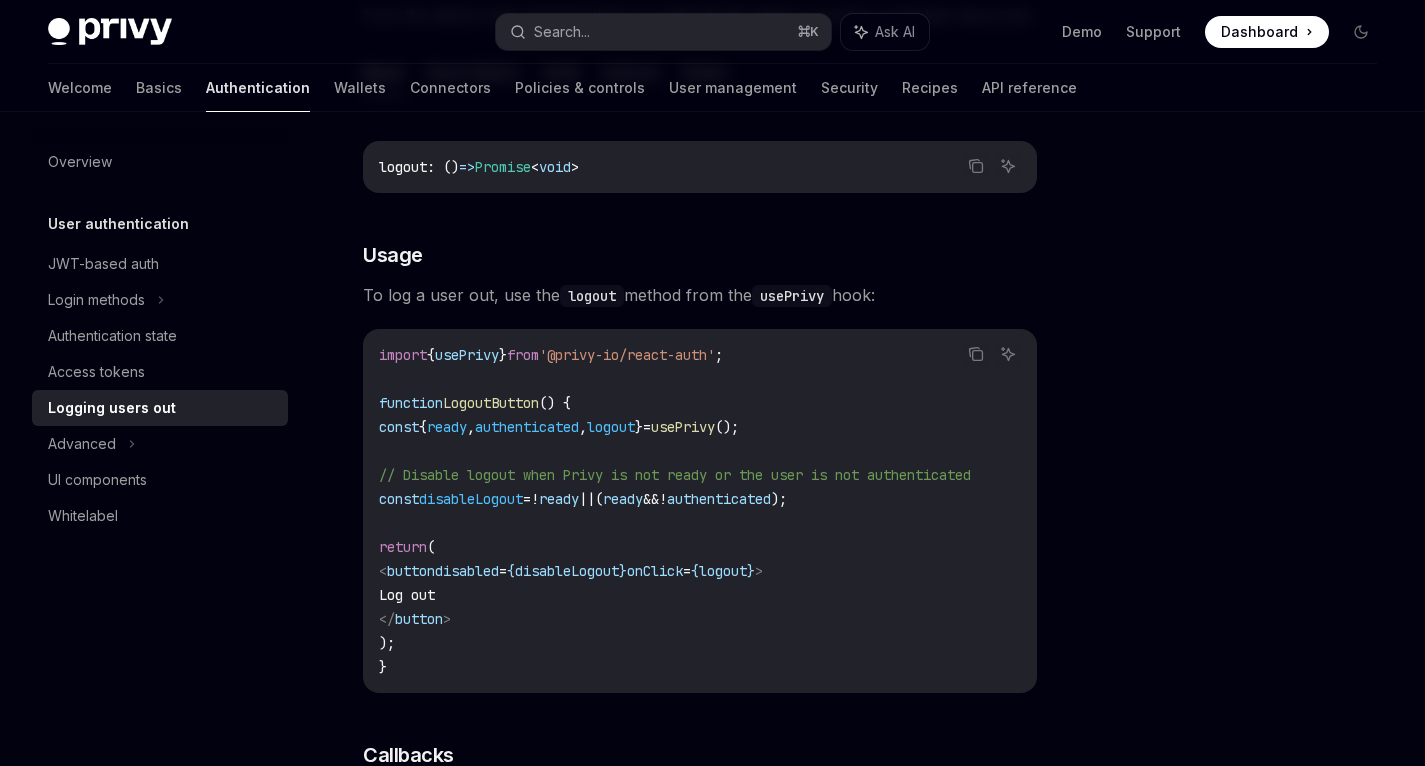 scroll, scrollTop: 0, scrollLeft: 0, axis: both 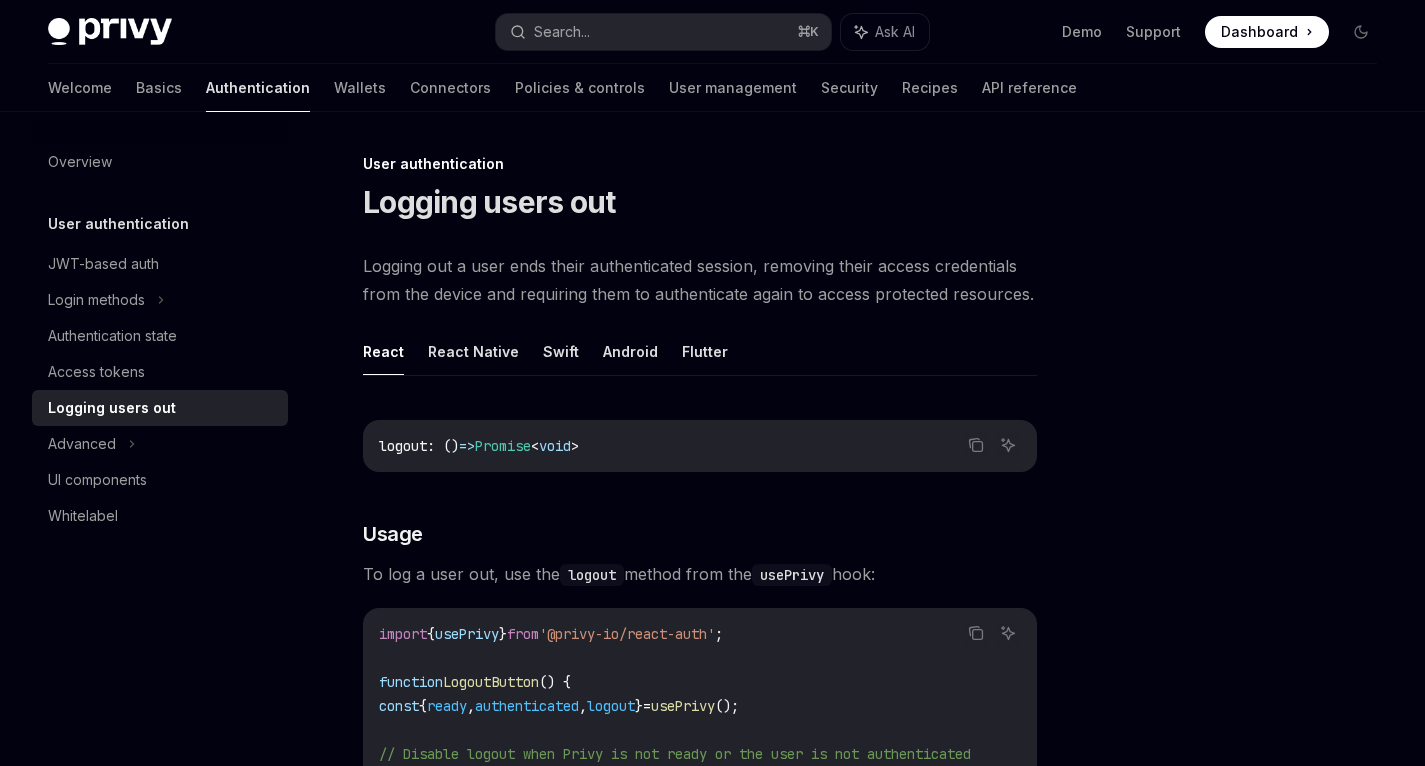click on "Welcome Basics Authentication Wallets Connectors Policies & controls User management Security Recipes API reference" at bounding box center [562, 88] 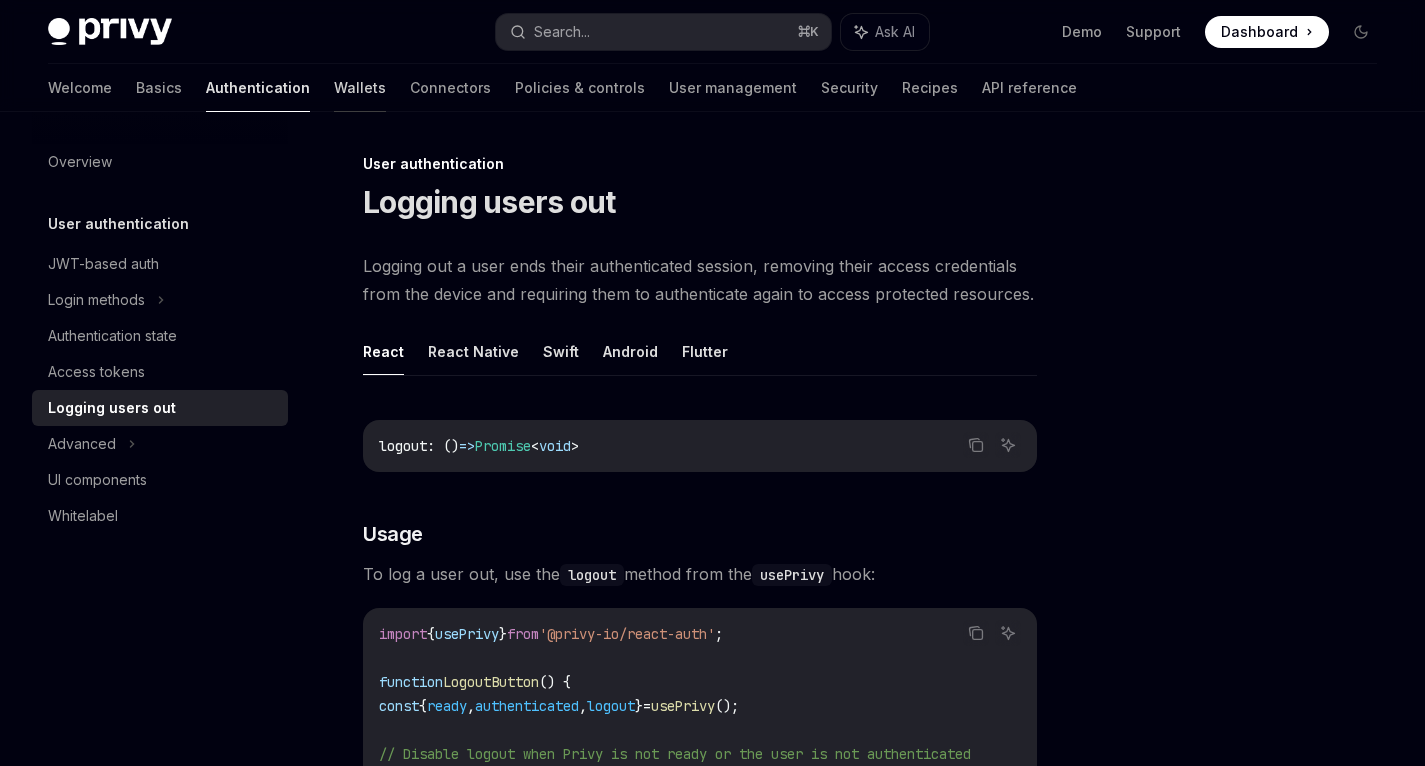 click on "Wallets" at bounding box center [360, 88] 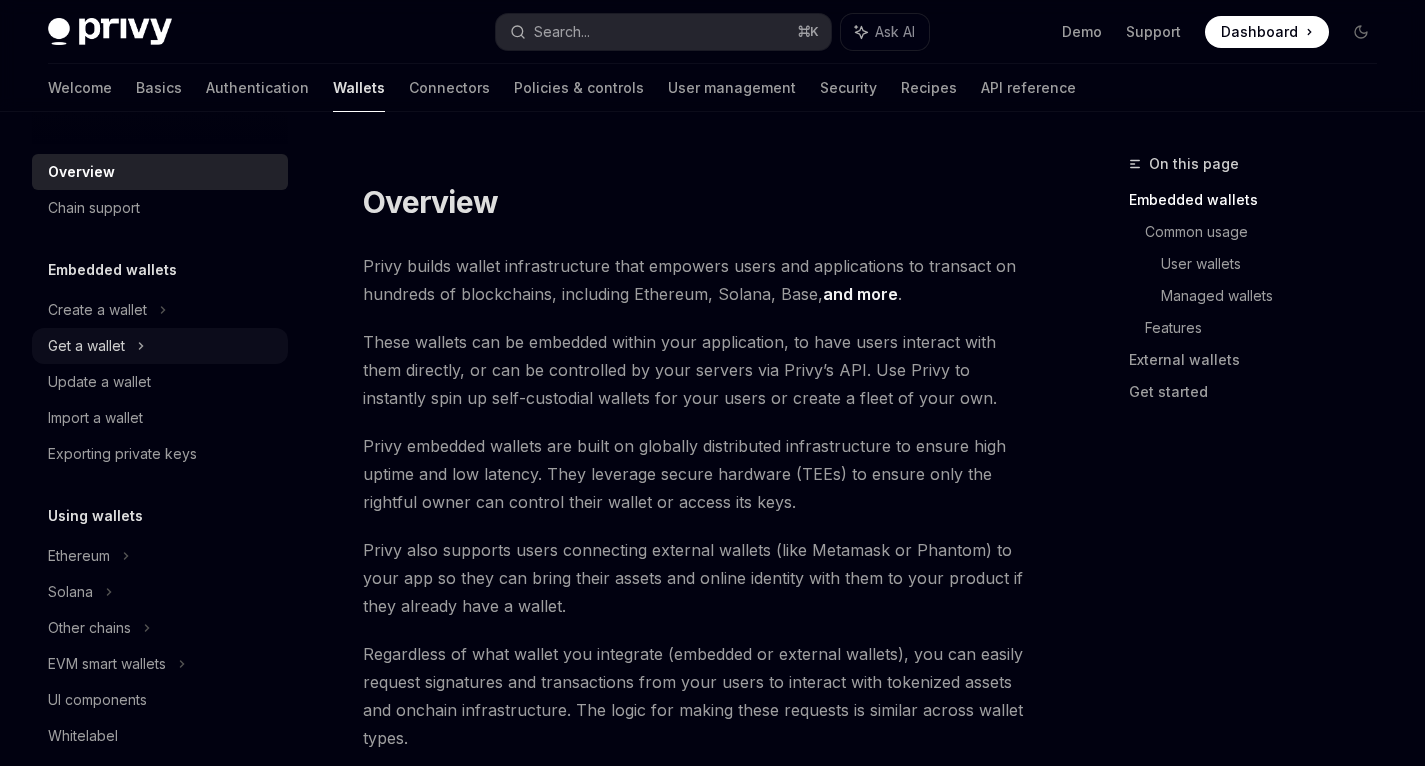 click on "Get a wallet" at bounding box center [86, 346] 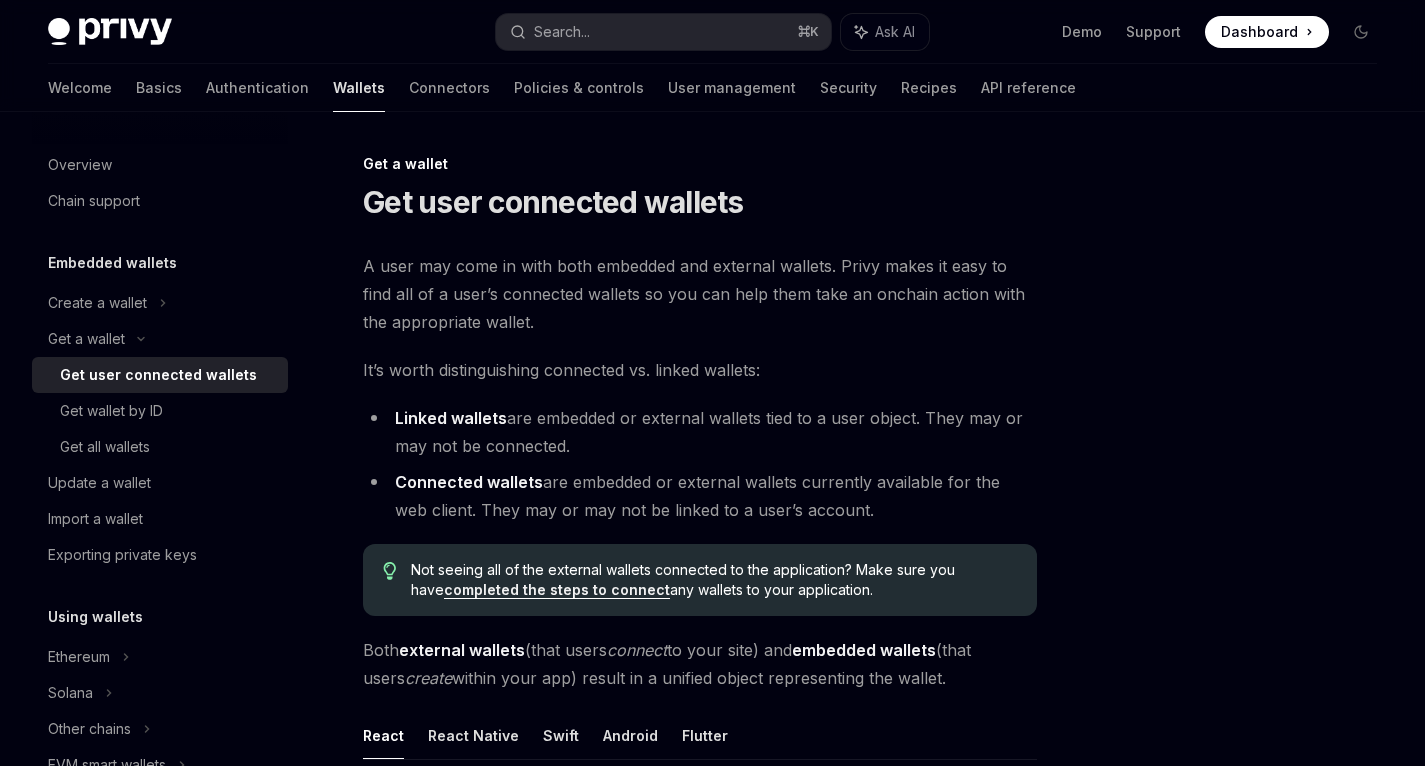 scroll, scrollTop: 0, scrollLeft: 0, axis: both 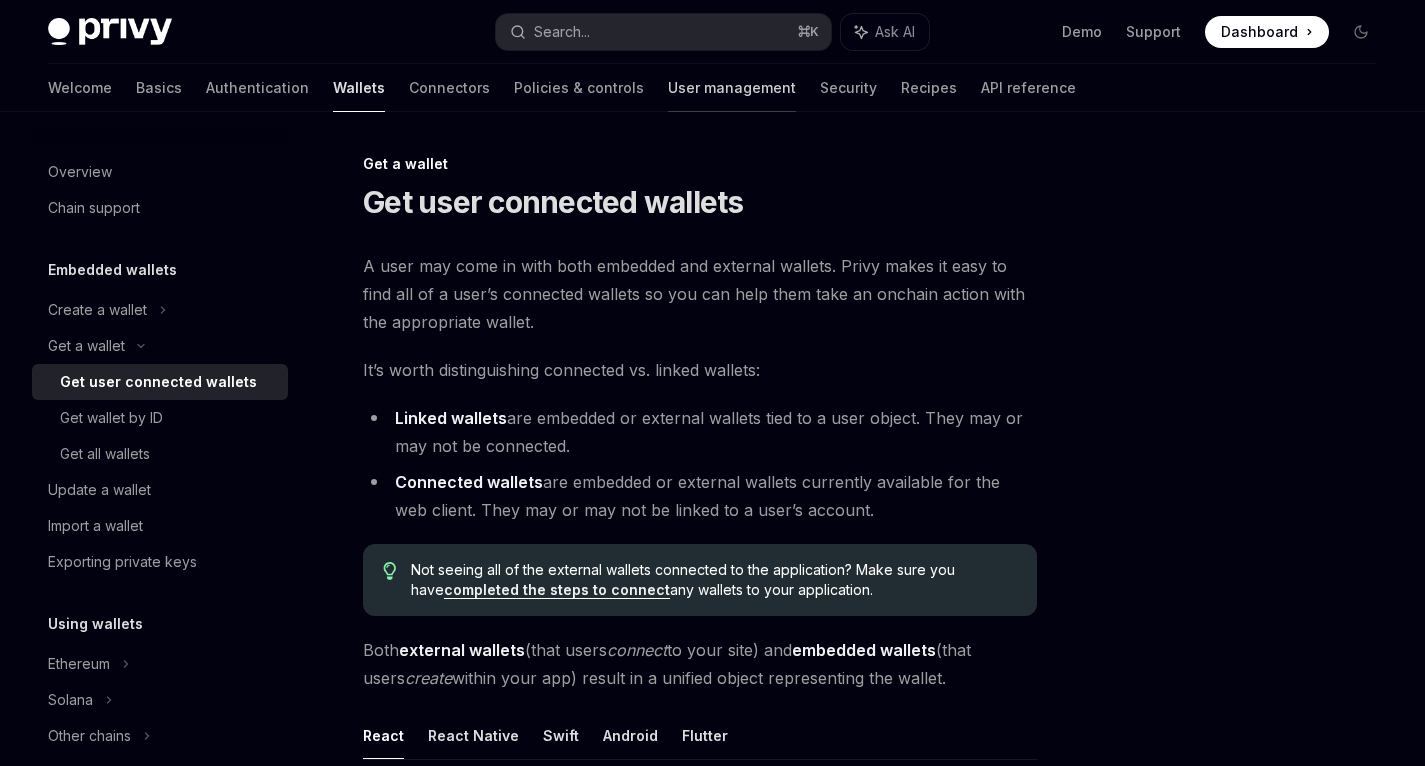 click on "User management" at bounding box center [732, 88] 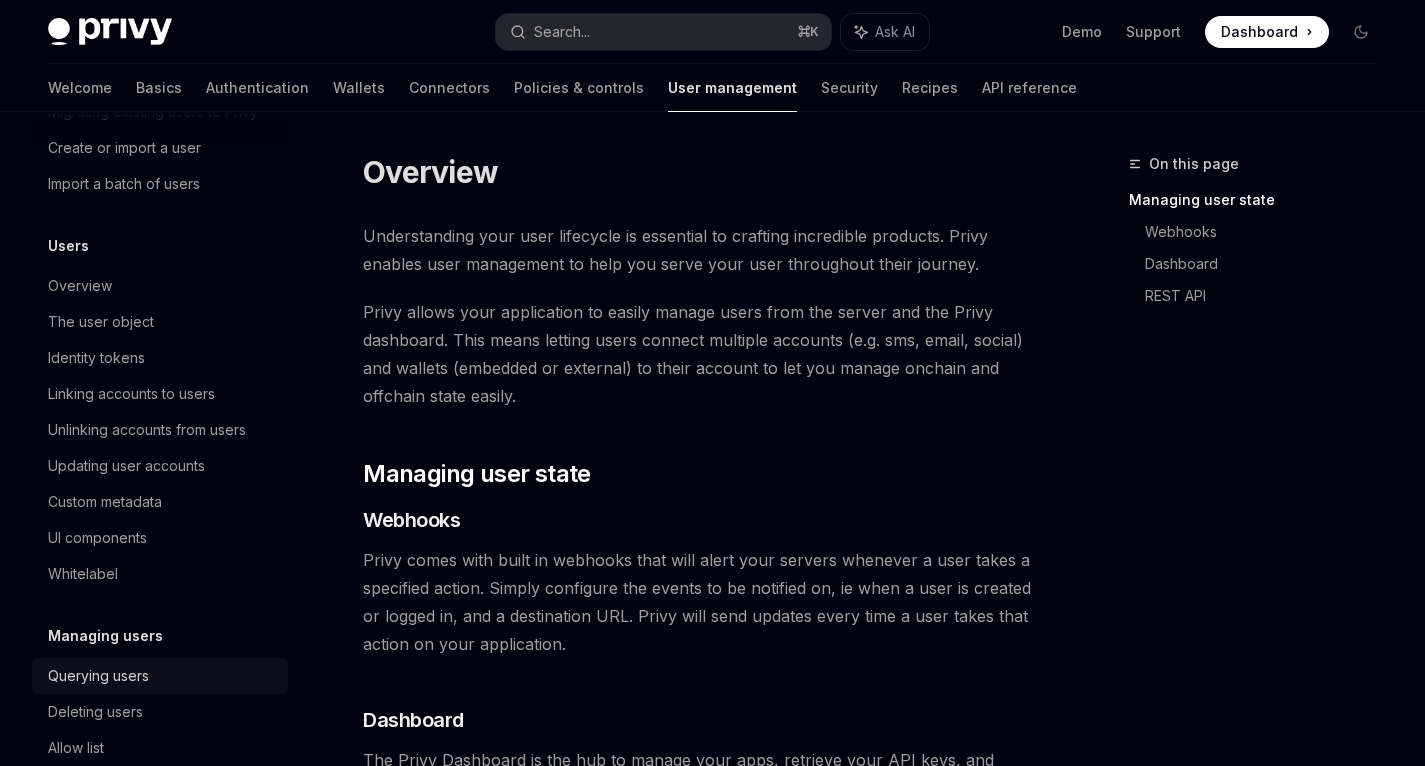 scroll, scrollTop: 366, scrollLeft: 0, axis: vertical 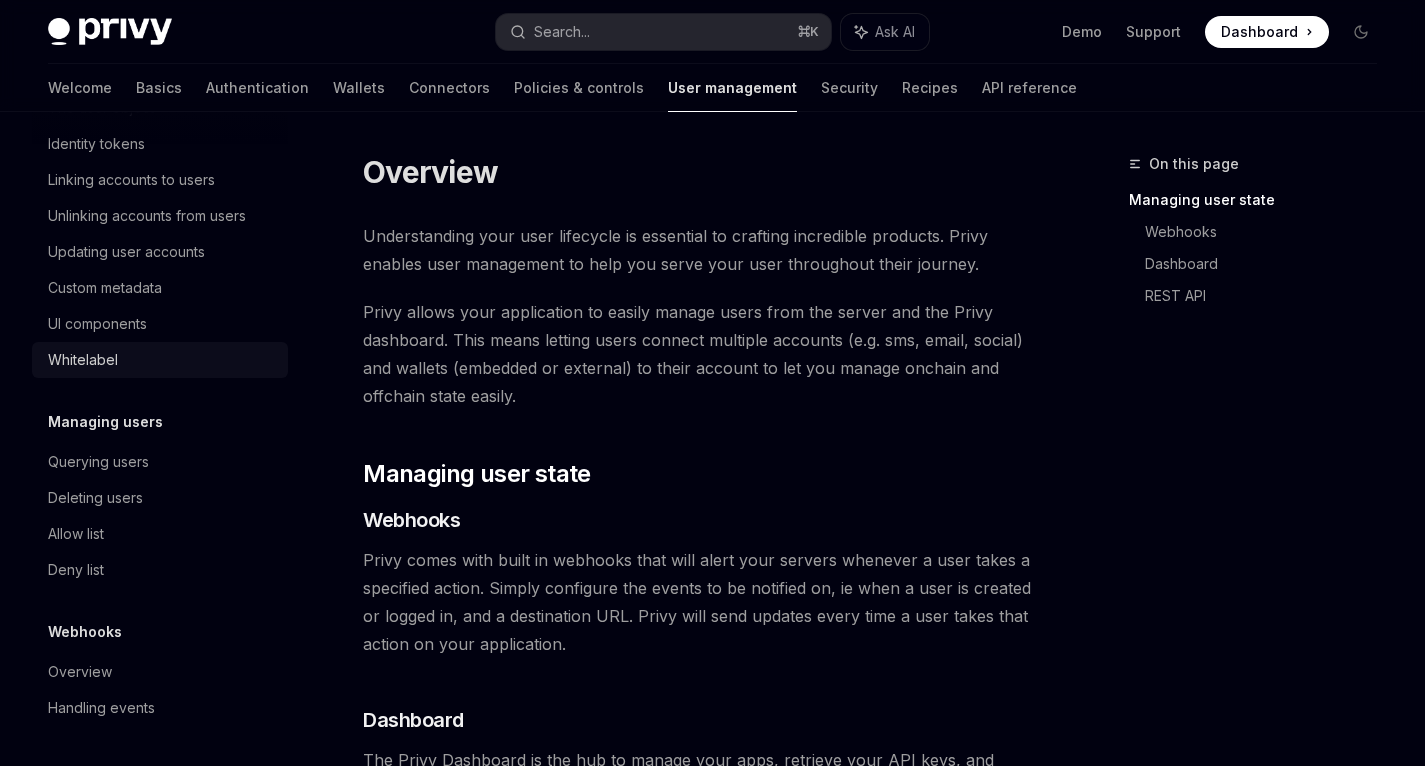 click on "Whitelabel" at bounding box center [160, 360] 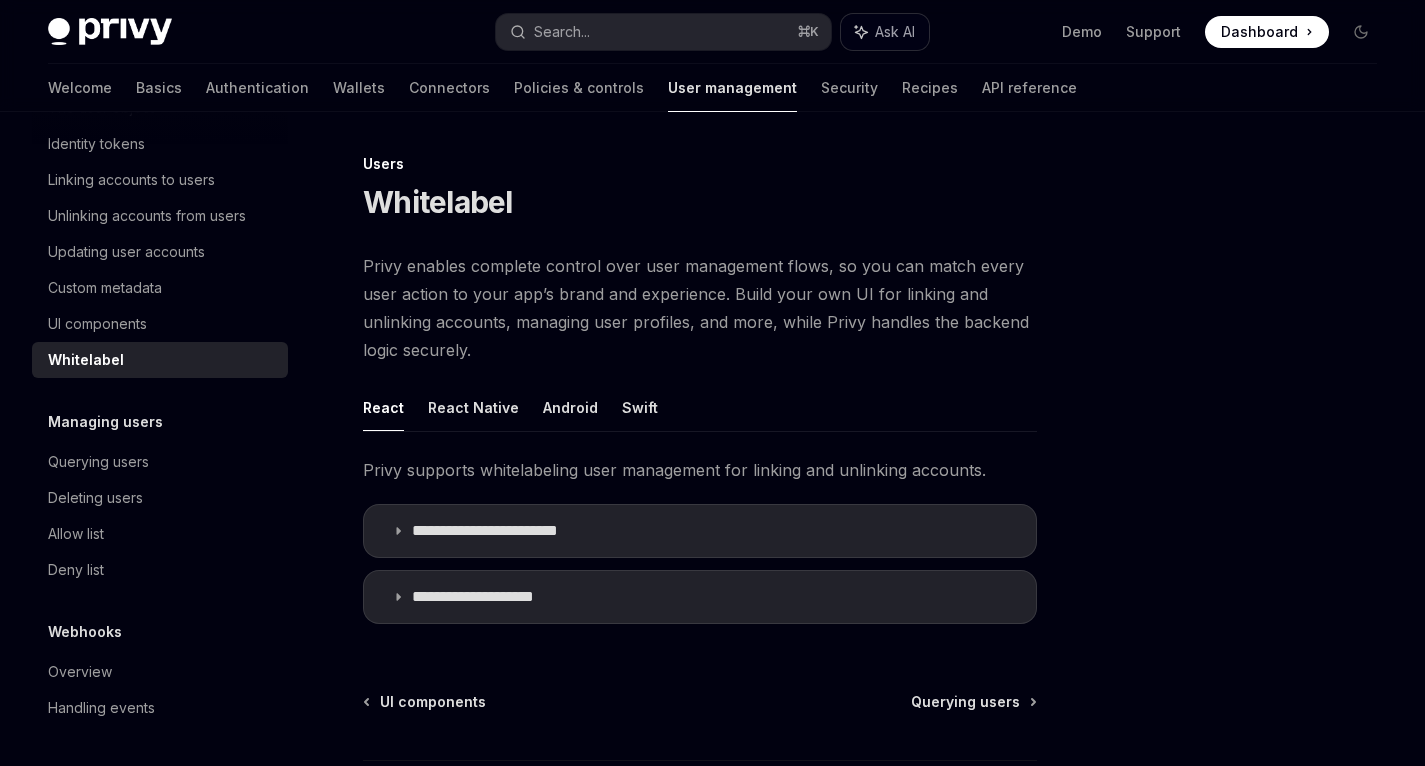 click on "Ask AI" at bounding box center (895, 32) 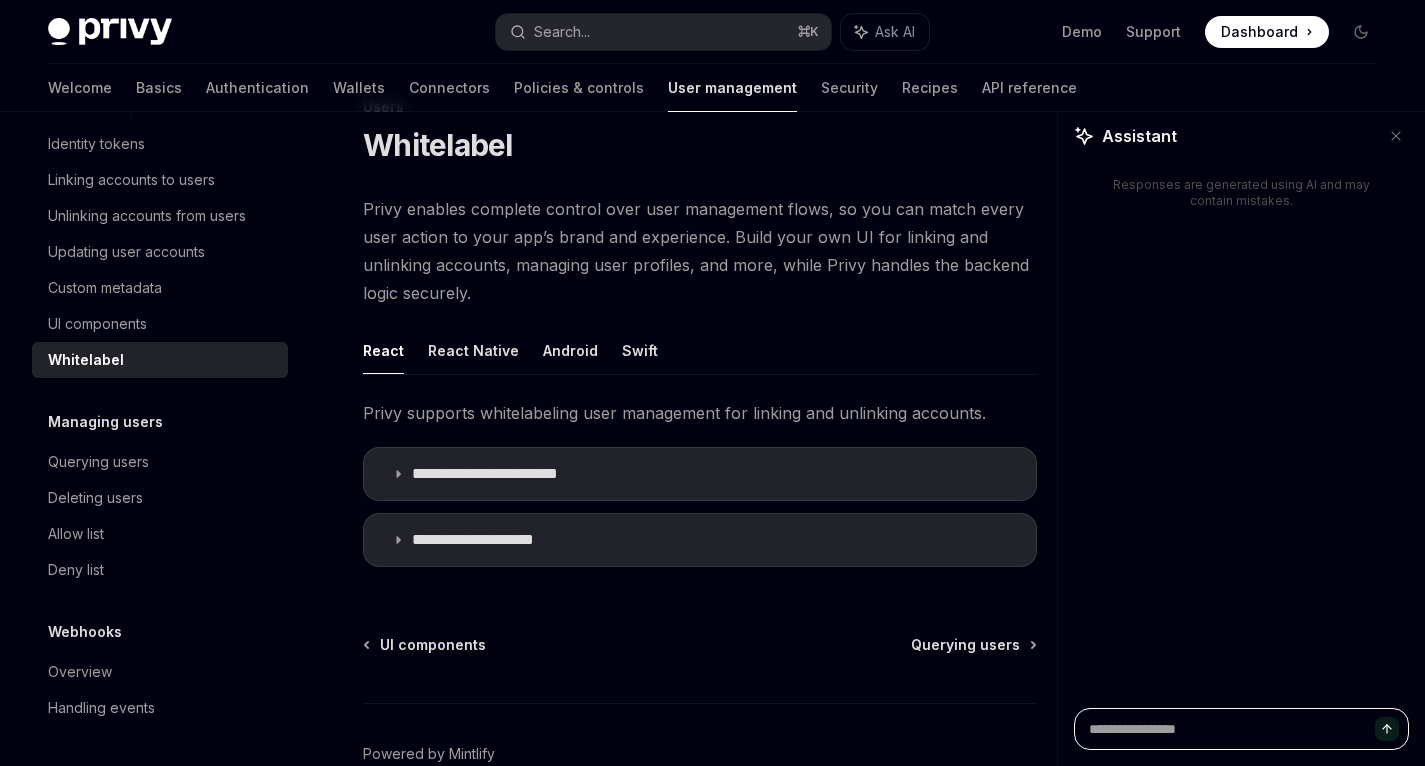 scroll, scrollTop: 0, scrollLeft: 0, axis: both 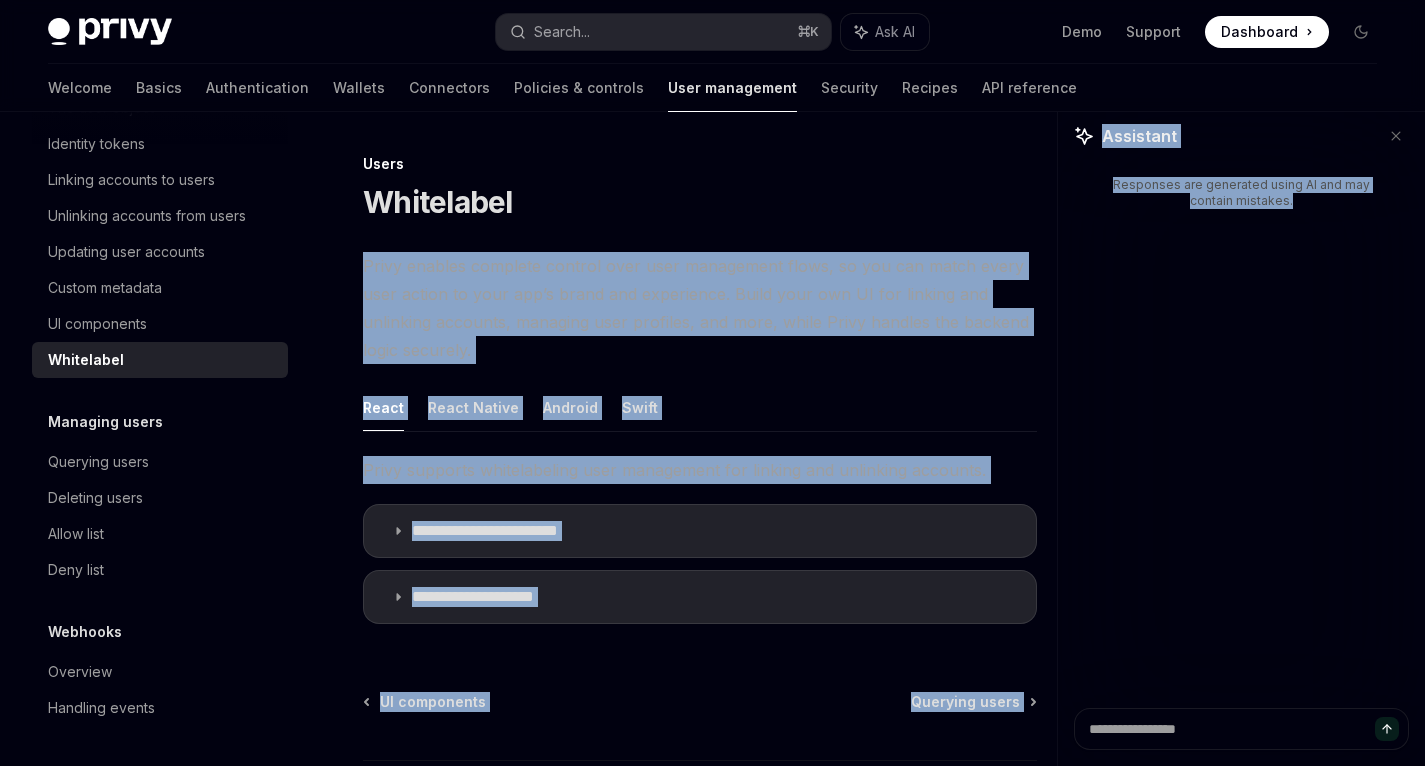 click on "Privy docs  home page Search... ⌘ K Ask AI Demo Support Dashboard Dashboard Search... Navigation Users Whitelabel Welcome Basics Authentication Wallets Connectors Policies & controls User management Security Recipes API reference Overview Migrating users to Privy Migrating existing users to Privy Create or import a user Import a batch of users Users Overview The user object Identity tokens Linking accounts to users Unlinking accounts from users Updating user accounts Custom metadata UI components Whitelabel Managing users Querying users Deleting users Allow list Deny list Webhooks Overview Handling events Users Whitelabel Privy enables complete control over user management flows, so you can match every user action to your app’s brand and experience. Build your own UI for linking and unlinking accounts, managing user profiles, and more, while Privy handles the backend logic securely.
React React Native Android Swift Privy supports whitelabeling user management for linking and unlinking accounts. . Copy ;" at bounding box center [712, 466] 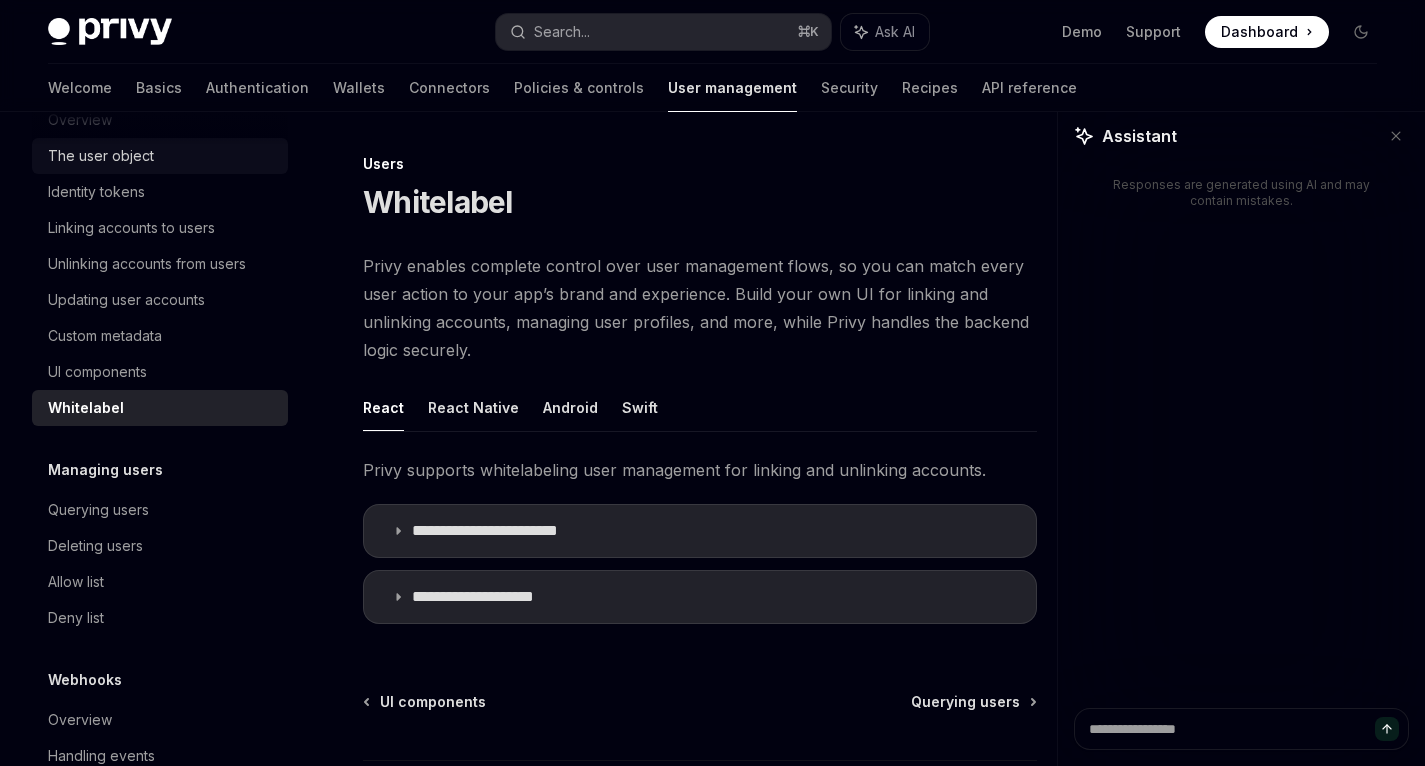 scroll, scrollTop: 246, scrollLeft: 0, axis: vertical 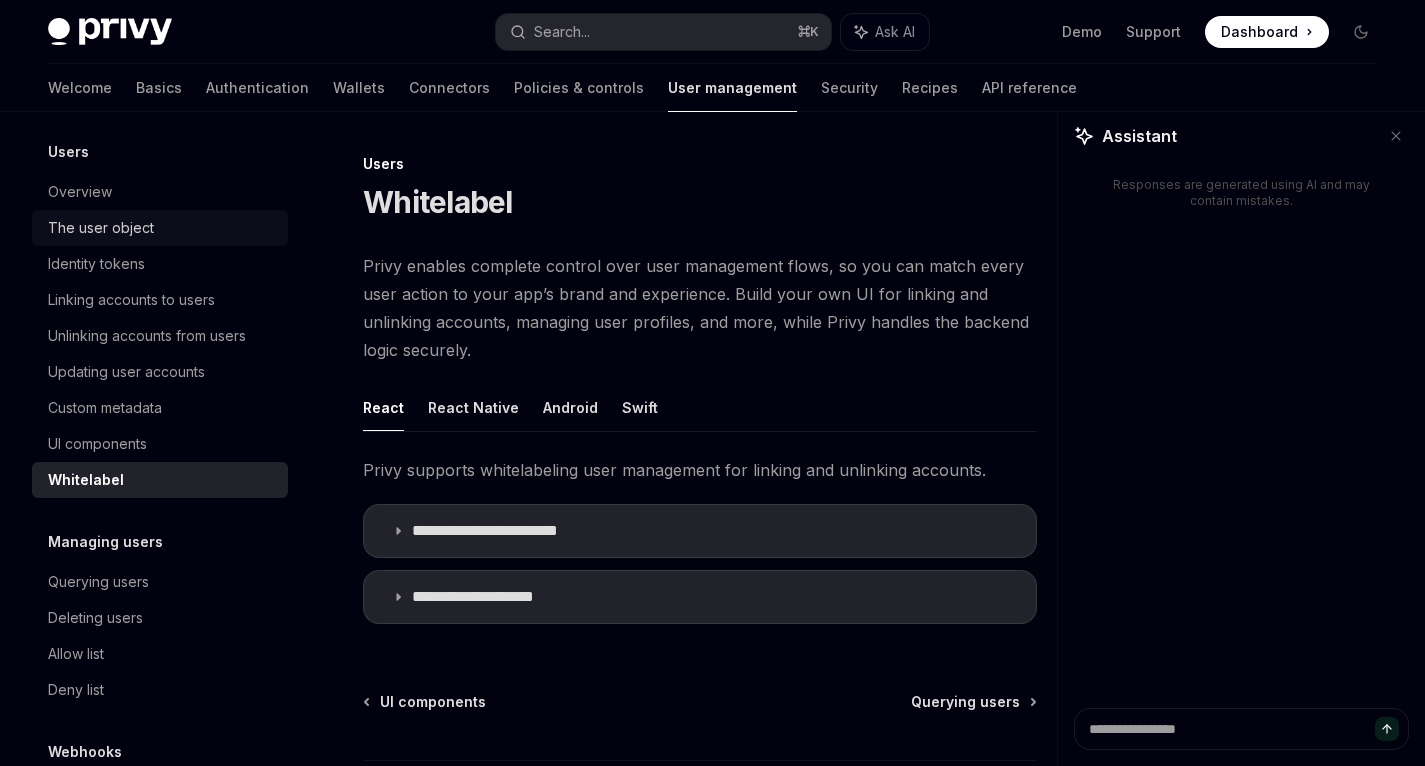 click on "The user object" at bounding box center [101, 228] 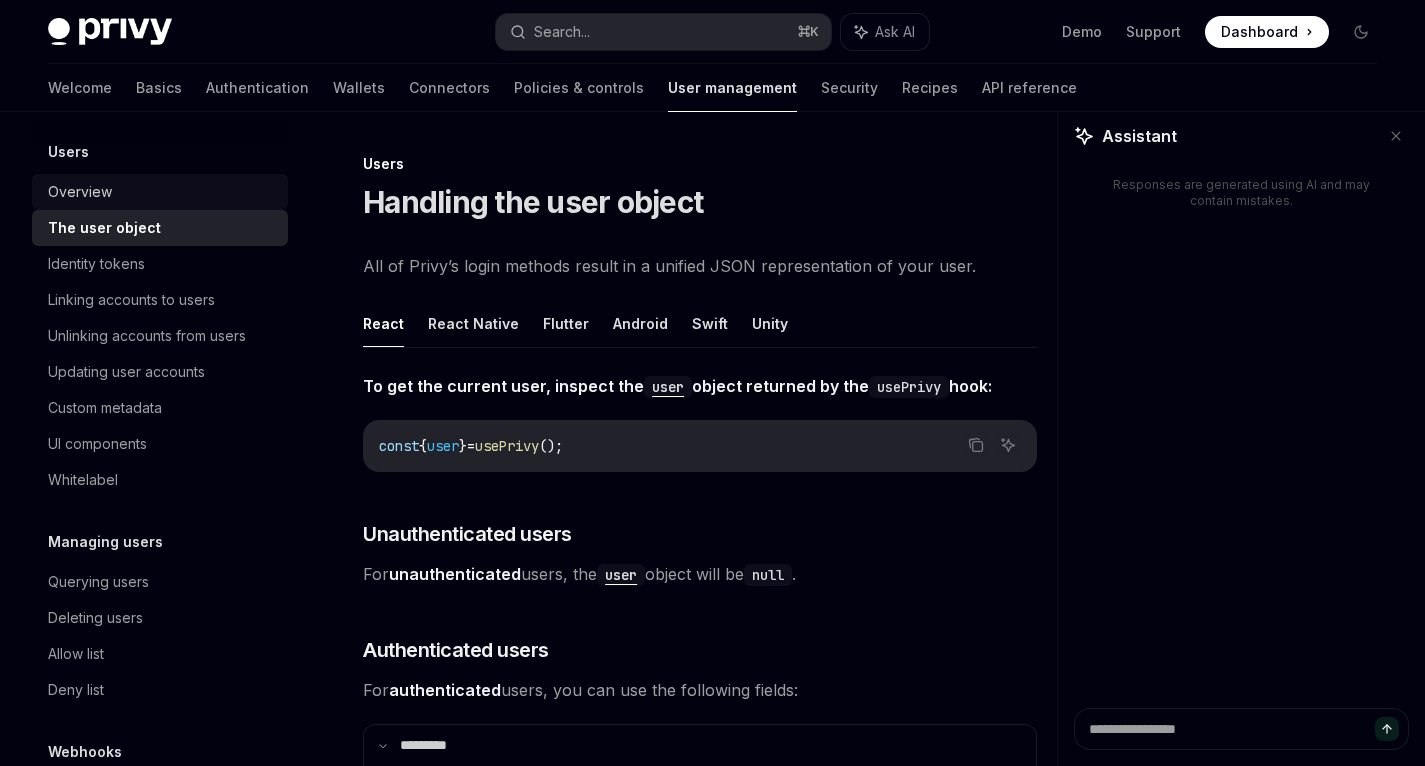 click on "Overview" at bounding box center (162, 192) 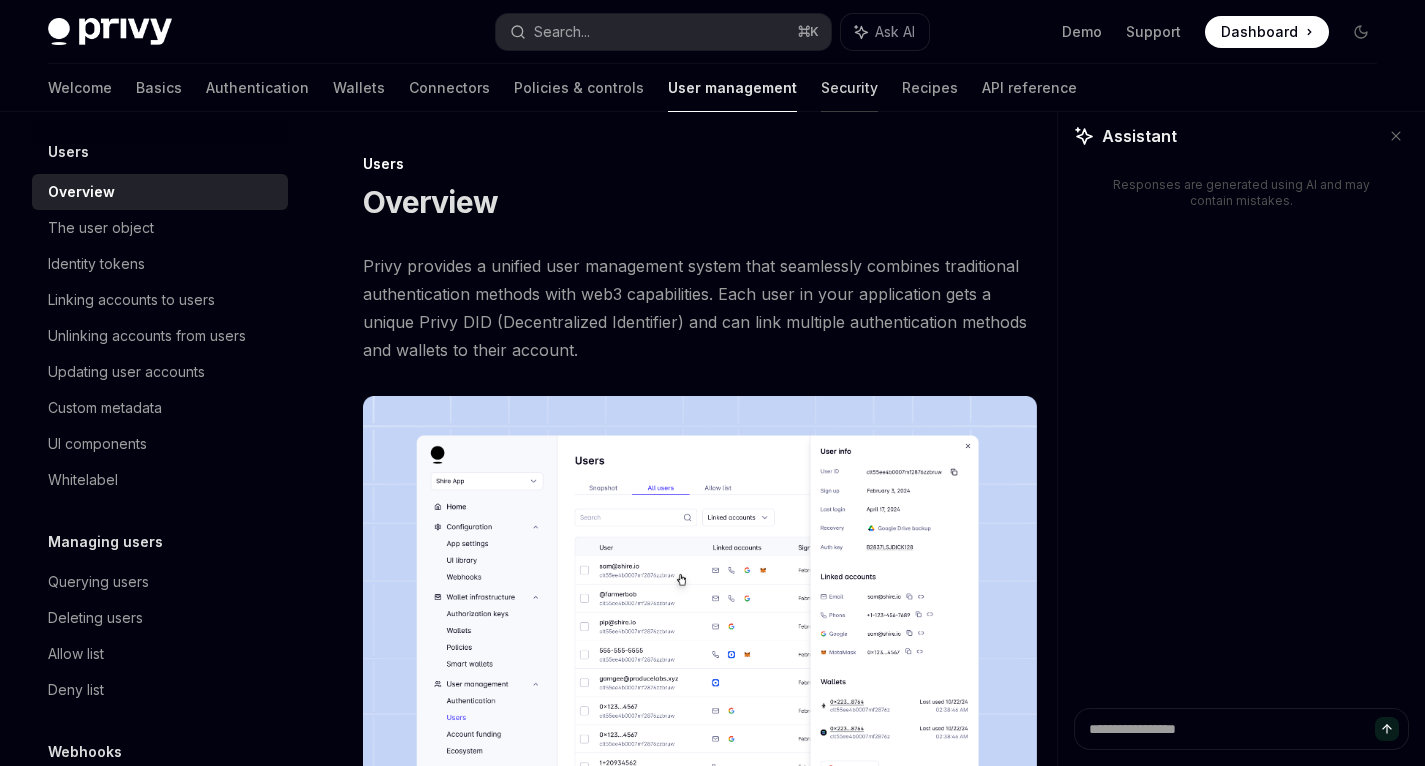click on "Security" at bounding box center (849, 88) 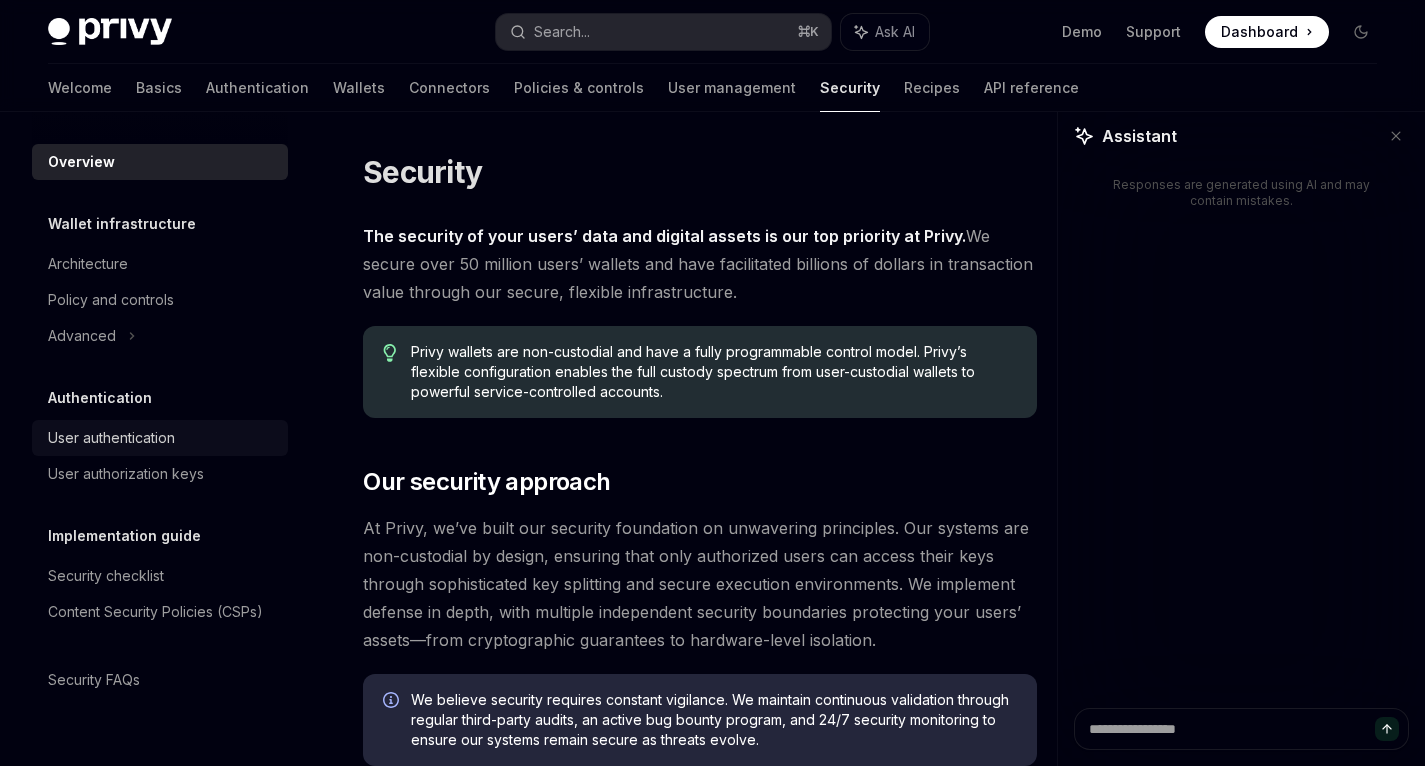click on "User authentication" at bounding box center (111, 438) 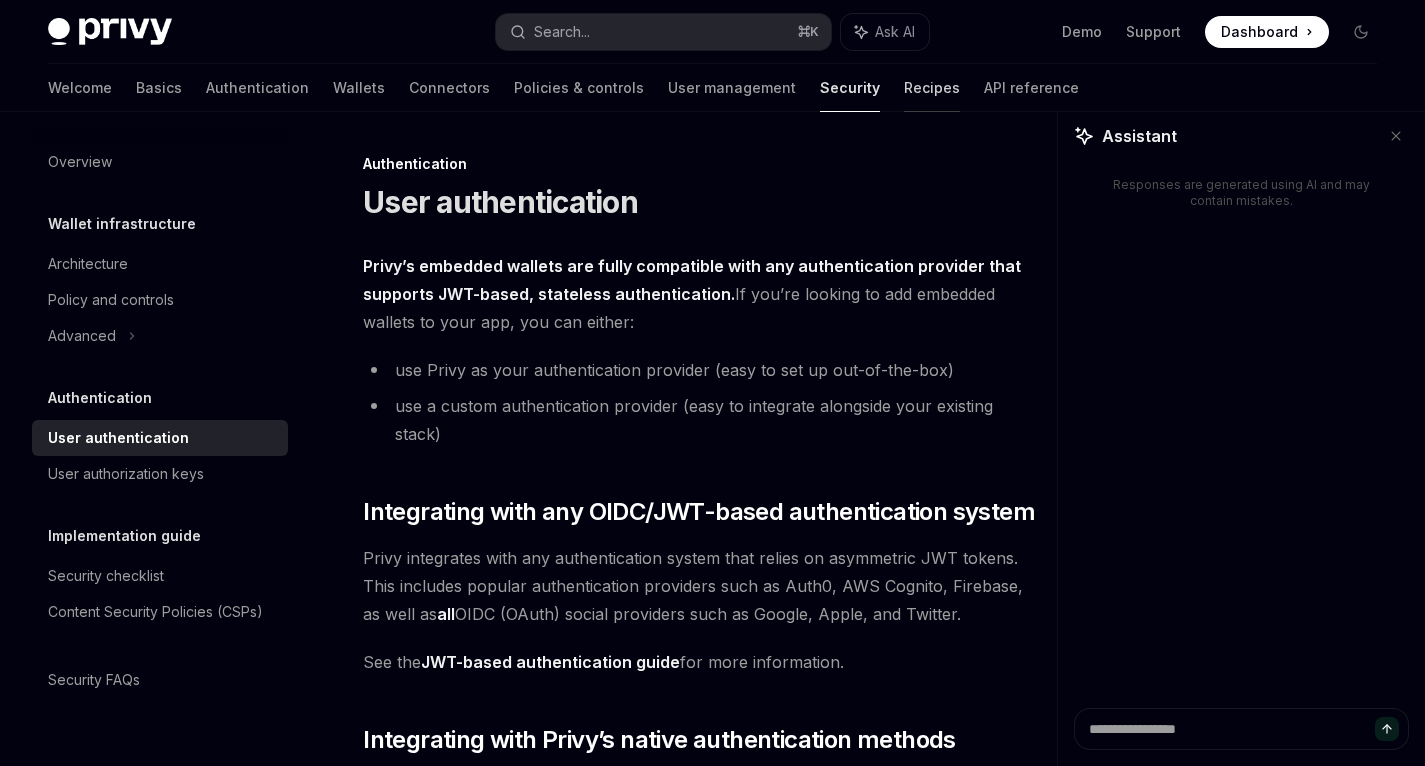 click on "Recipes" at bounding box center [932, 88] 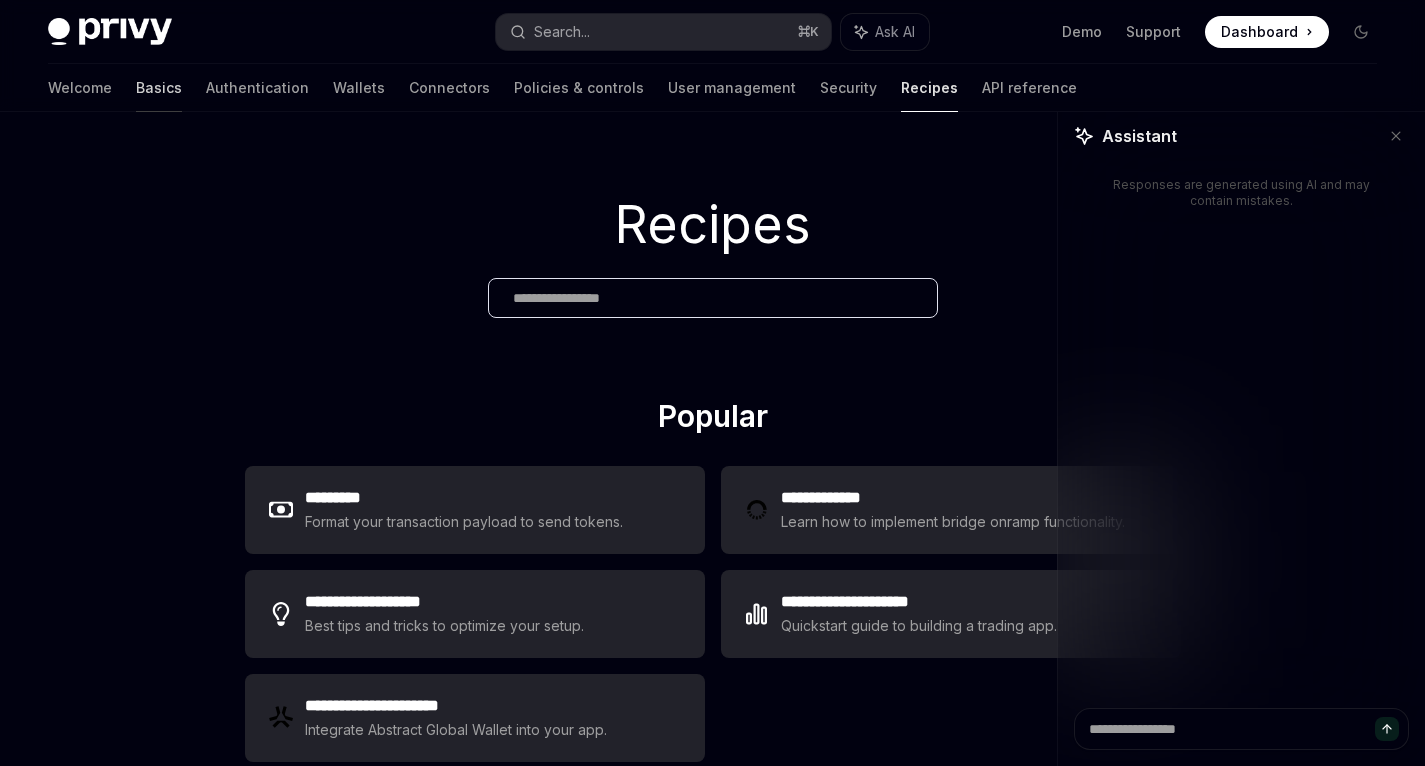 click on "Basics" at bounding box center [159, 88] 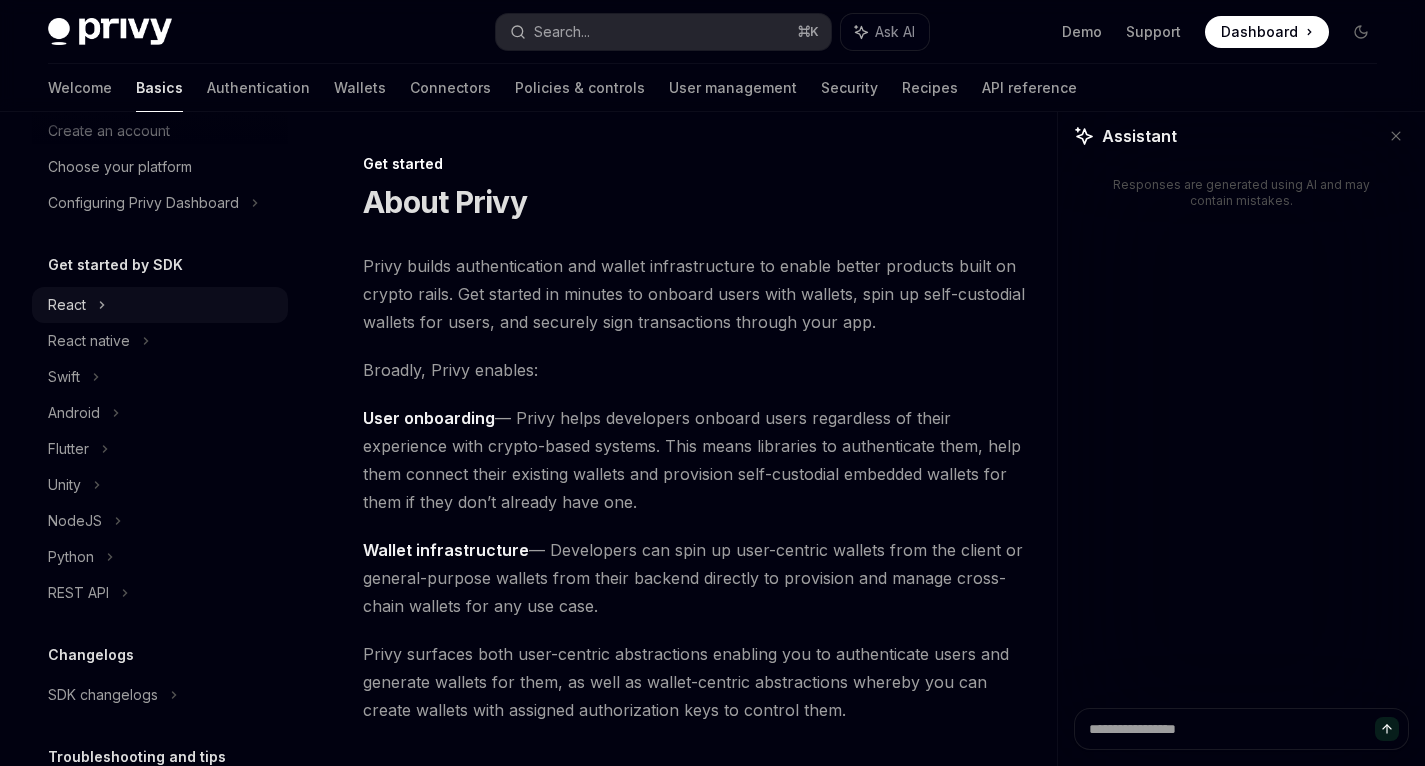 scroll, scrollTop: 0, scrollLeft: 0, axis: both 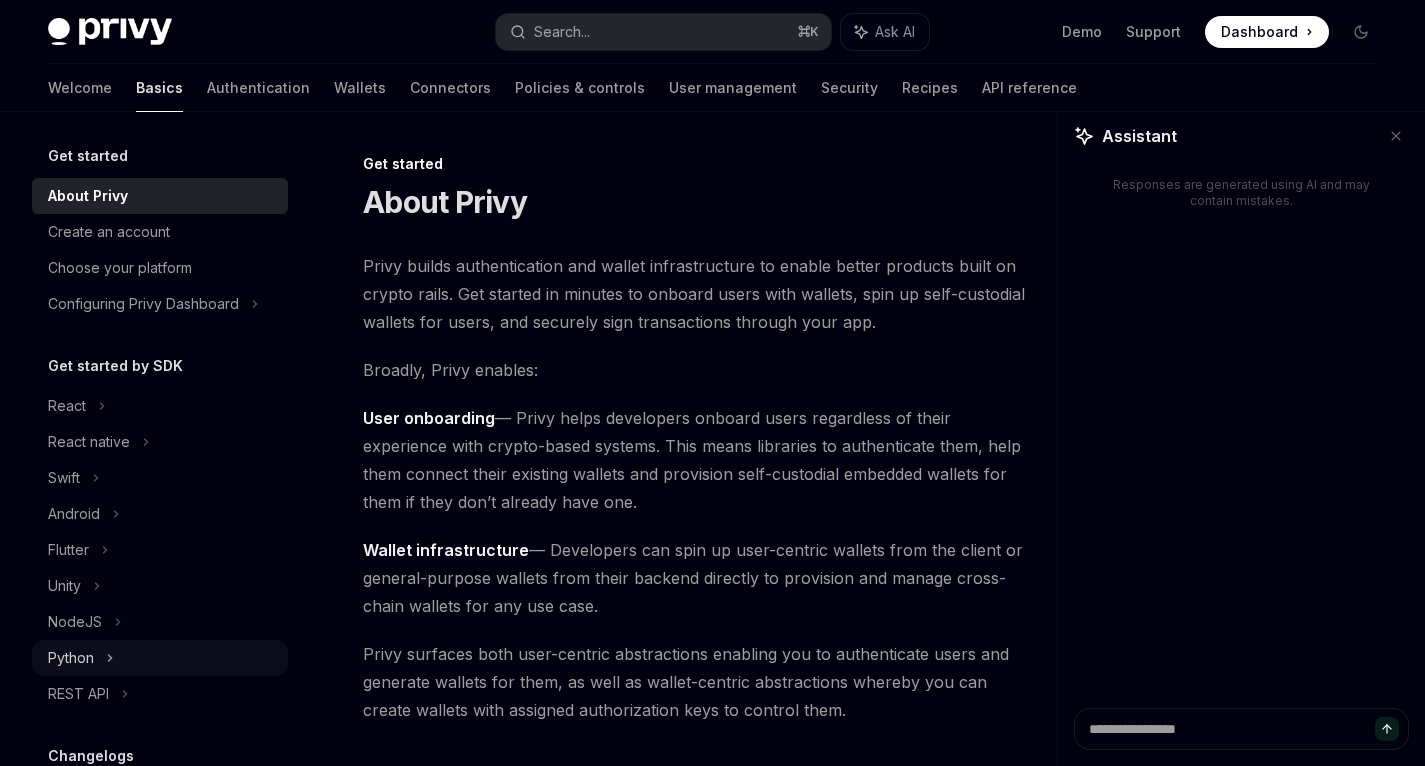 click on "Python" at bounding box center (160, 658) 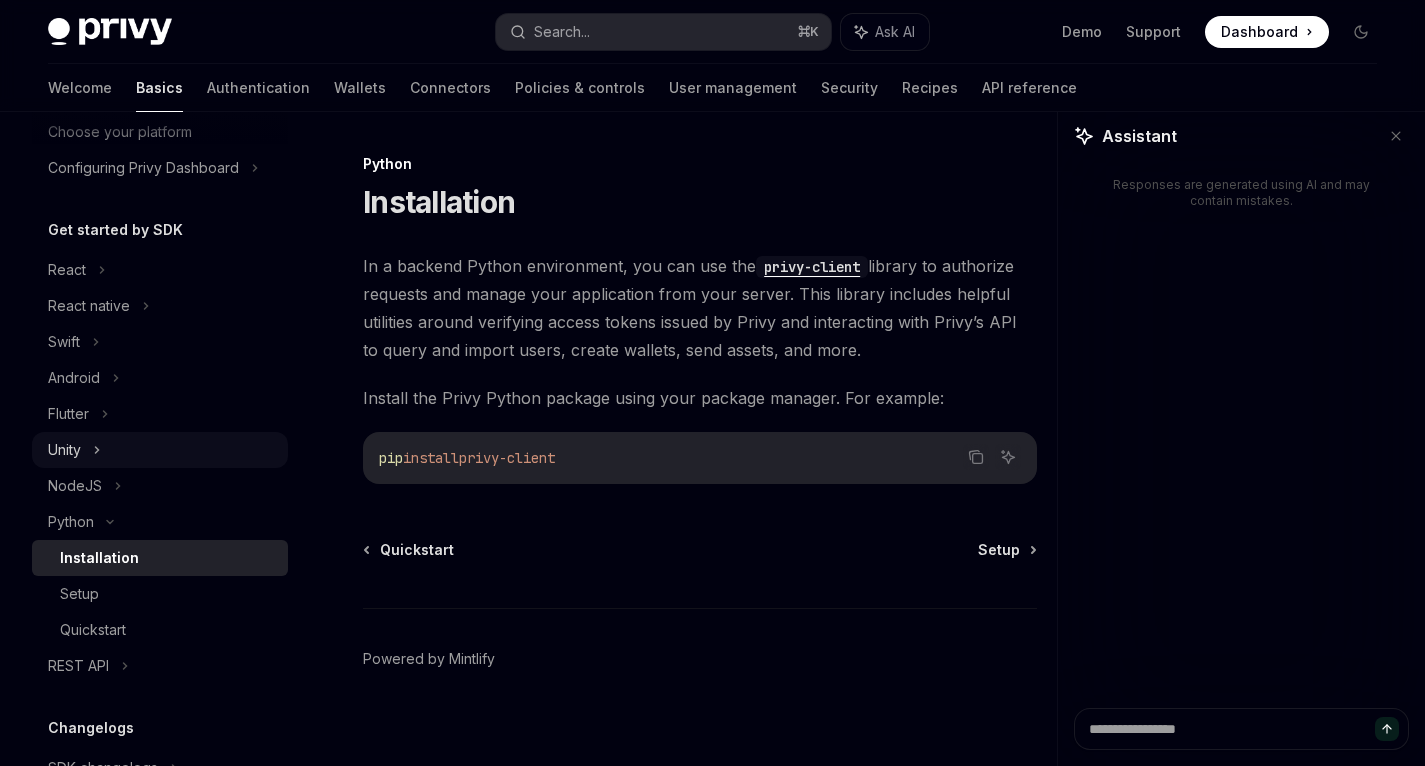 scroll, scrollTop: 240, scrollLeft: 0, axis: vertical 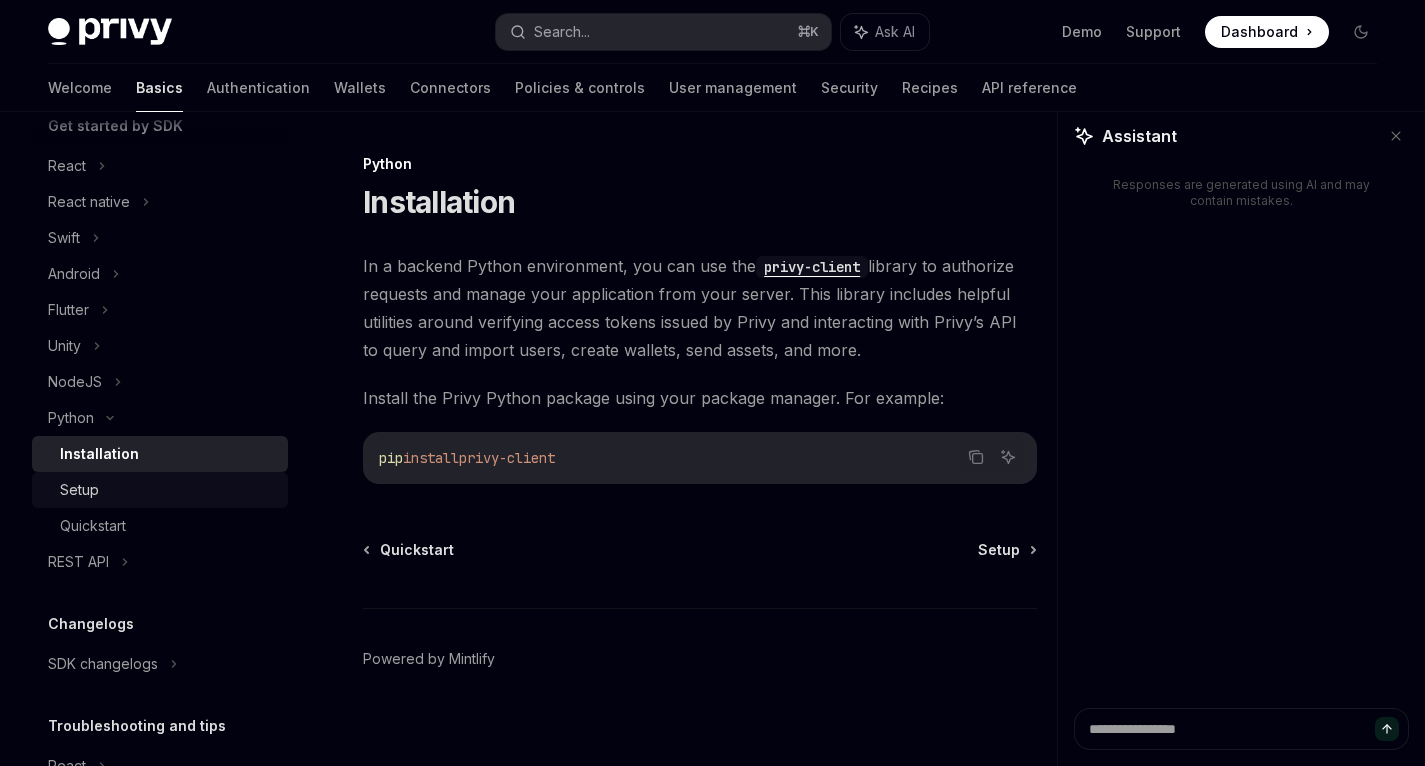 click on "Setup" at bounding box center [168, 490] 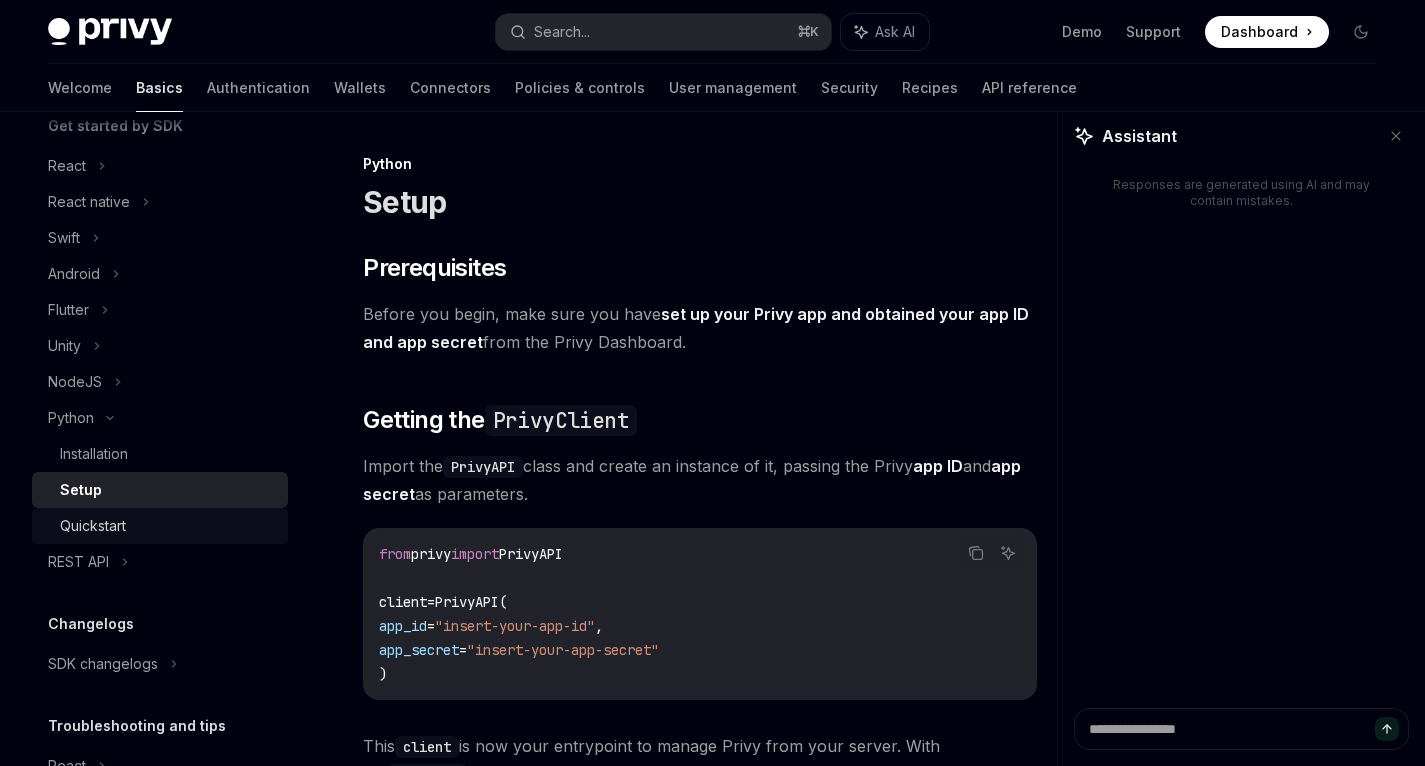 click on "Quickstart" at bounding box center (168, 526) 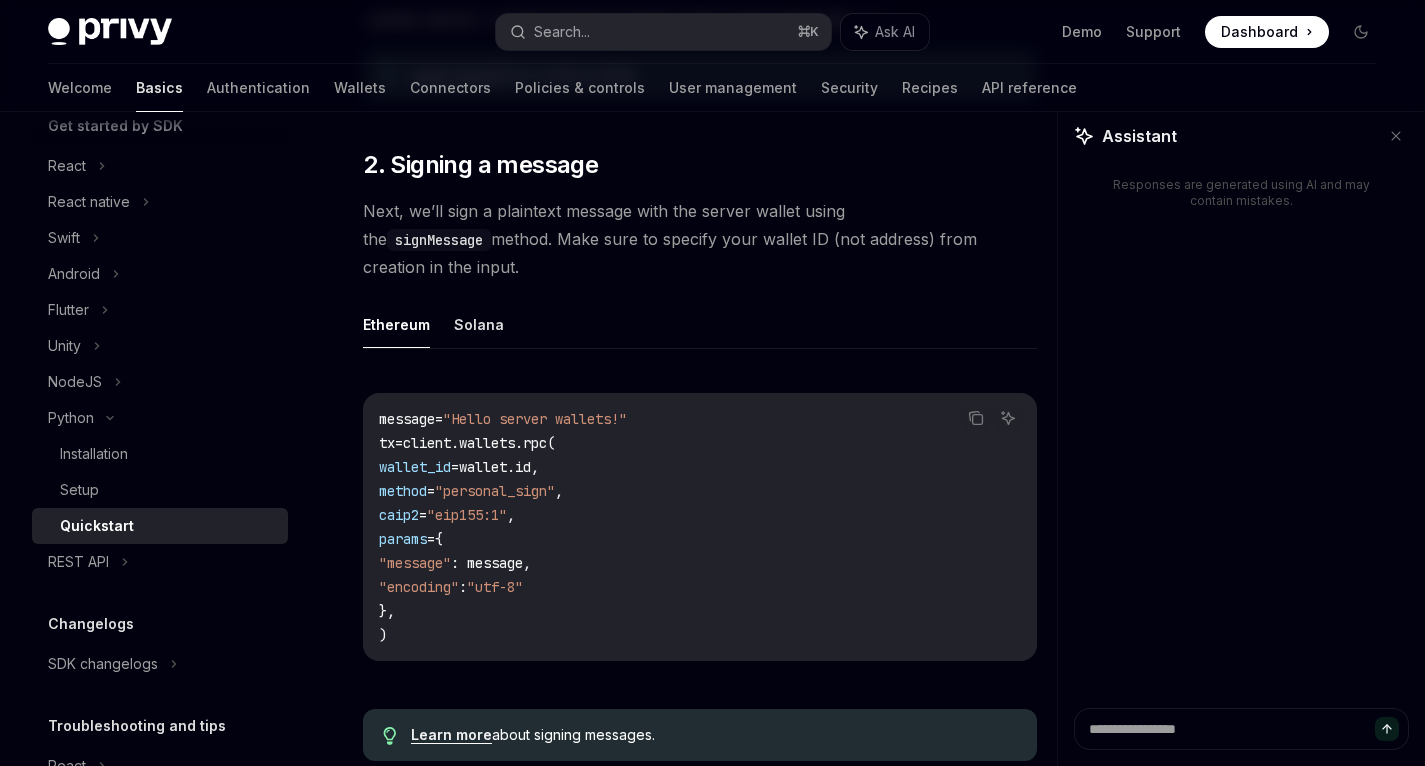 scroll, scrollTop: 871, scrollLeft: 0, axis: vertical 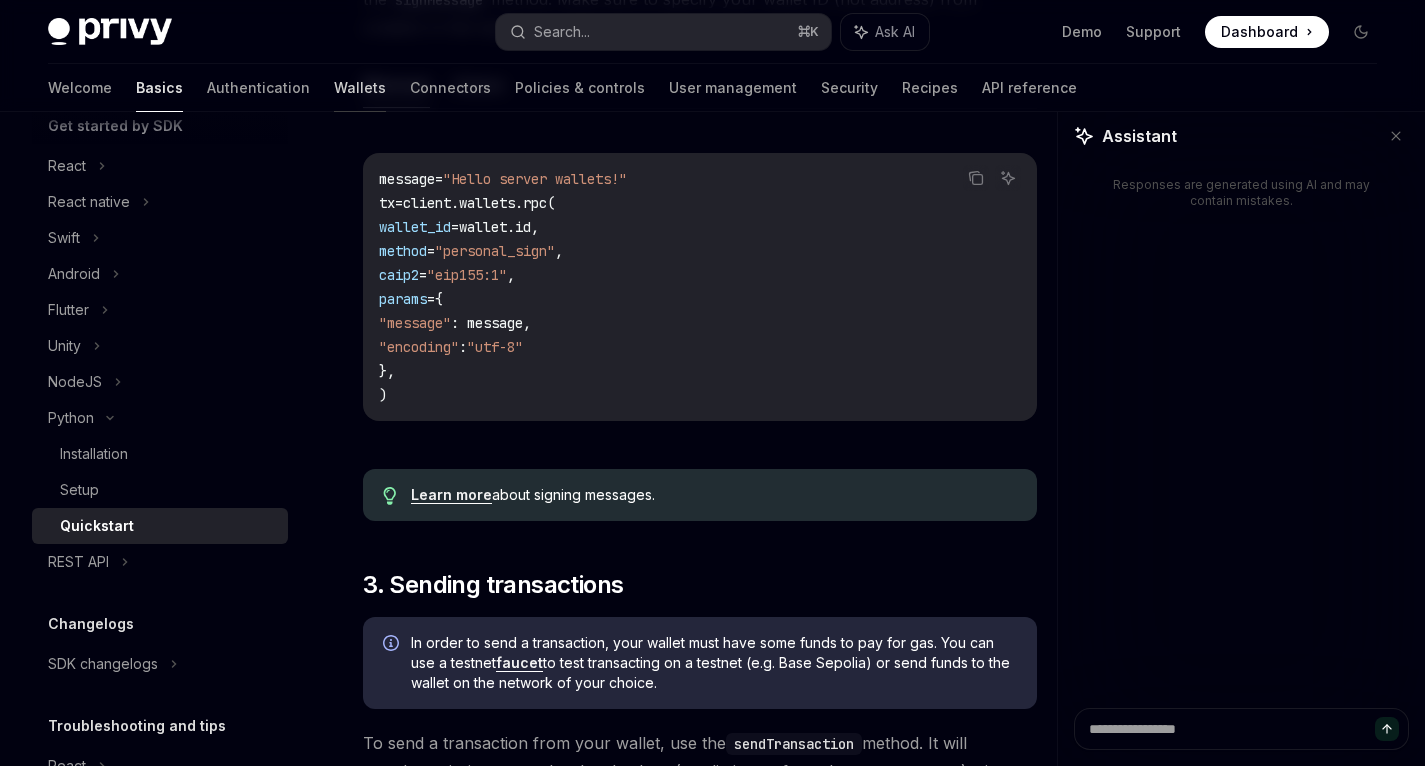 click on "Wallets" at bounding box center (360, 88) 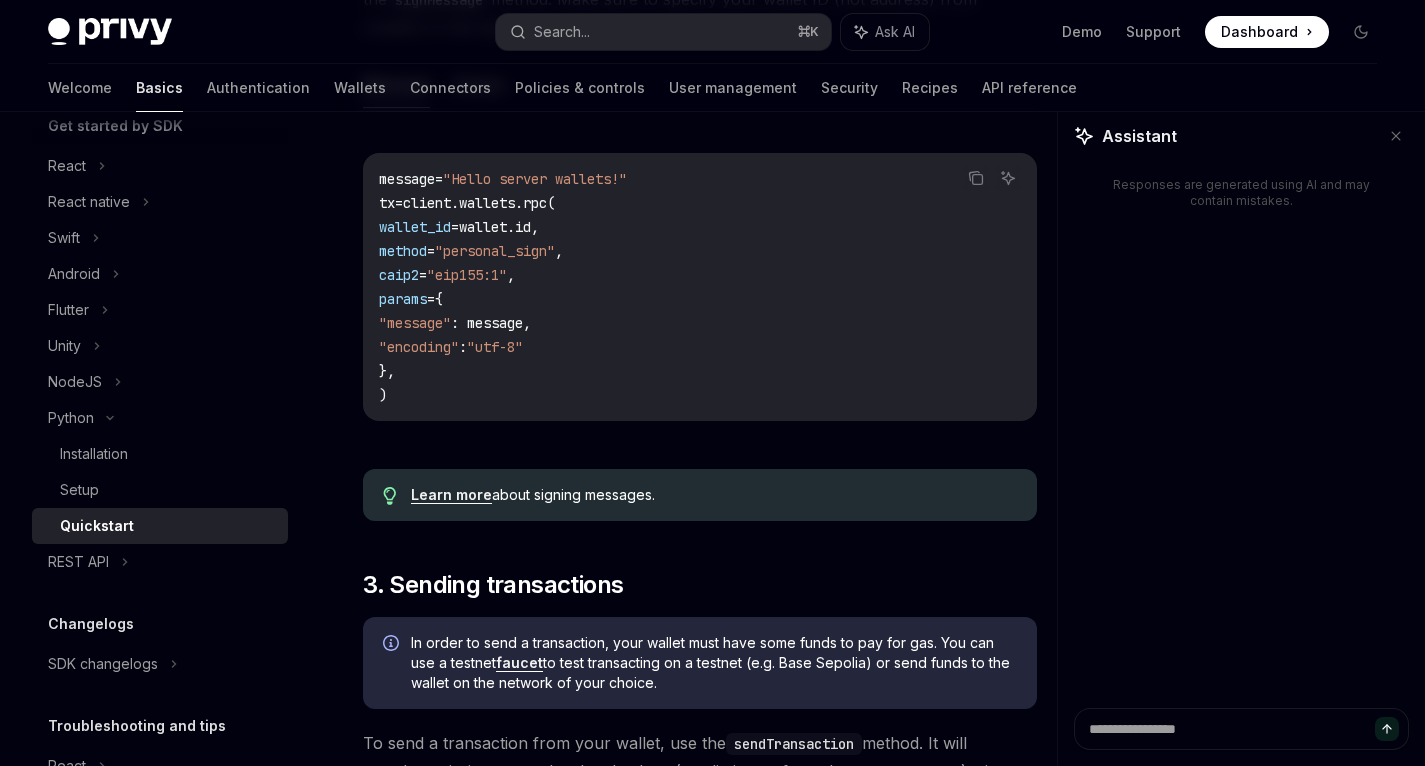 scroll, scrollTop: 0, scrollLeft: 0, axis: both 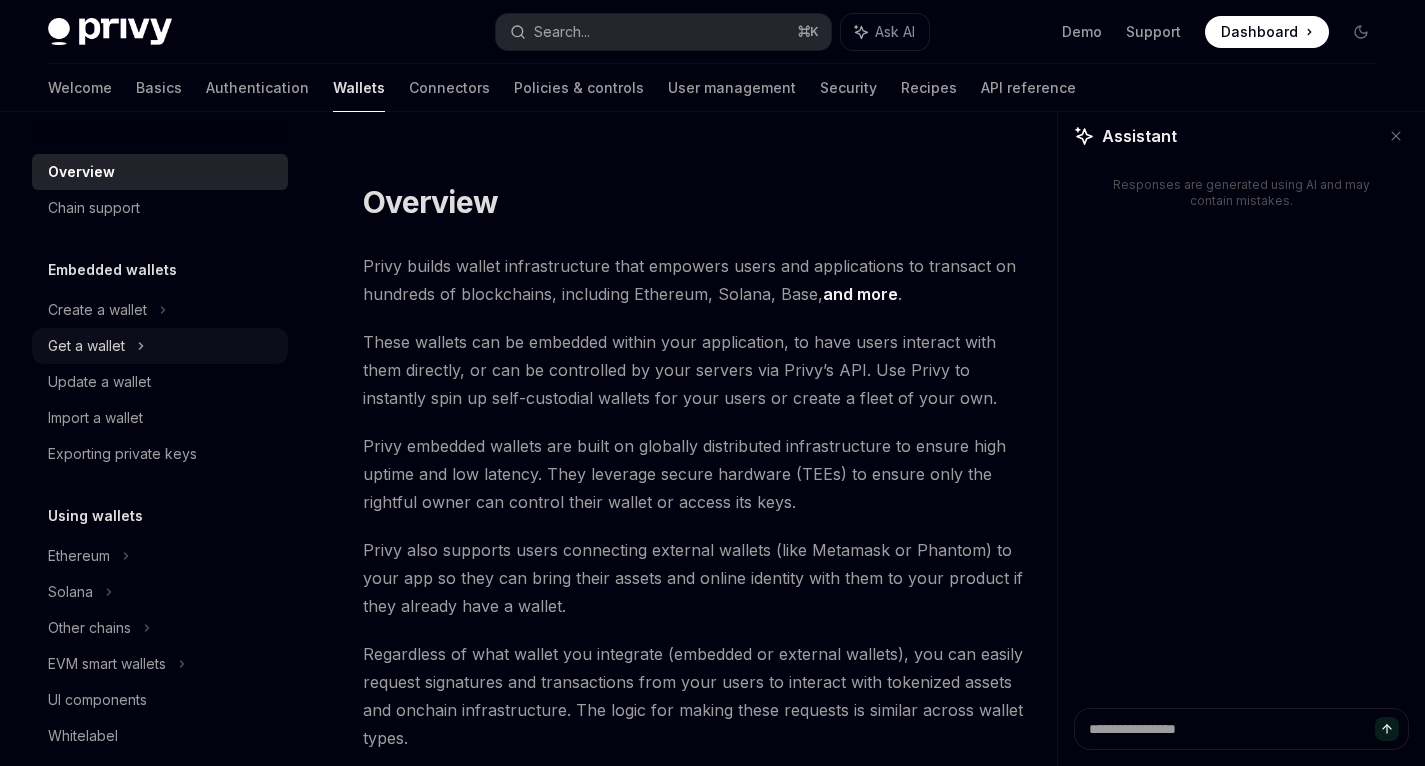 click on "Get a wallet" at bounding box center (86, 346) 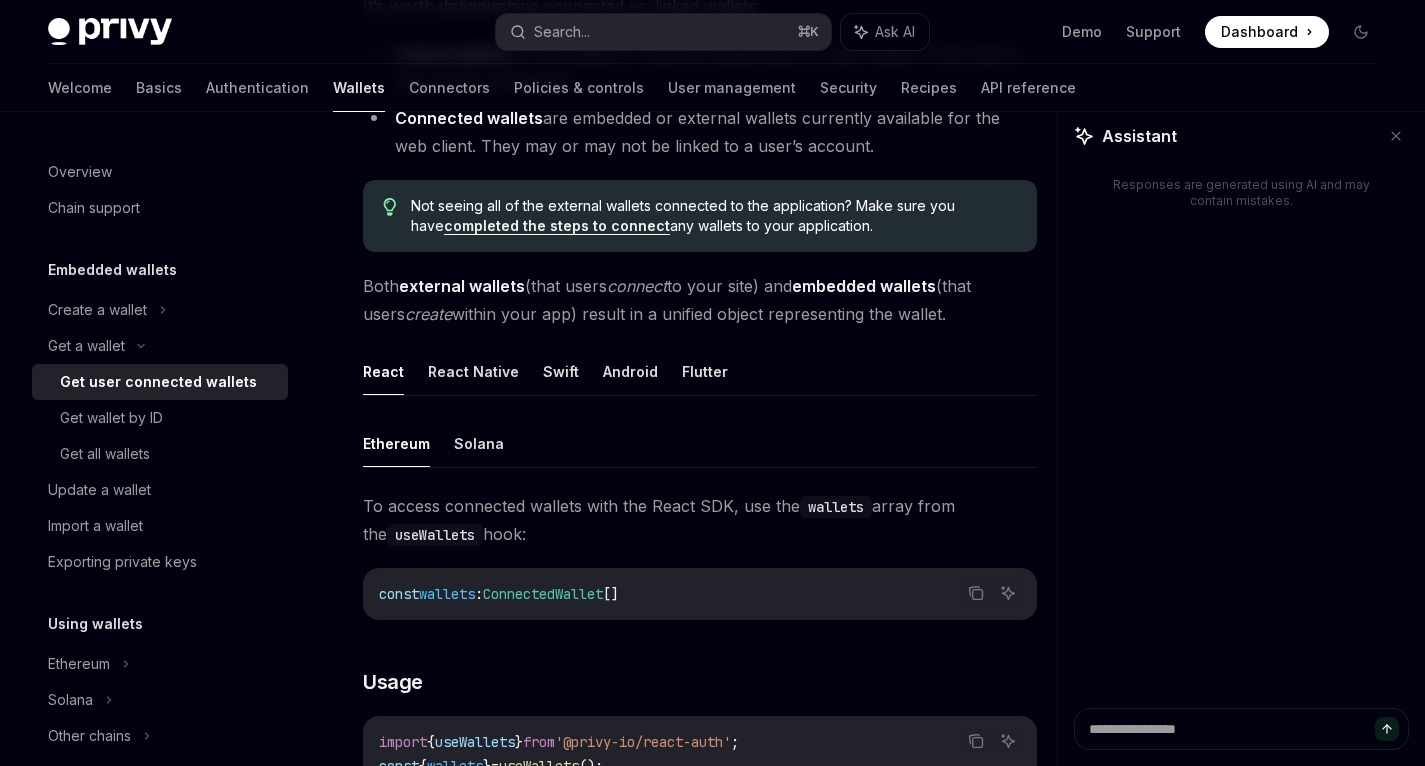 scroll, scrollTop: 378, scrollLeft: 0, axis: vertical 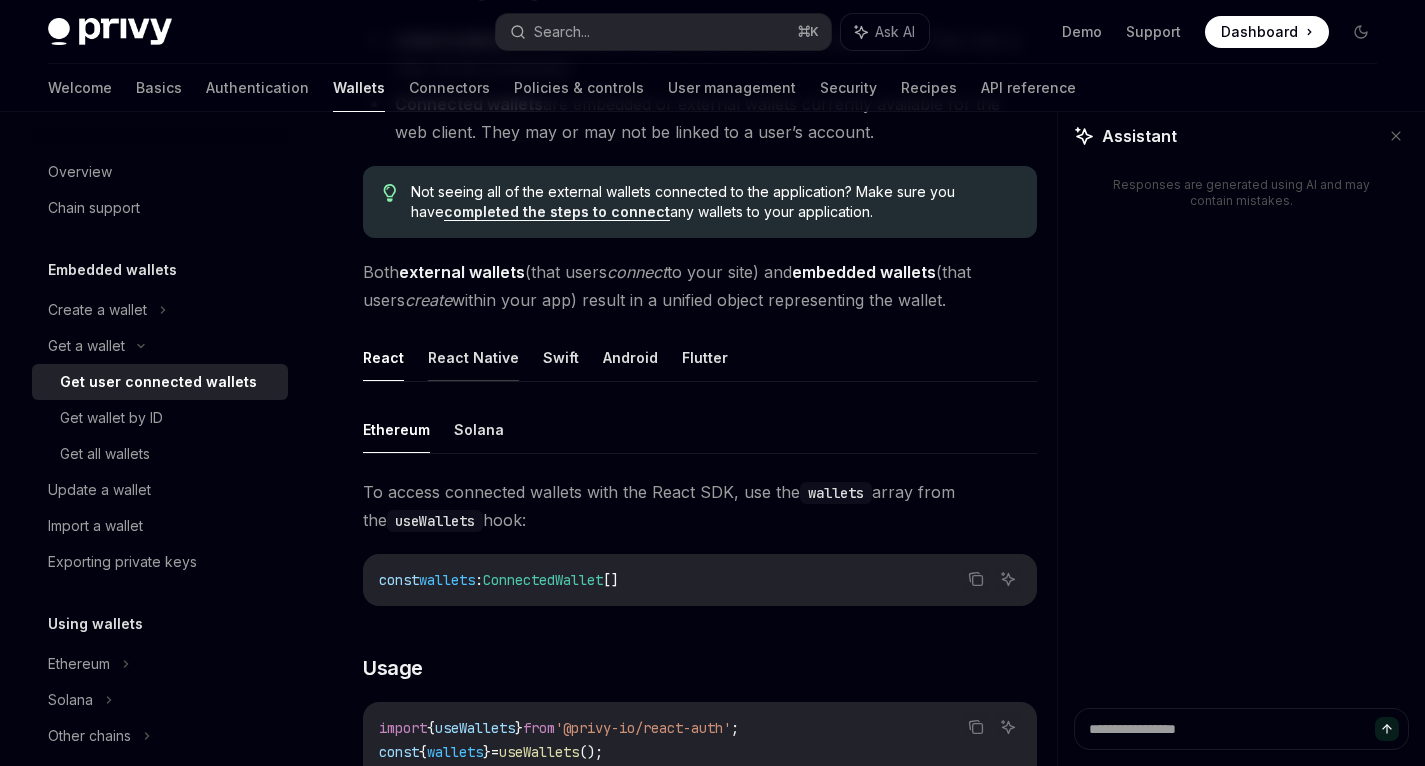 click on "React Native" at bounding box center [473, 357] 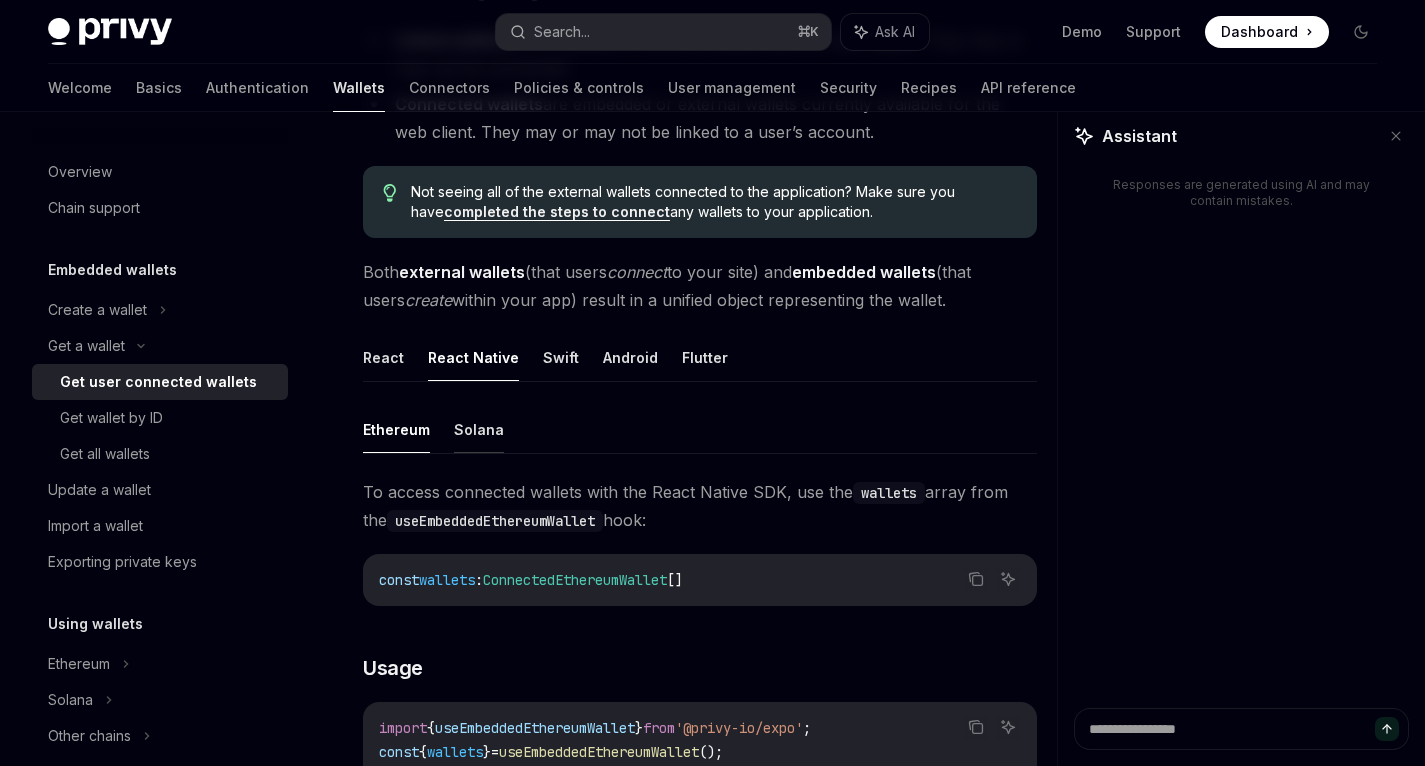 click on "Solana" at bounding box center (479, 429) 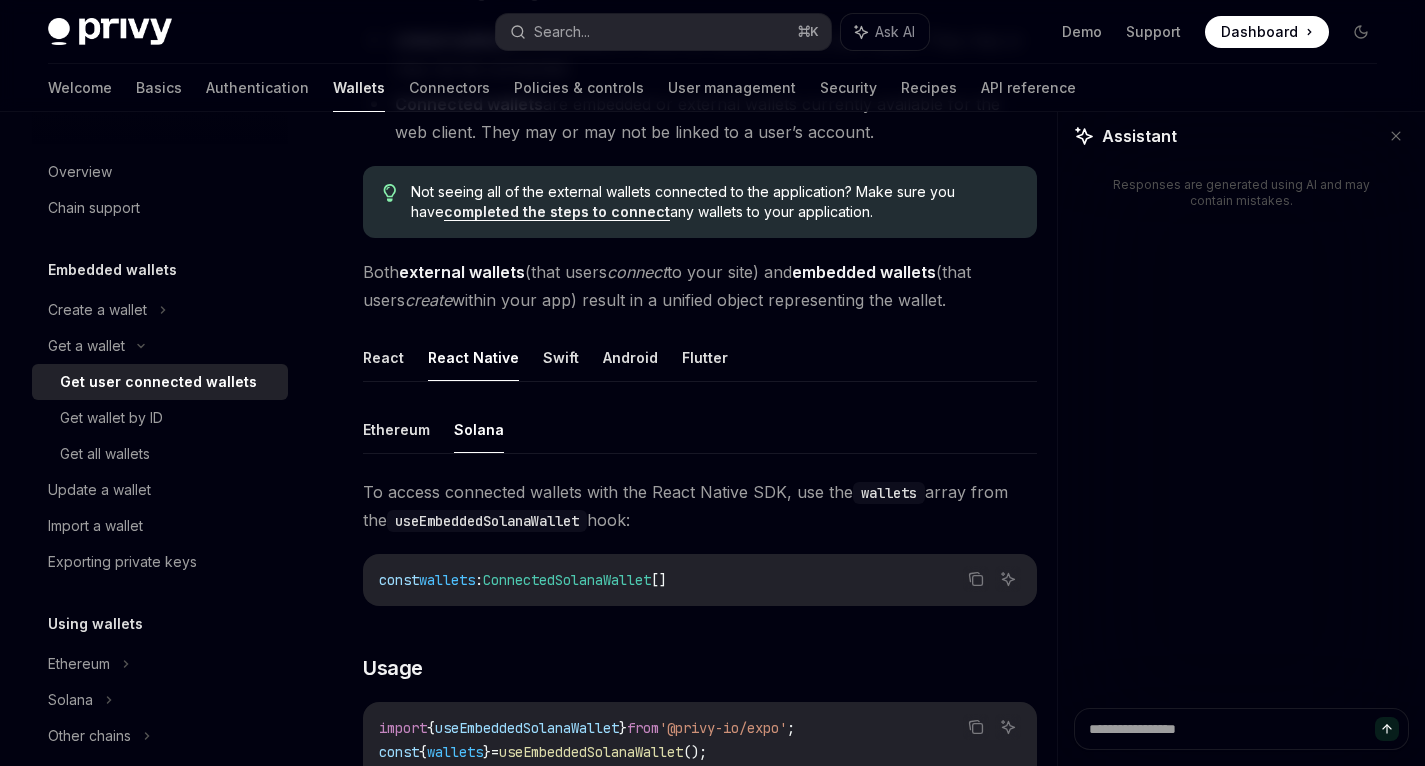 click on "React React Native Swift Android Flutter" at bounding box center (700, 358) 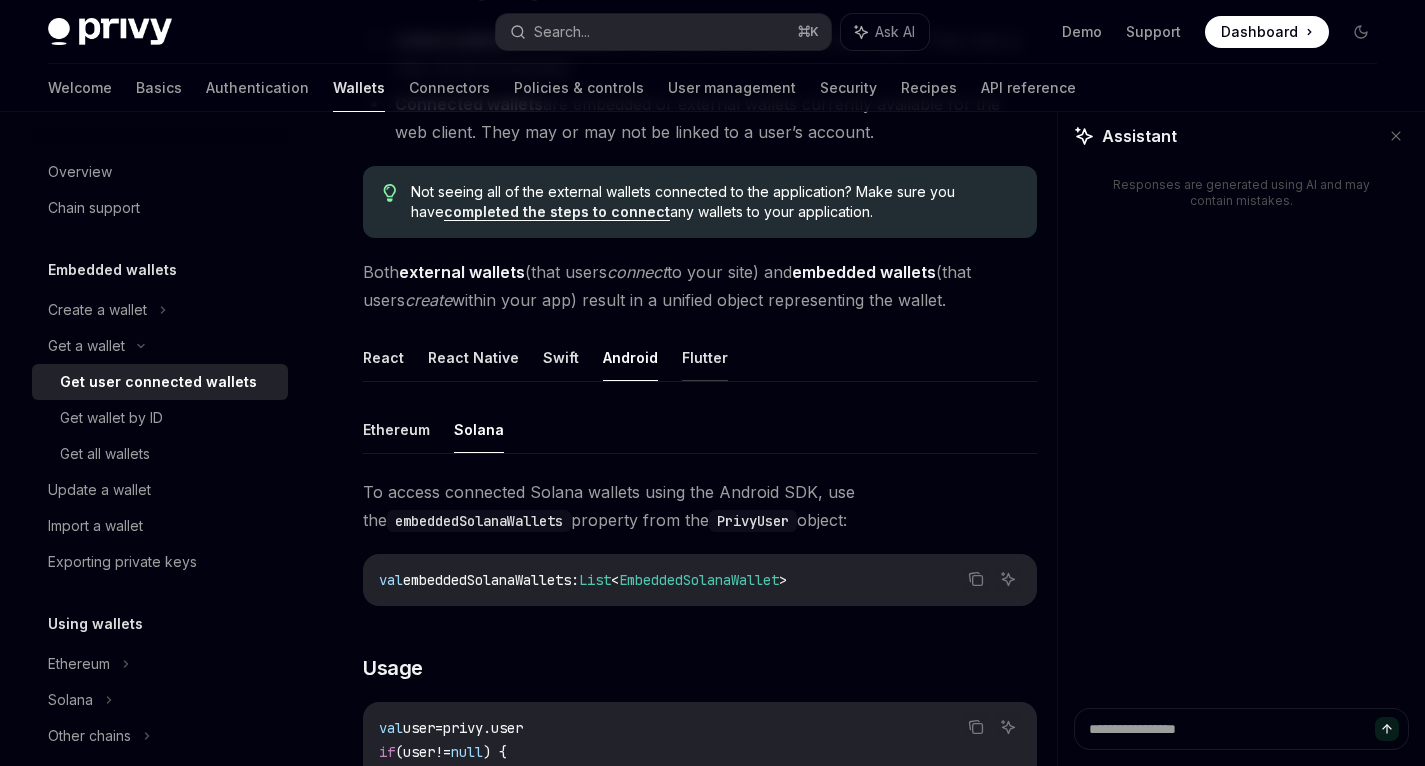 click on "Flutter" at bounding box center (705, 357) 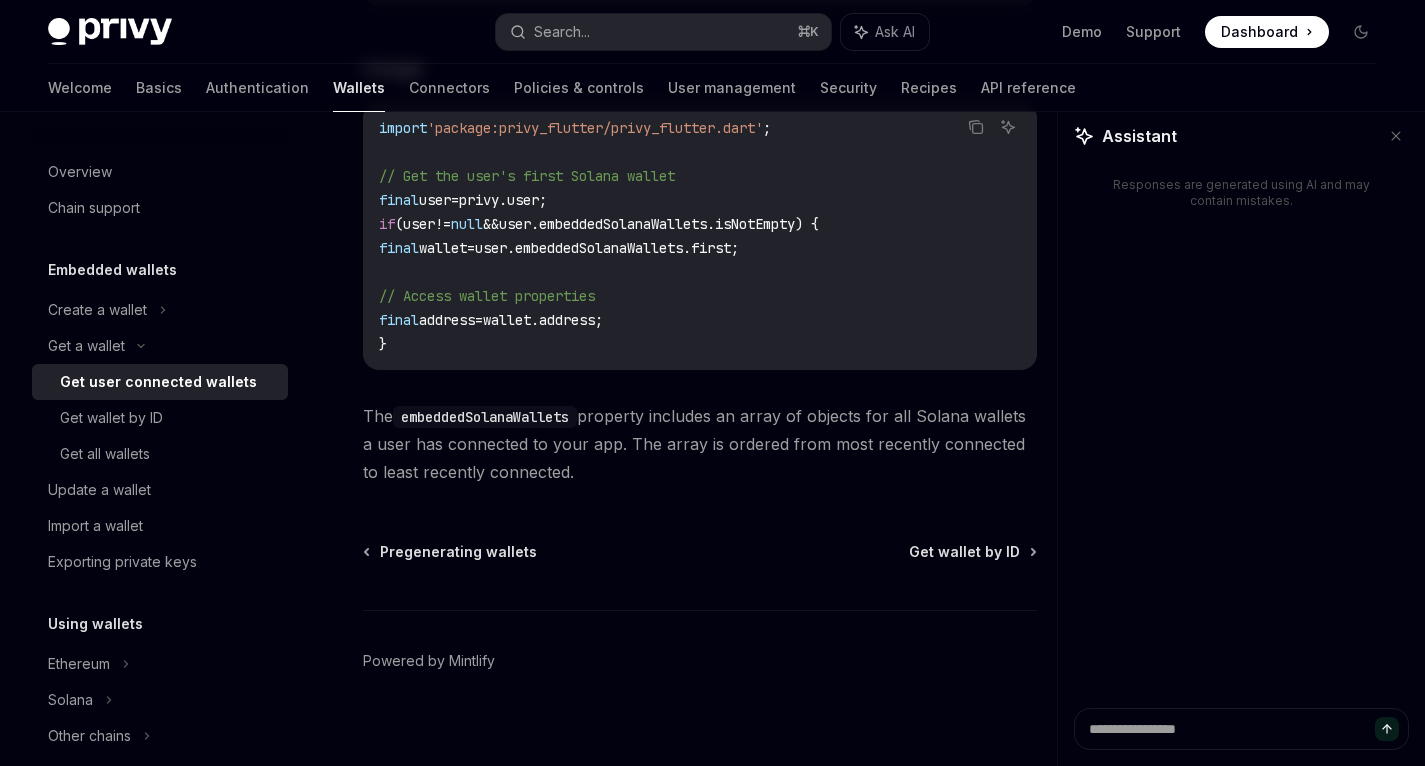 scroll, scrollTop: 999, scrollLeft: 0, axis: vertical 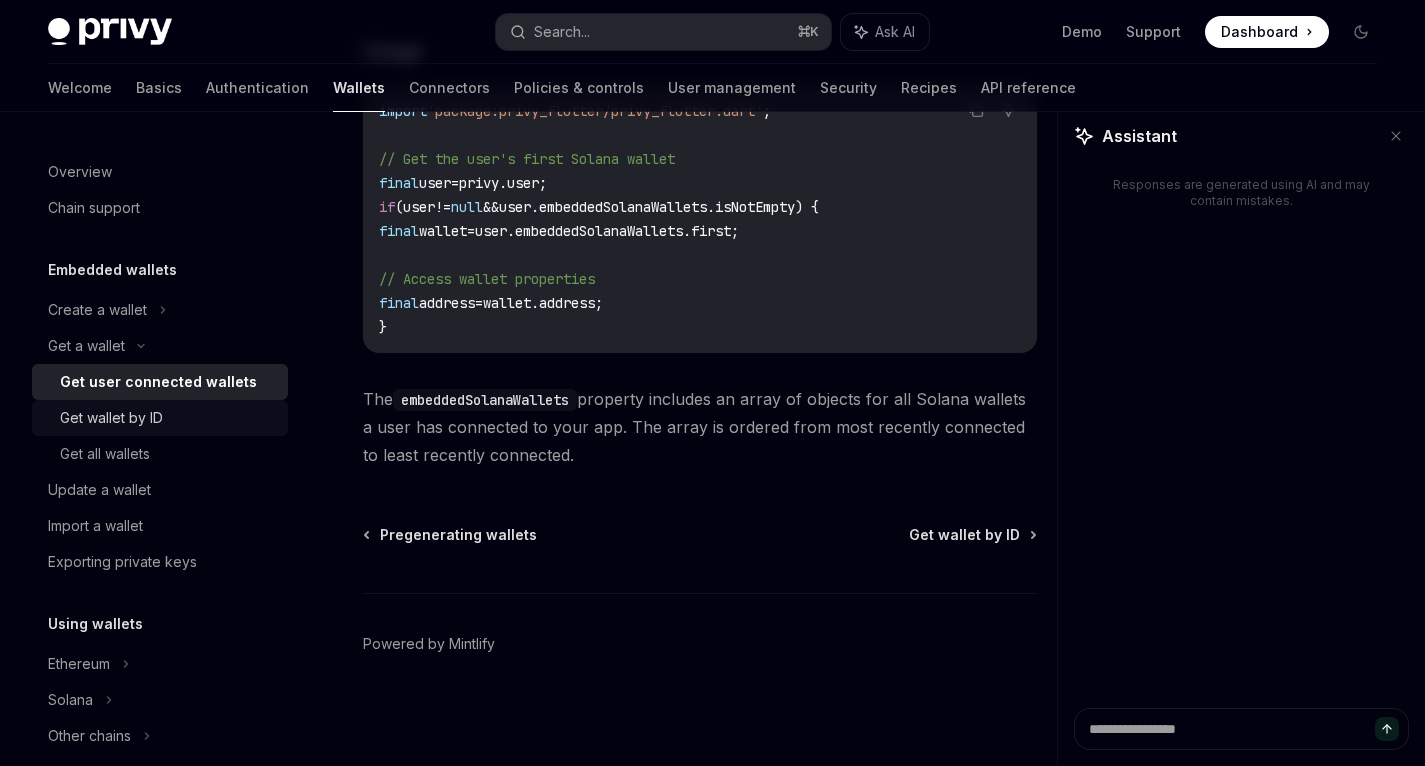 click on "Get wallet by ID" at bounding box center [160, 418] 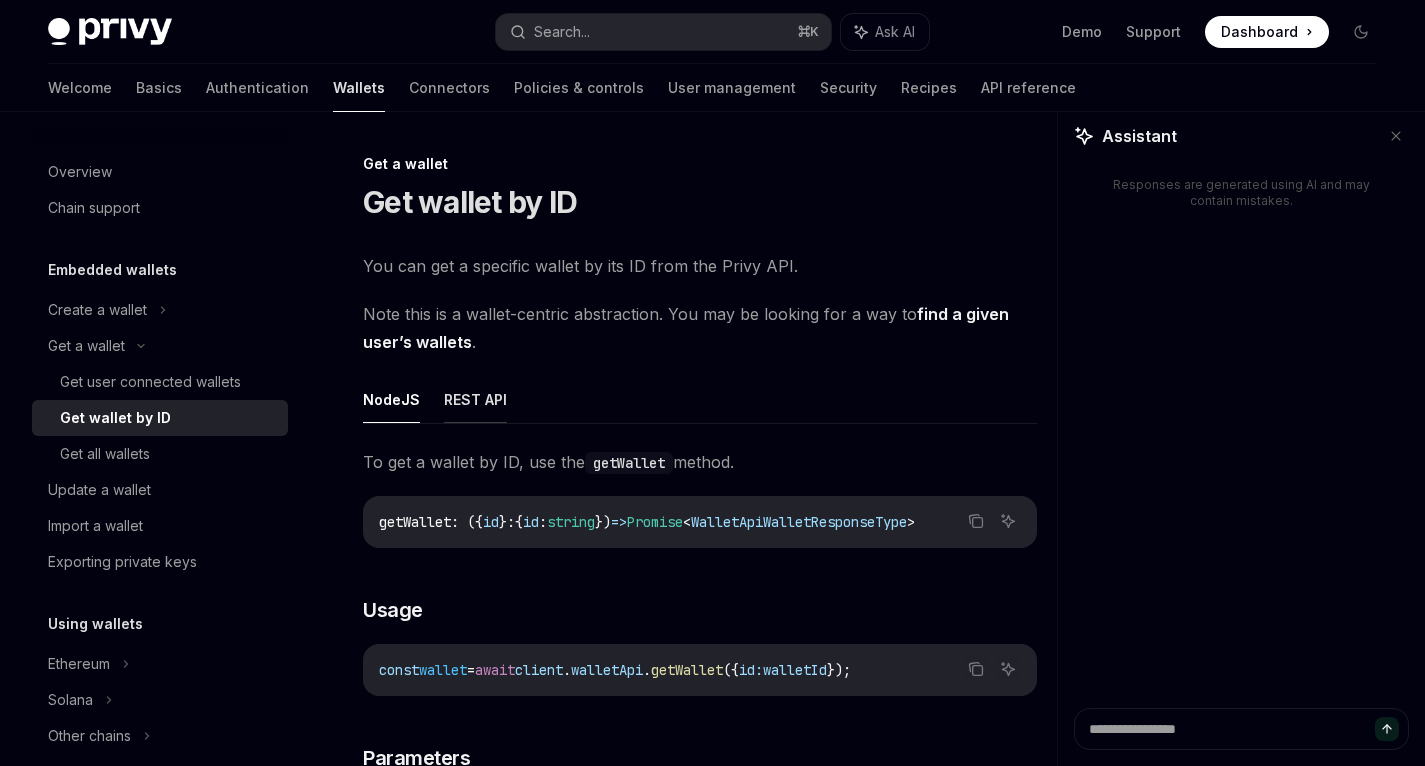 click on "REST API" at bounding box center (475, 399) 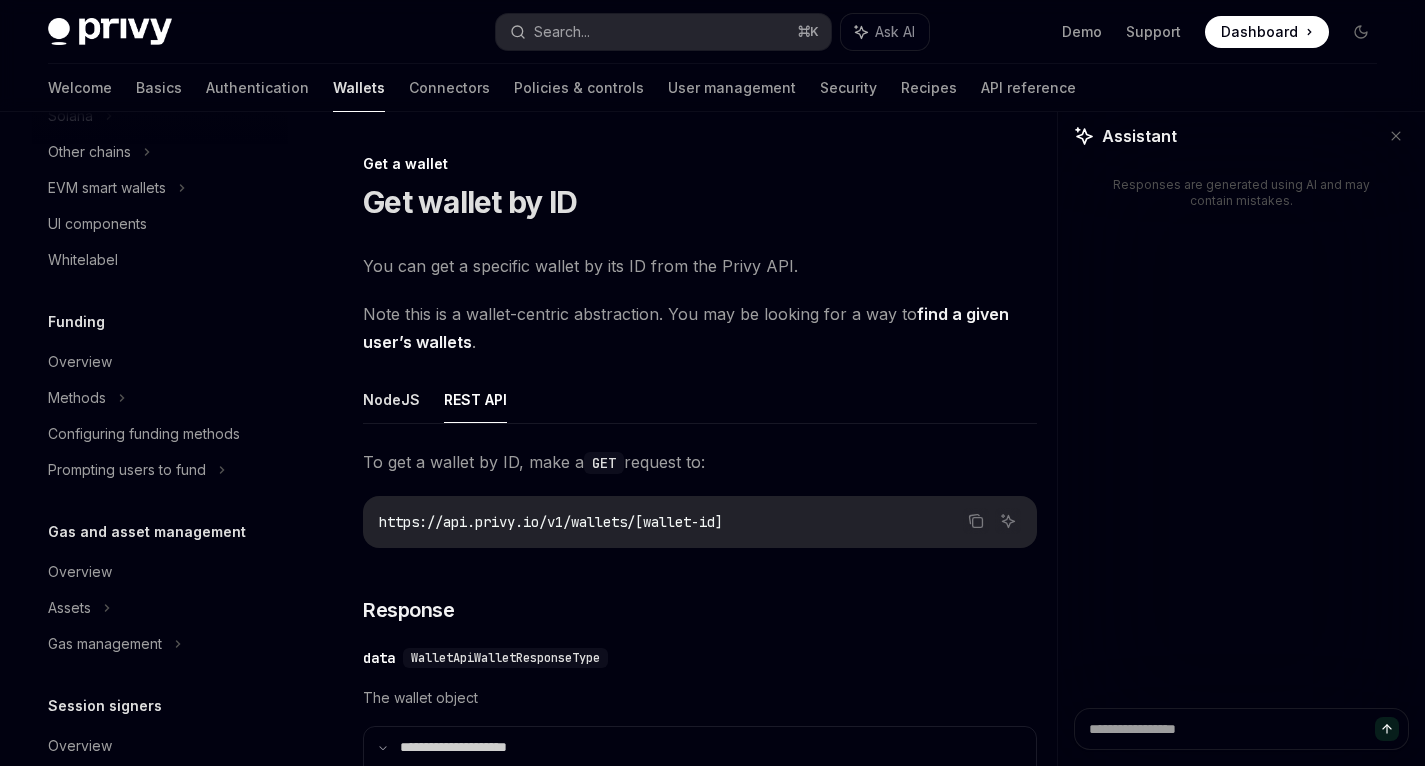 scroll, scrollTop: 622, scrollLeft: 0, axis: vertical 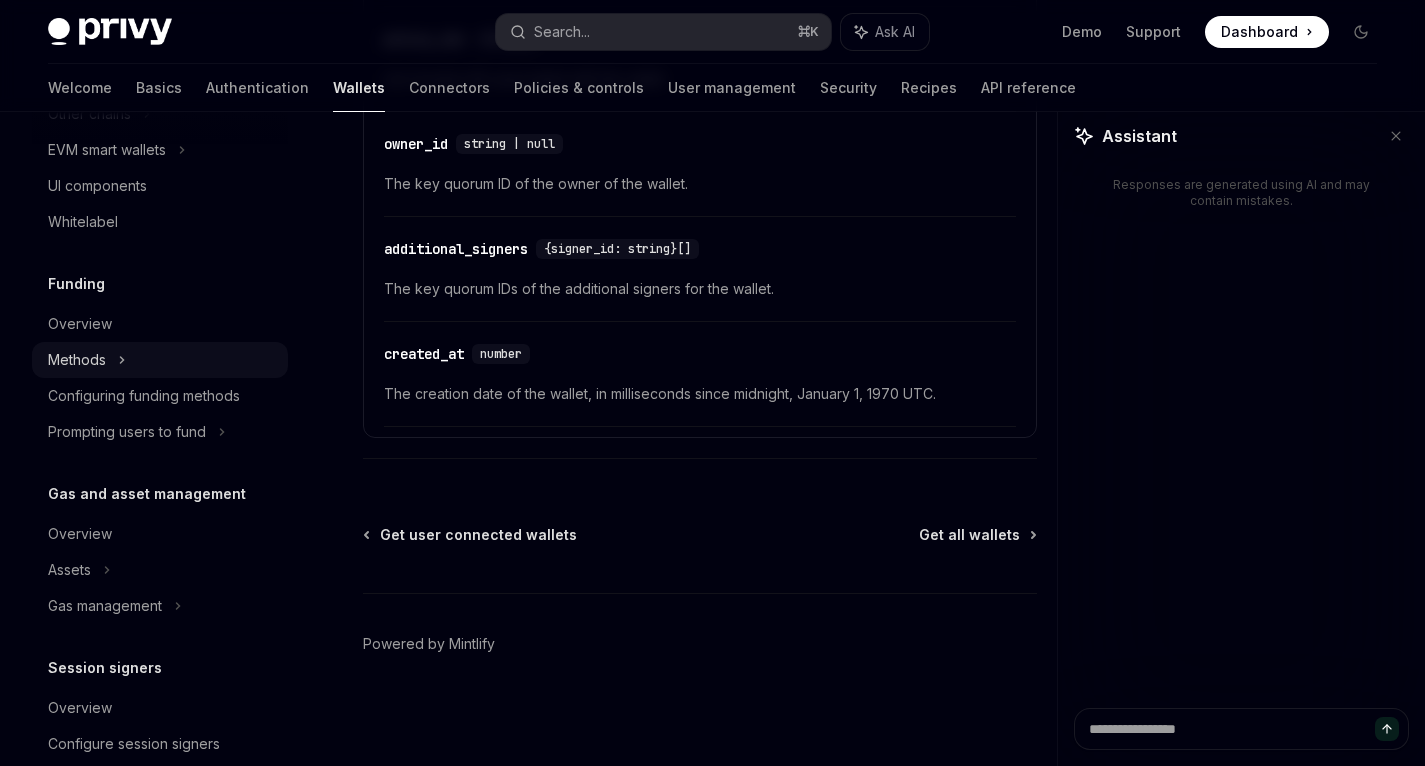 click on "Methods" at bounding box center (160, -276) 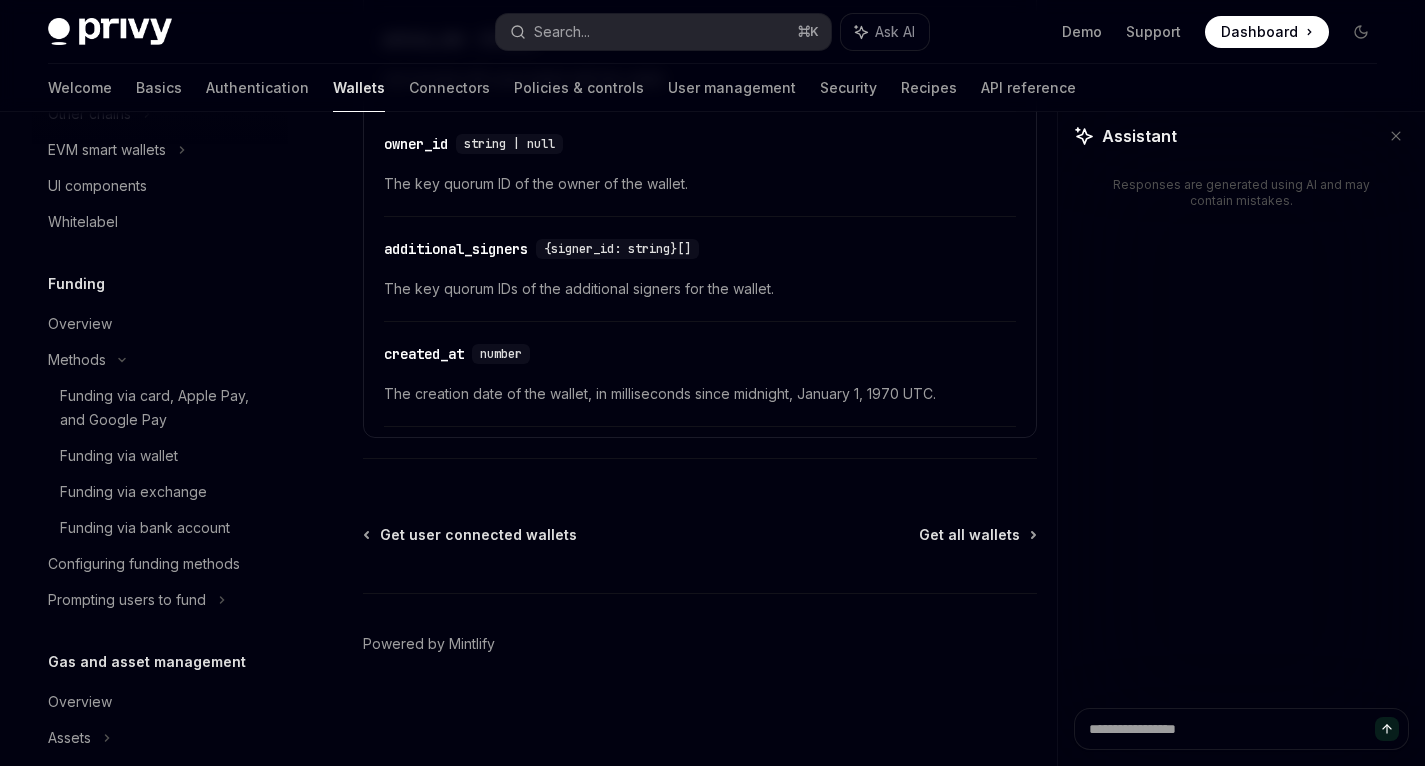 scroll, scrollTop: 0, scrollLeft: 0, axis: both 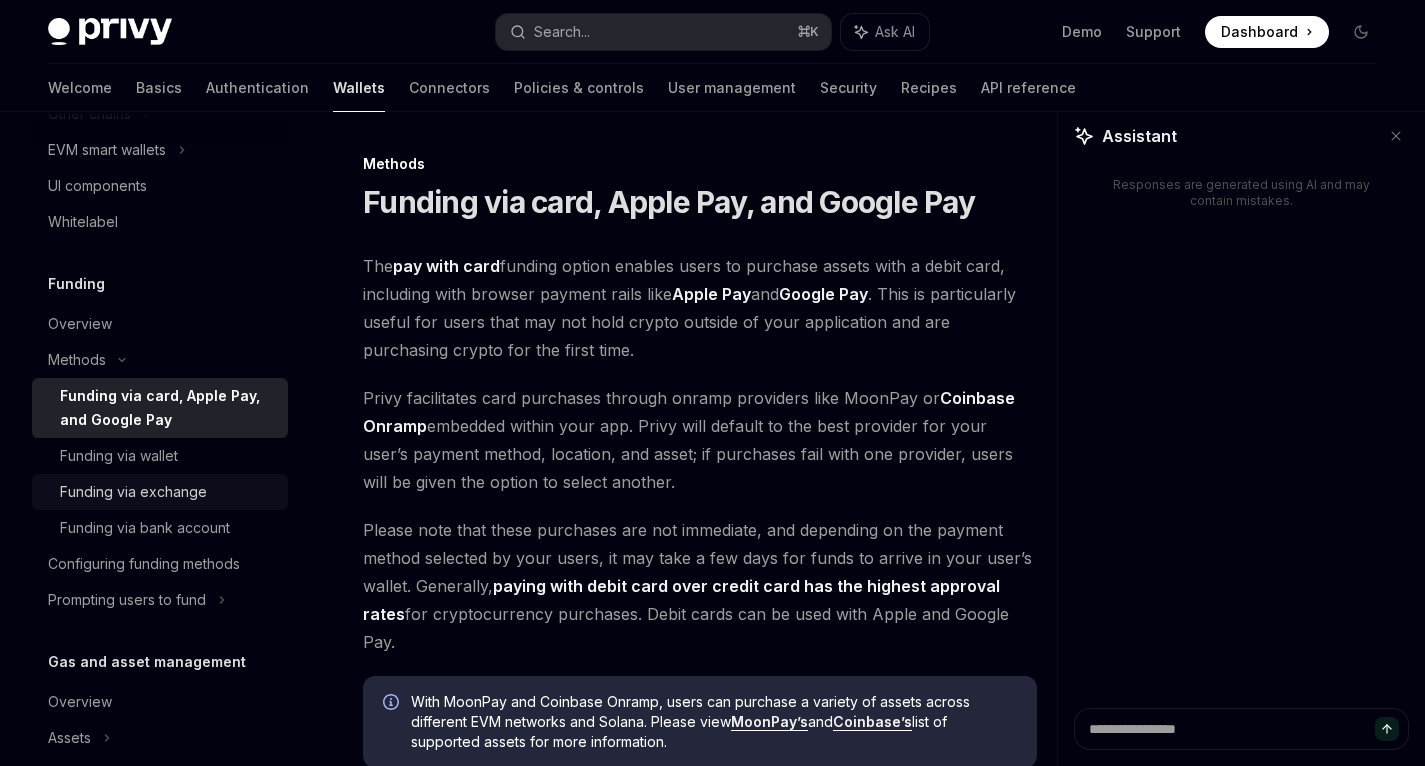 click on "Funding via exchange" at bounding box center [160, 492] 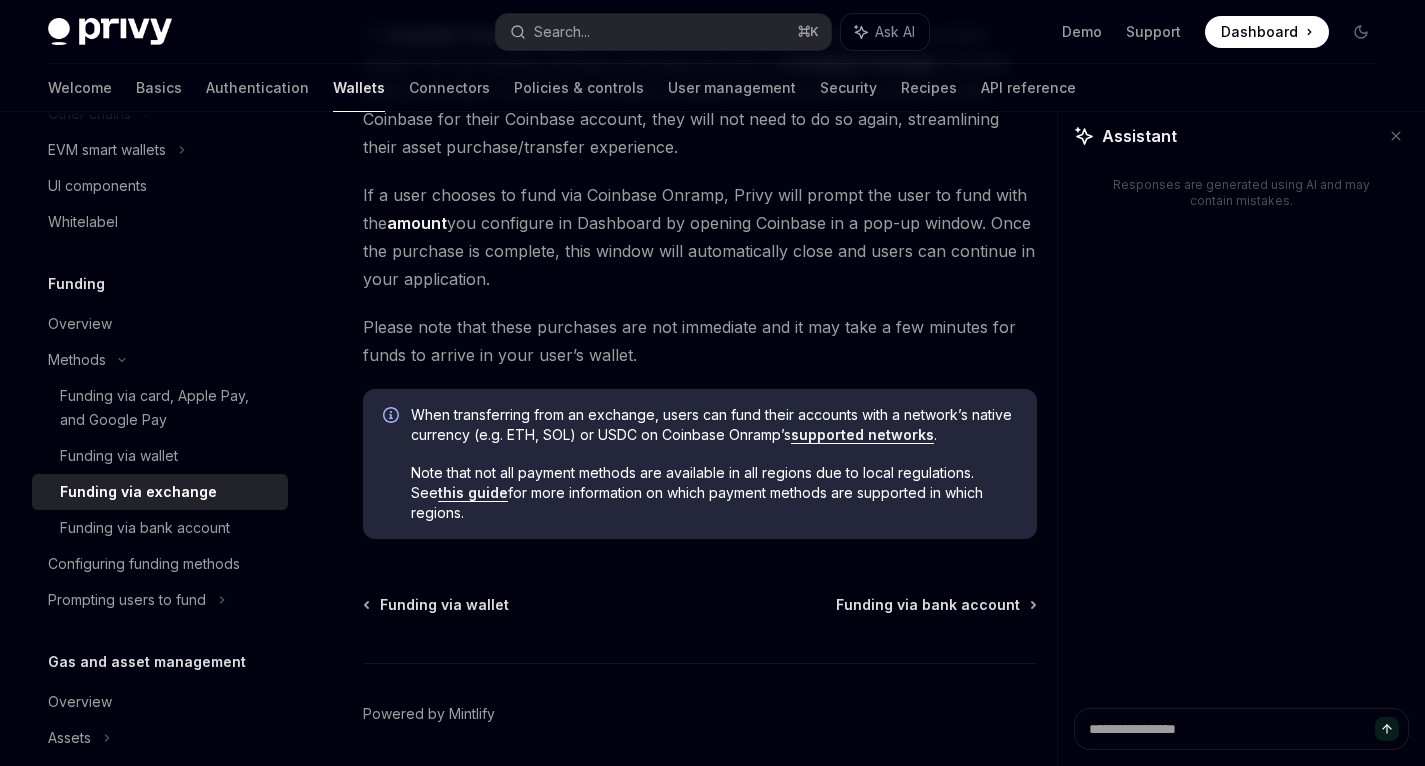 scroll, scrollTop: 281, scrollLeft: 0, axis: vertical 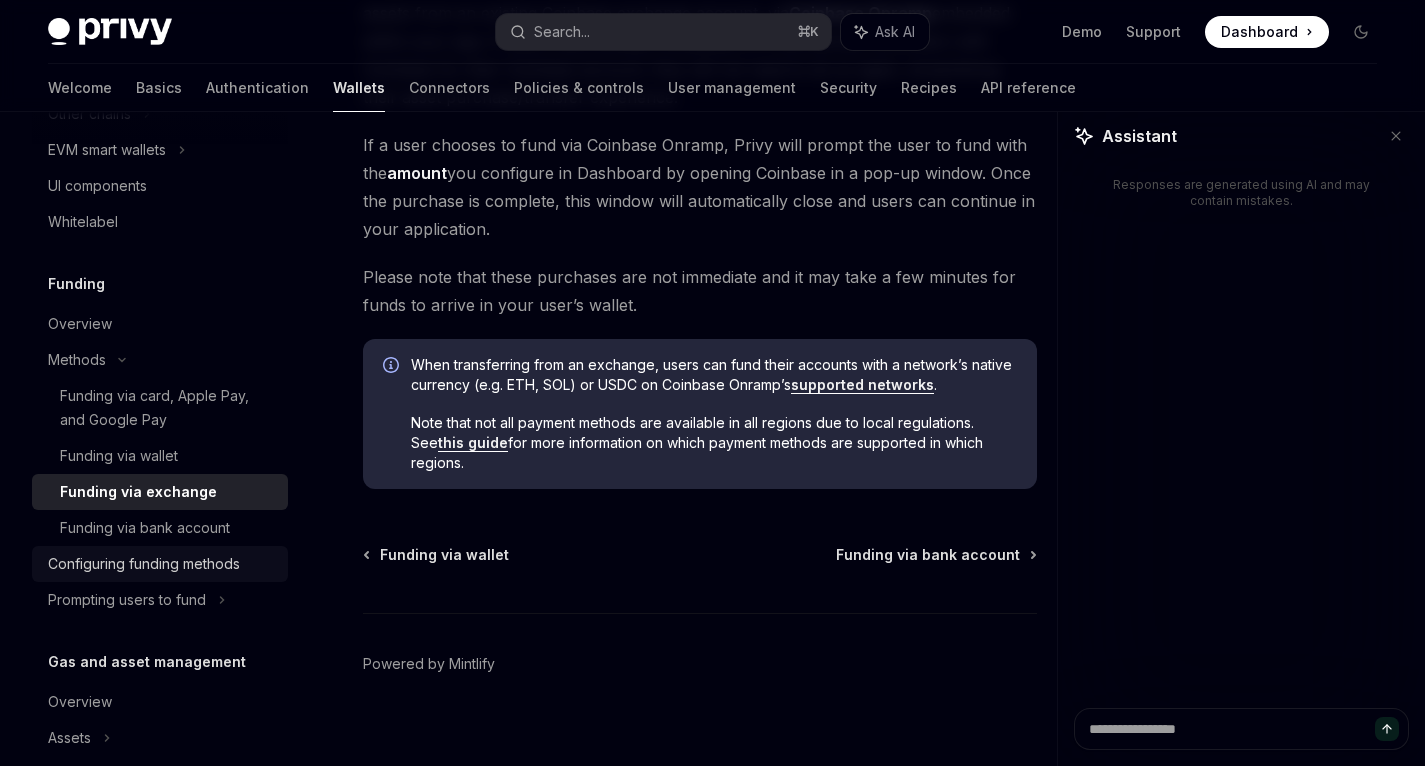click on "Configuring funding methods" at bounding box center (144, 564) 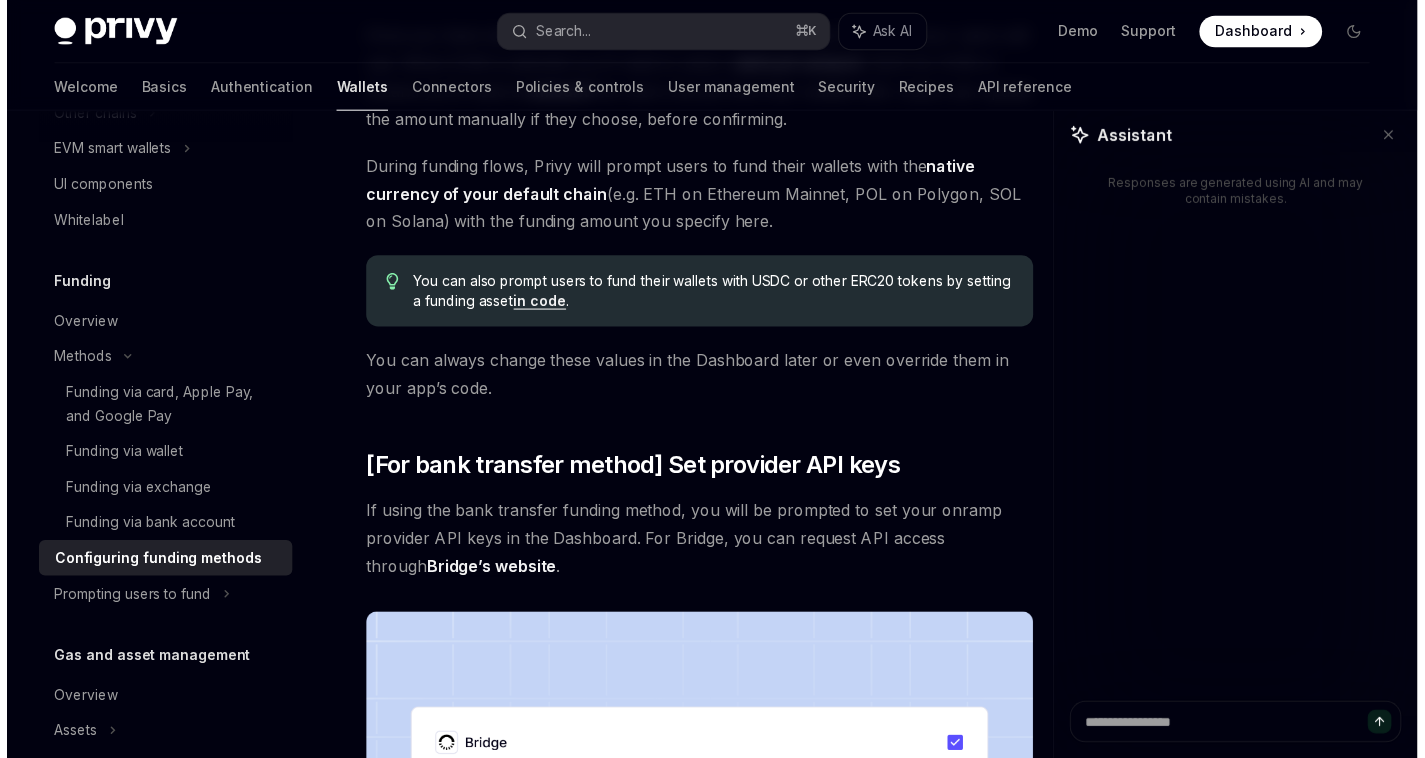 scroll, scrollTop: 1986, scrollLeft: 0, axis: vertical 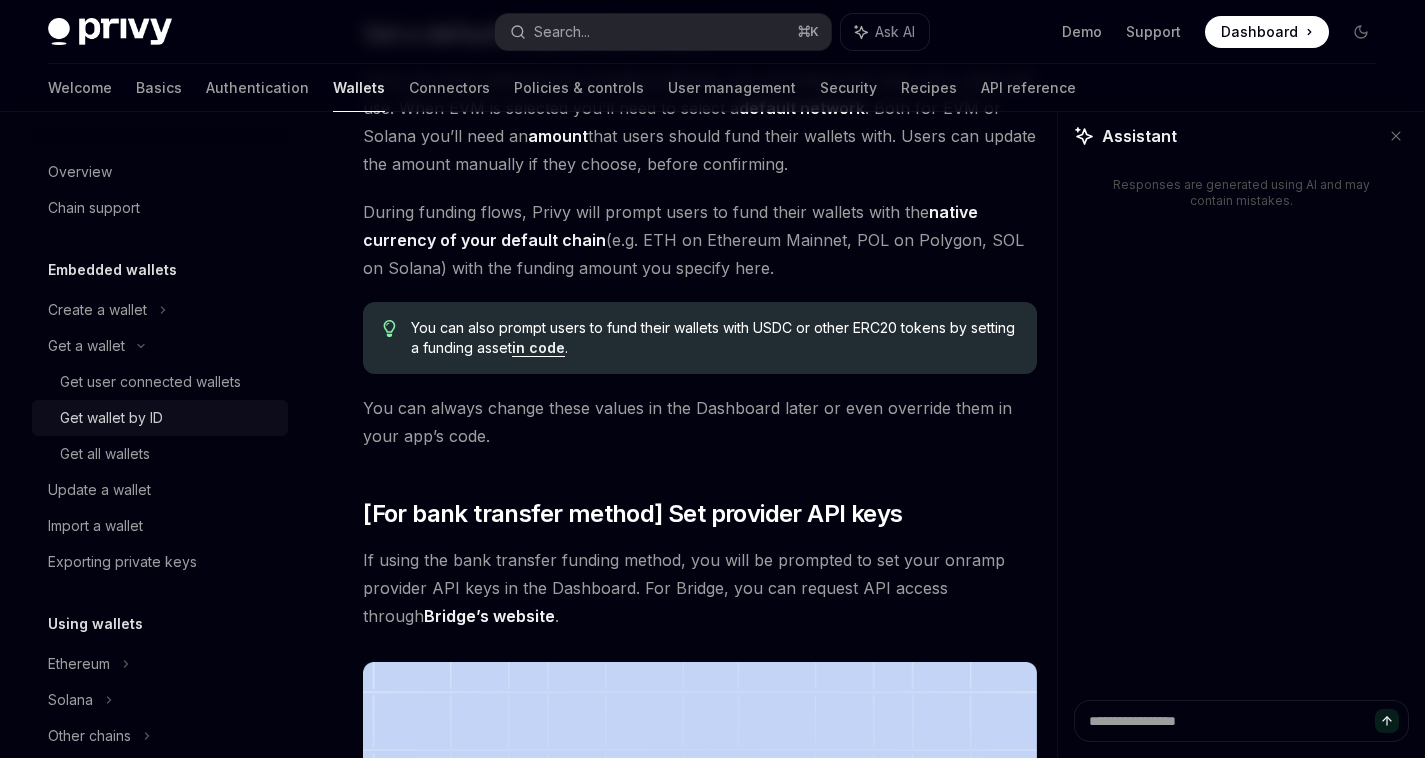 click on "Get wallet by ID" at bounding box center [111, 418] 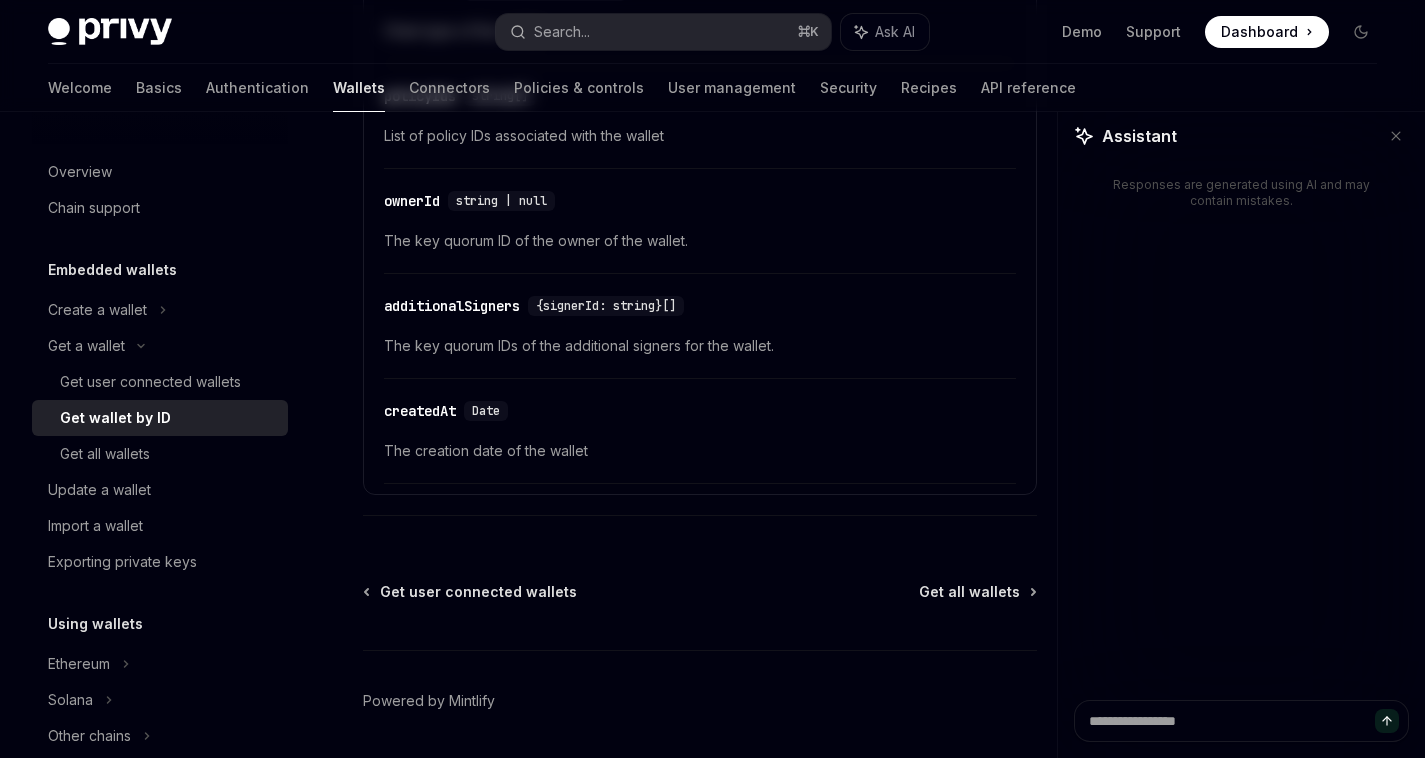 scroll, scrollTop: 0, scrollLeft: 0, axis: both 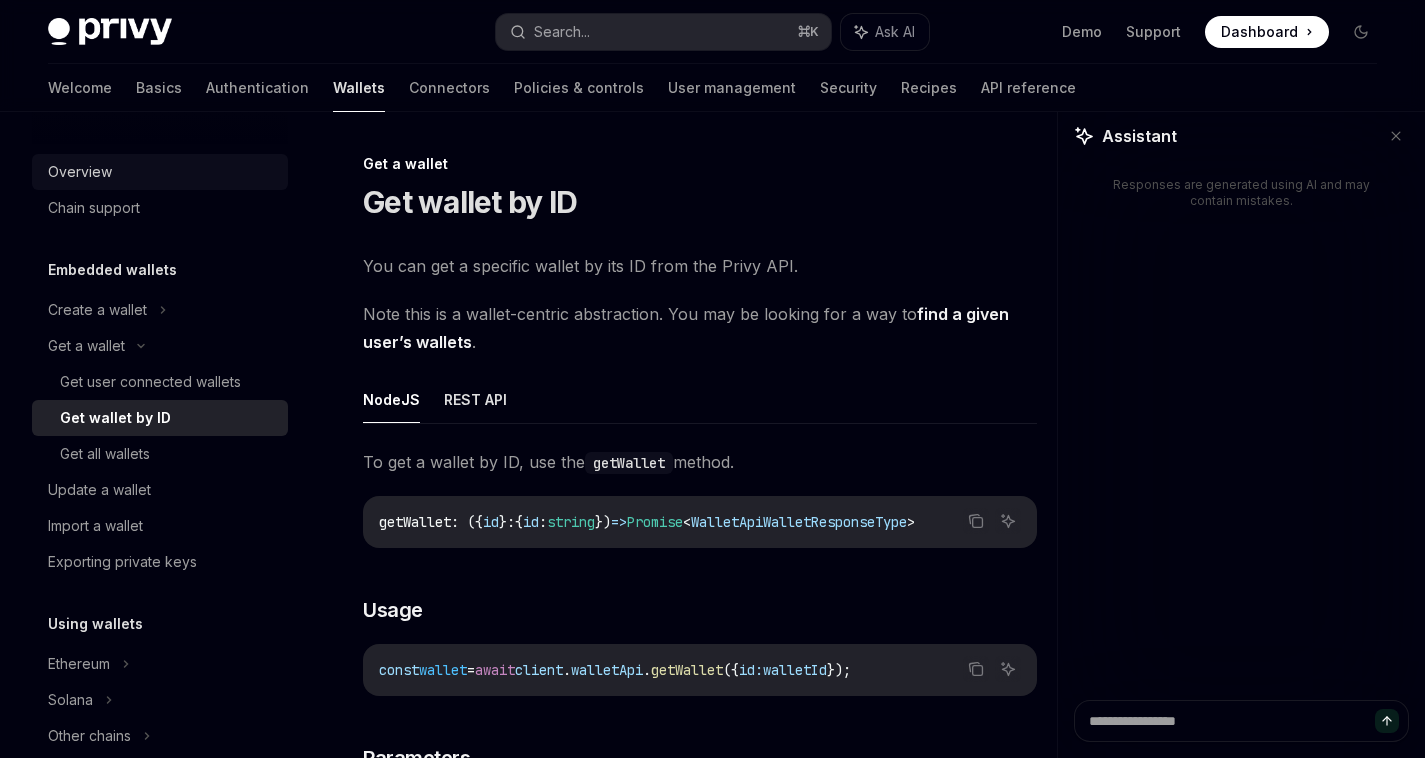 click on "Overview" at bounding box center [80, 172] 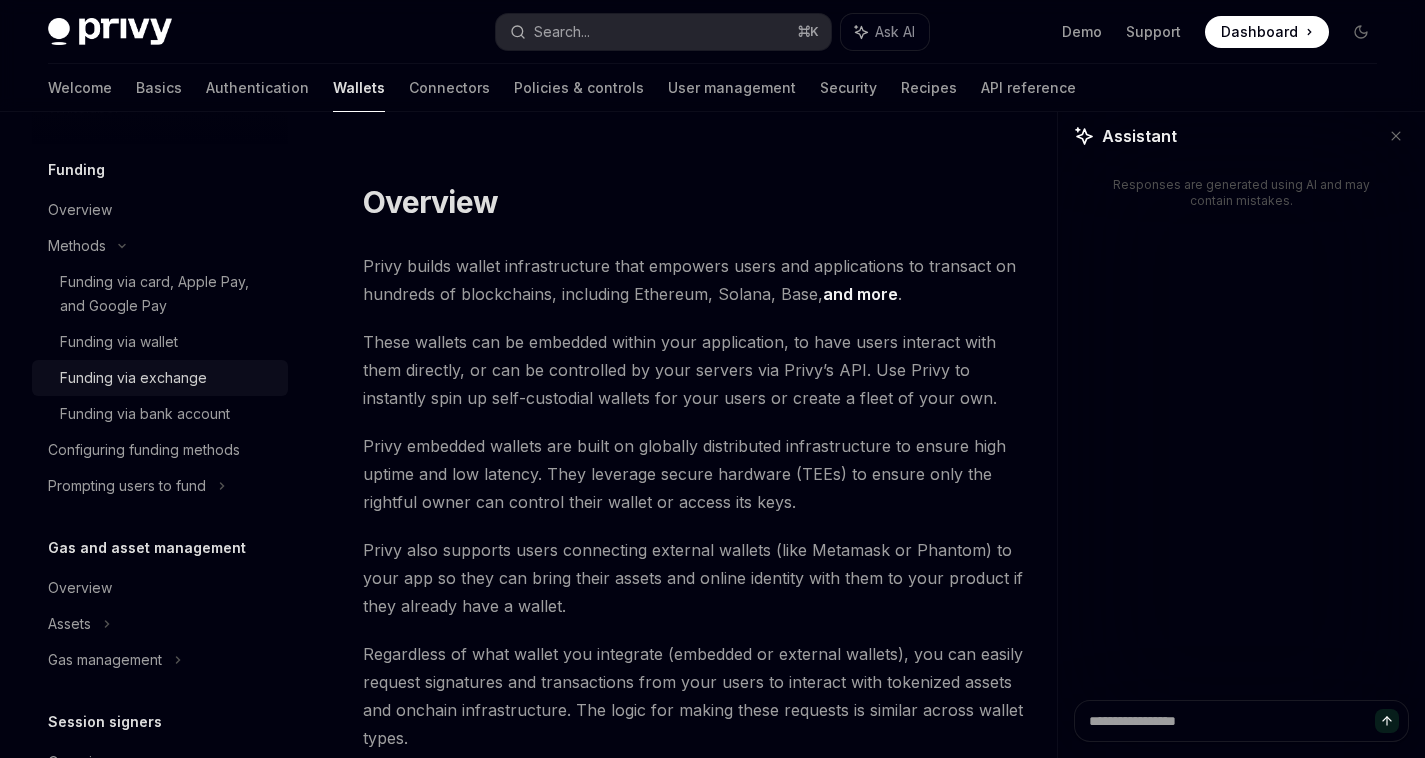 scroll, scrollTop: 737, scrollLeft: 0, axis: vertical 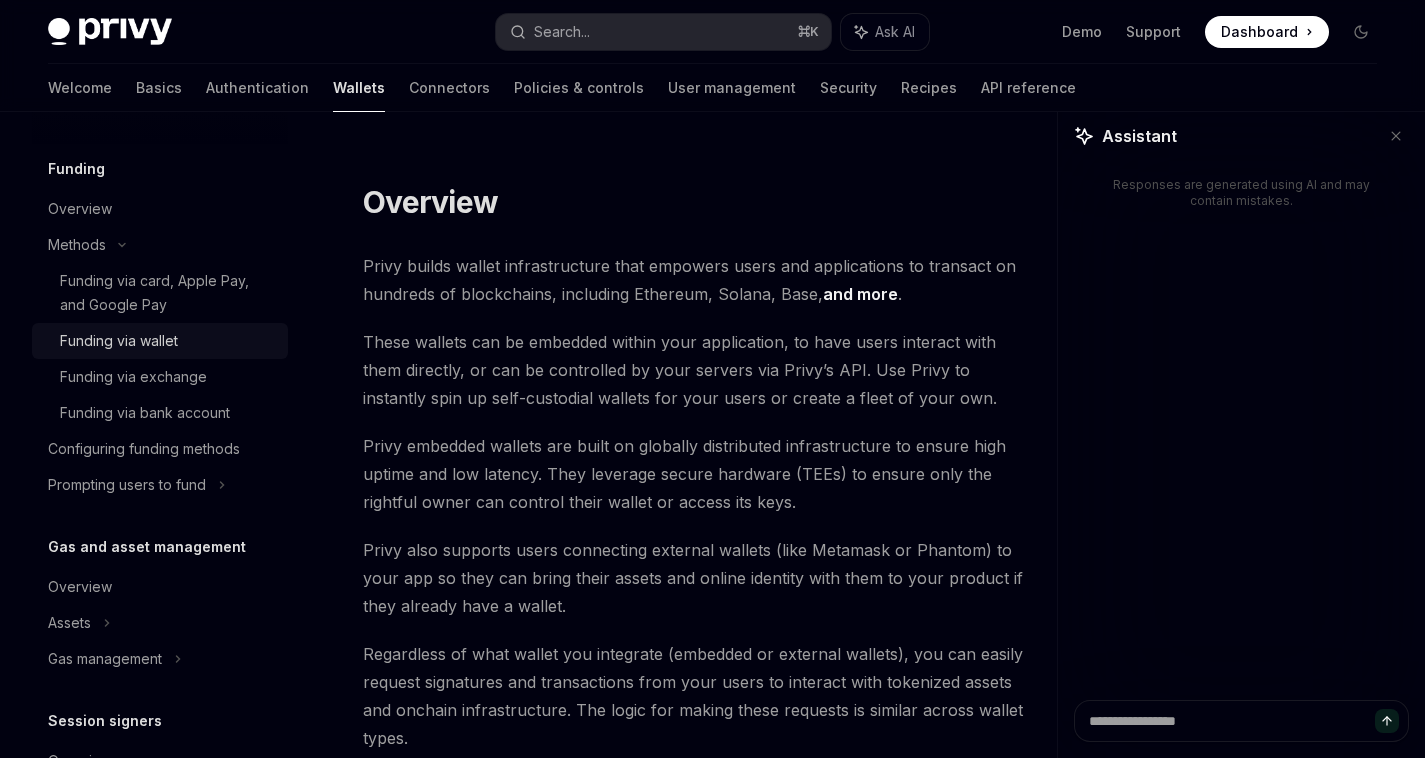 click on "Funding via wallet" at bounding box center (119, 341) 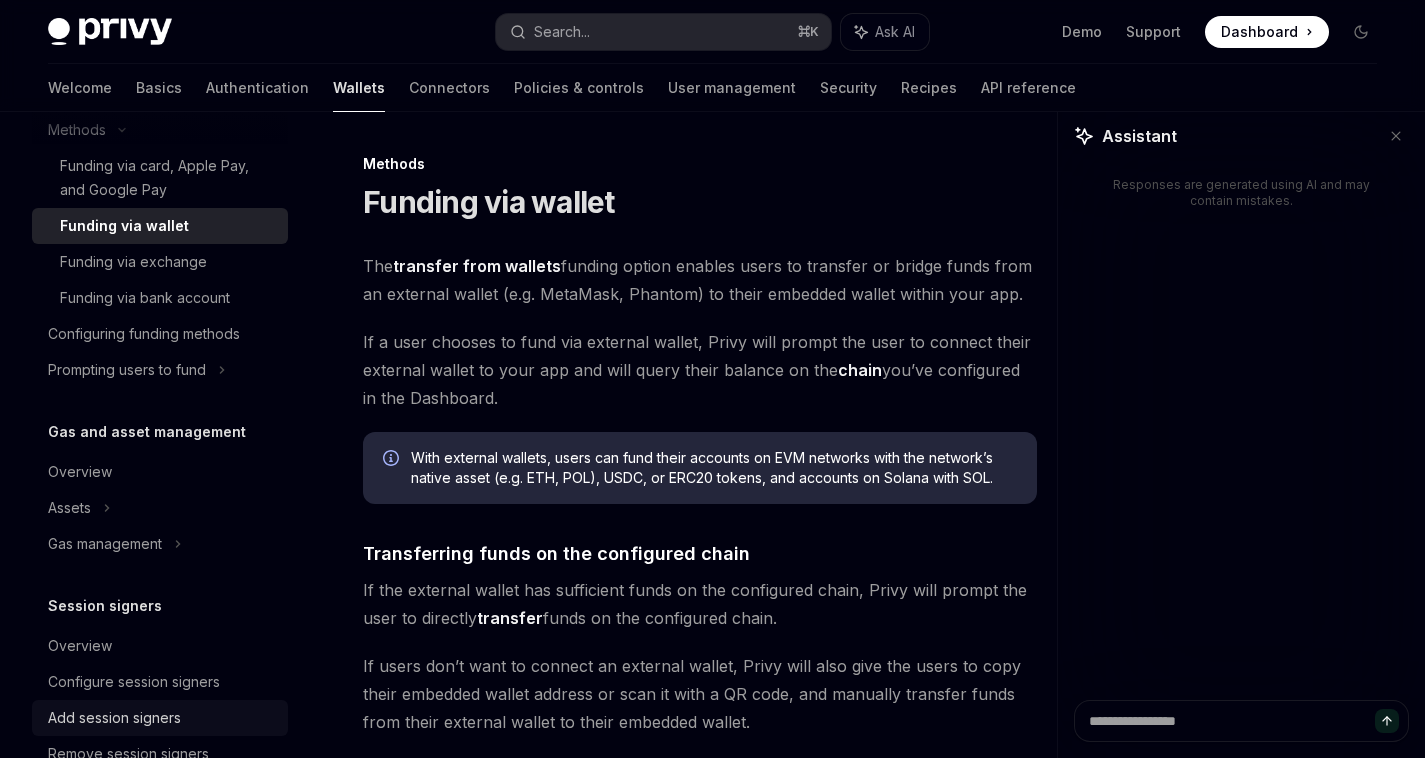 scroll, scrollTop: 1089, scrollLeft: 0, axis: vertical 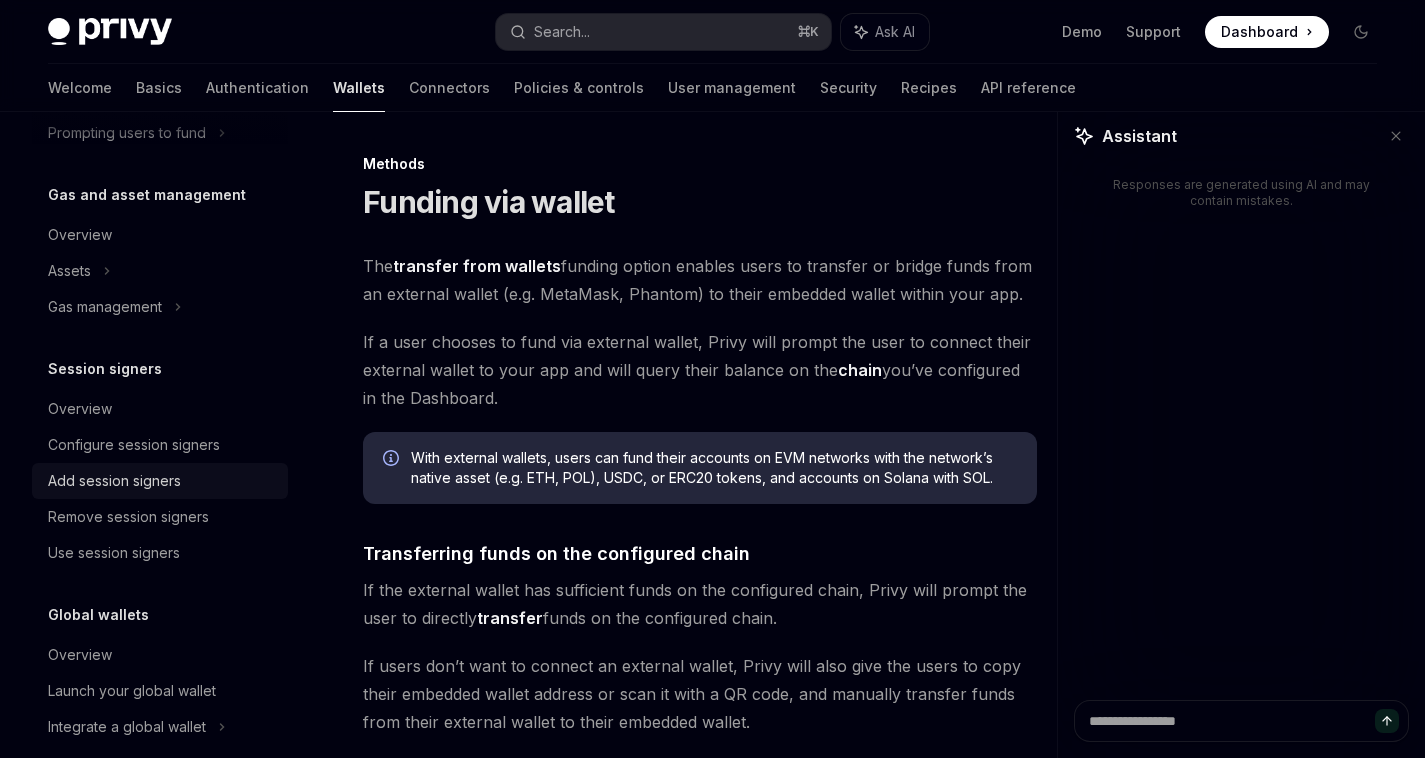 click on "Add session signers" at bounding box center [114, 481] 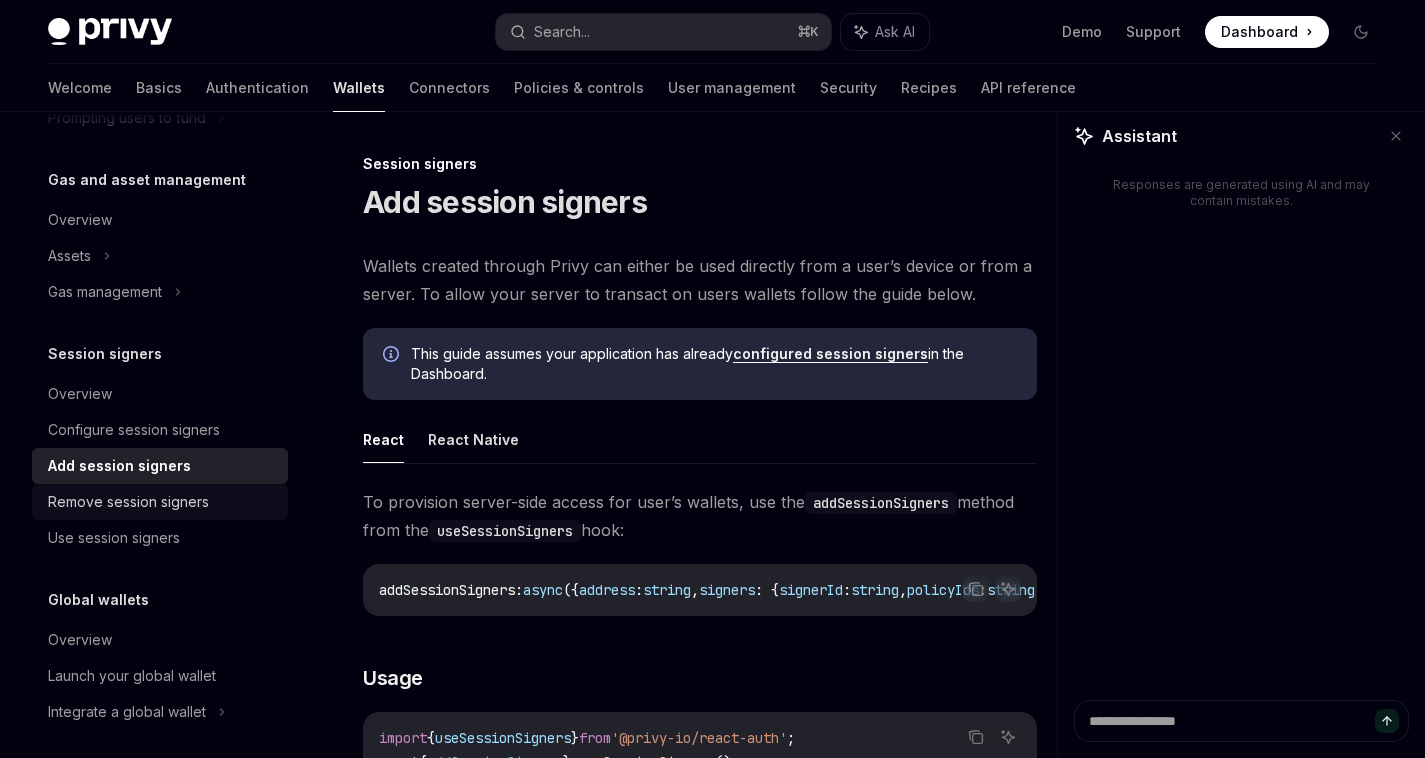 scroll, scrollTop: 1116, scrollLeft: 0, axis: vertical 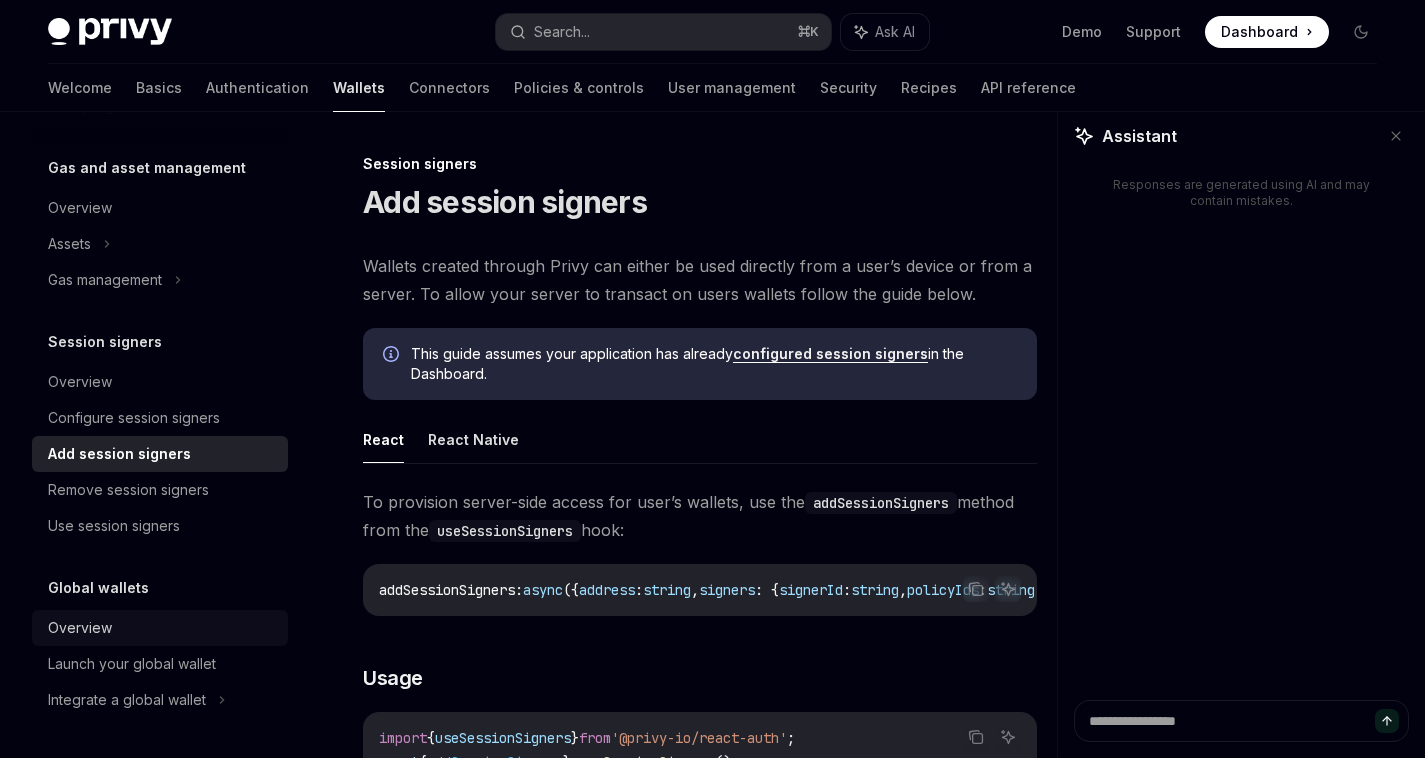click on "Overview" at bounding box center (80, 628) 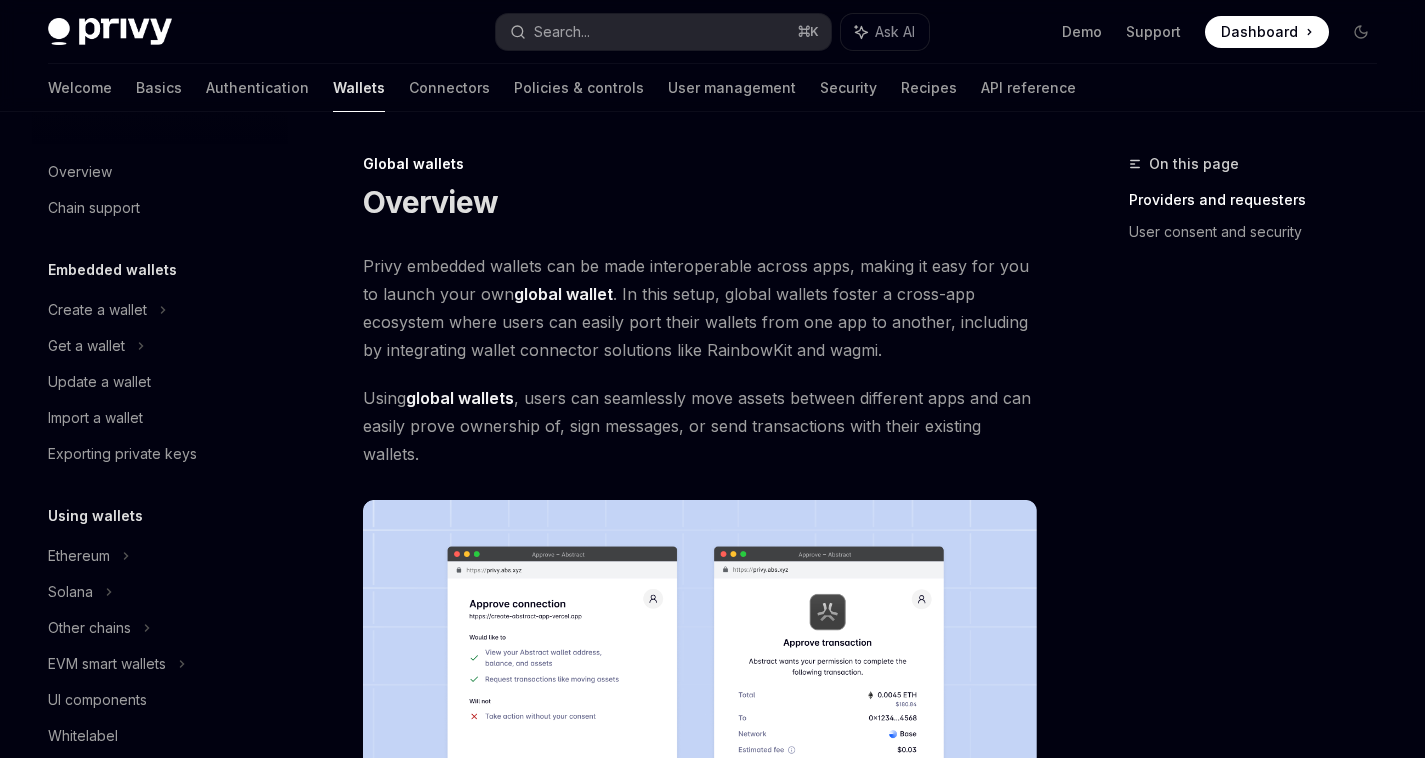 scroll, scrollTop: 0, scrollLeft: 0, axis: both 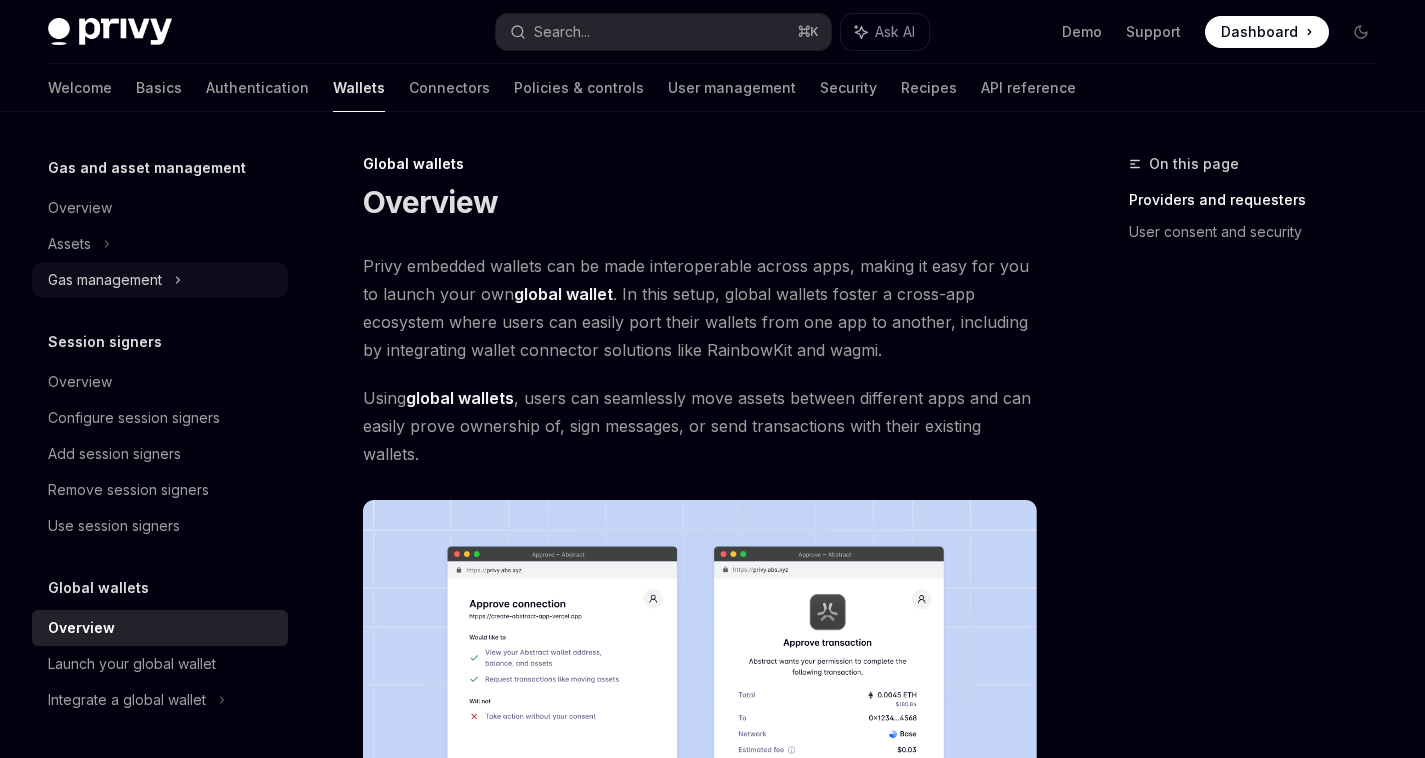click on "Gas management" at bounding box center [89, -212] 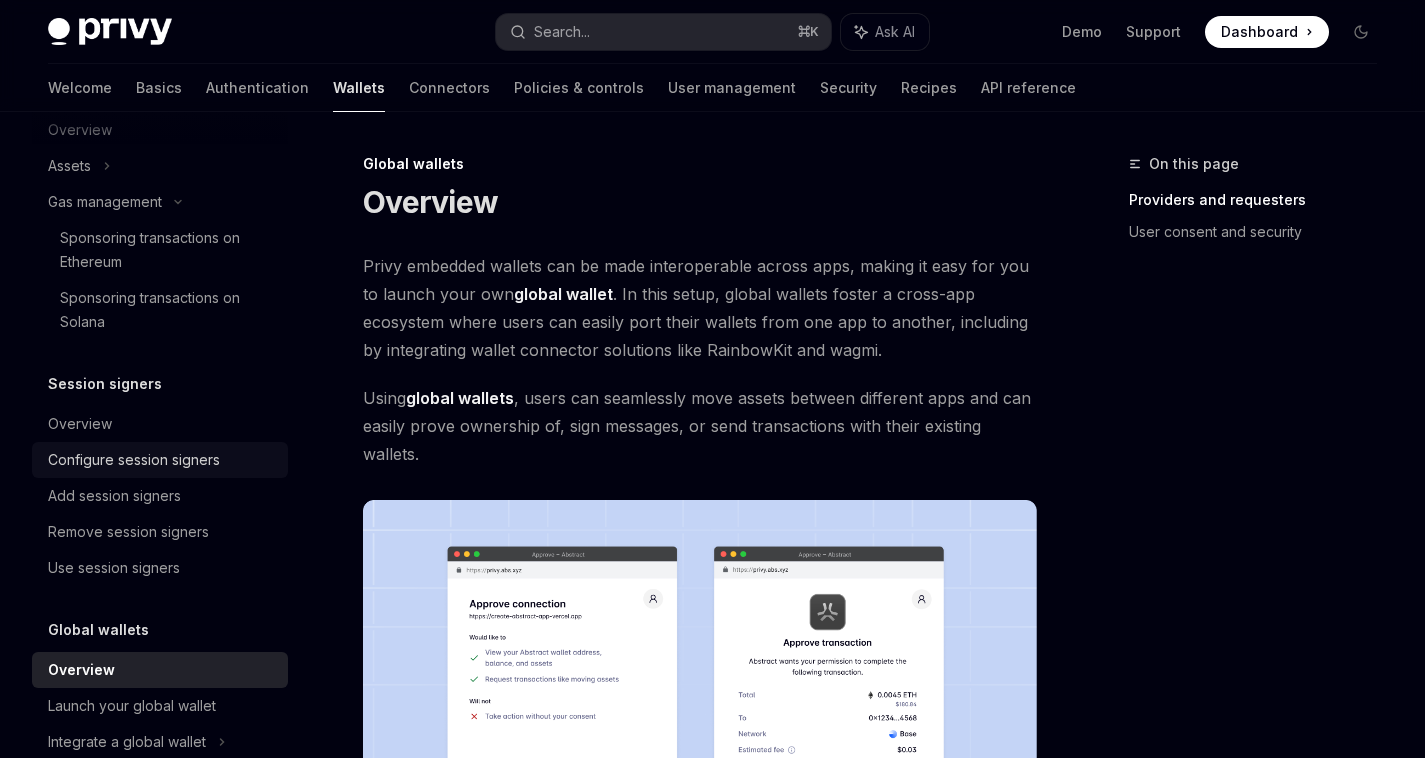 scroll, scrollTop: 960, scrollLeft: 0, axis: vertical 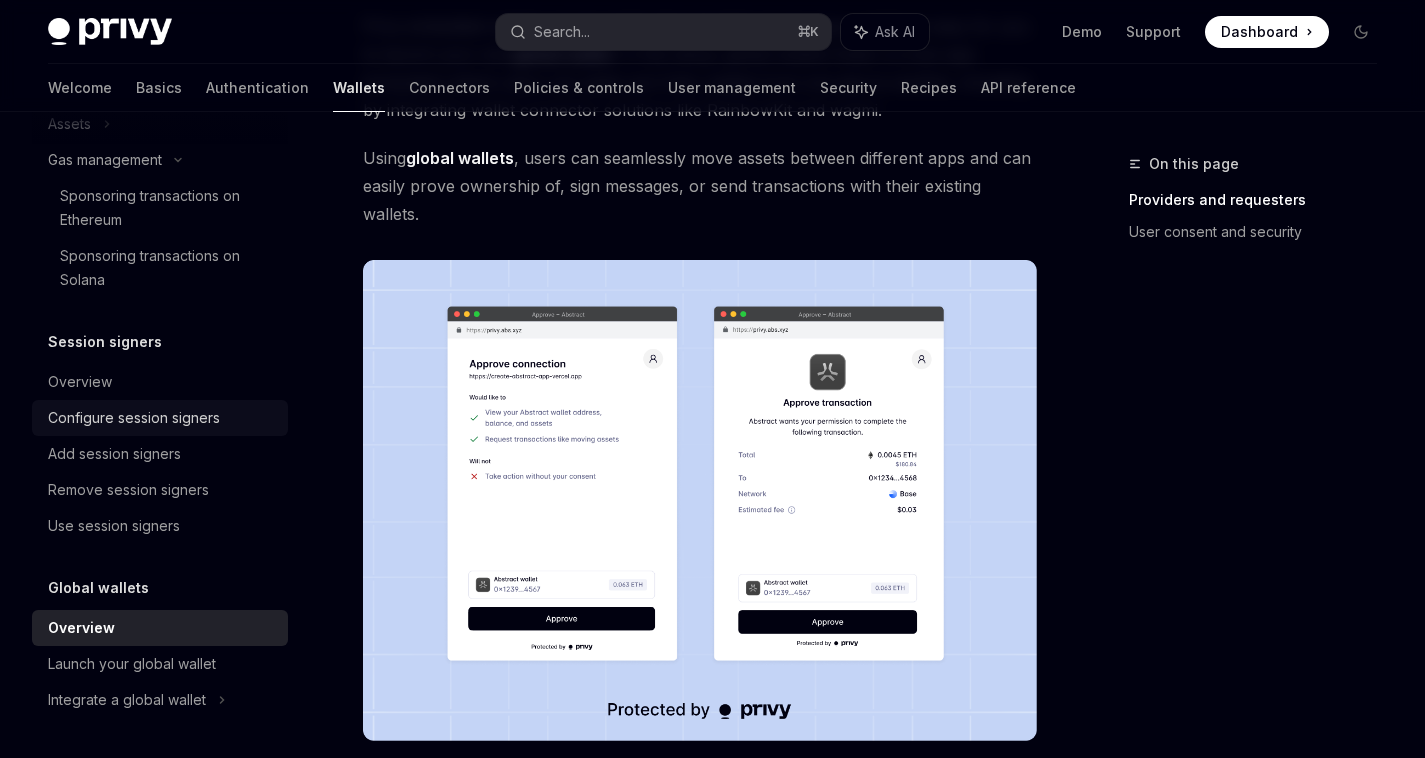 click on "Configure session signers" at bounding box center (134, 418) 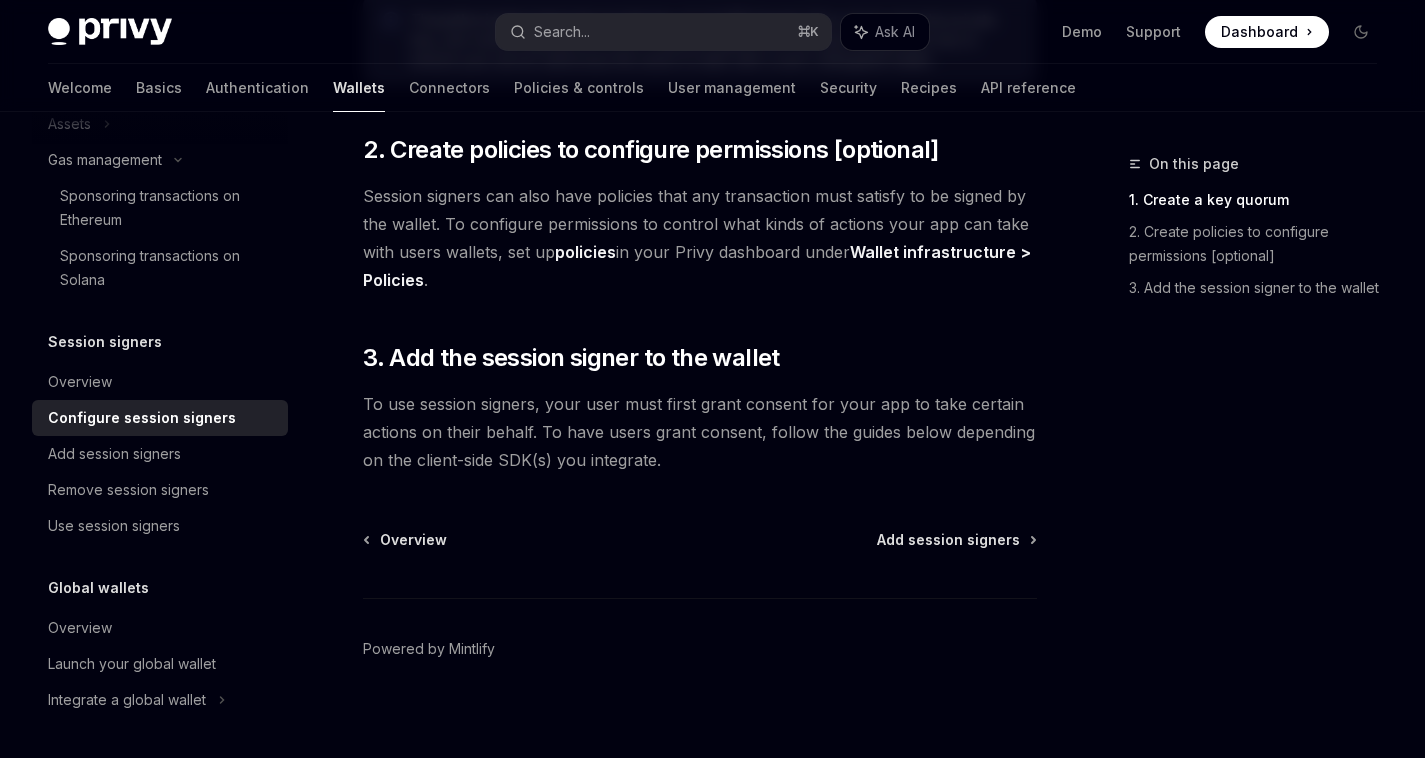 scroll, scrollTop: 755, scrollLeft: 0, axis: vertical 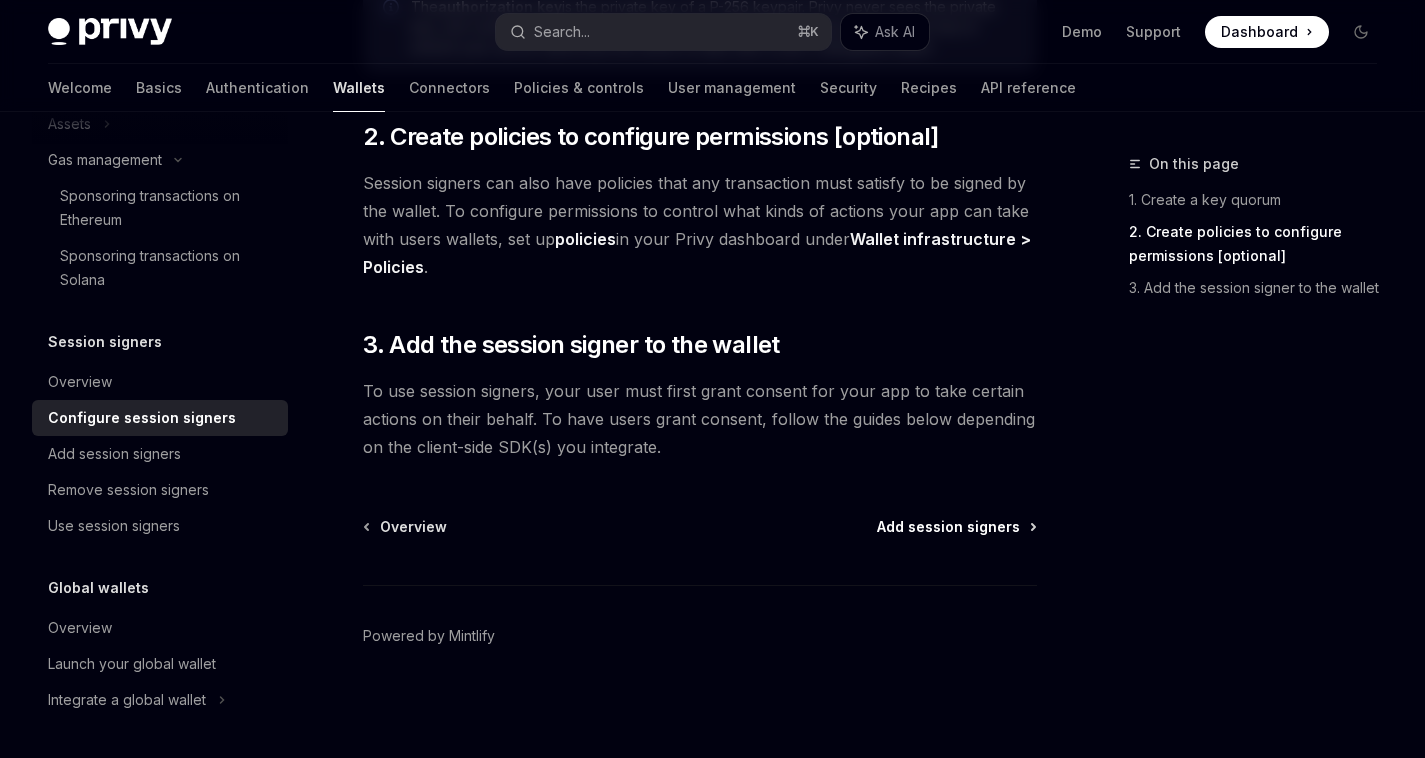 click on "Add session signers" at bounding box center [948, 527] 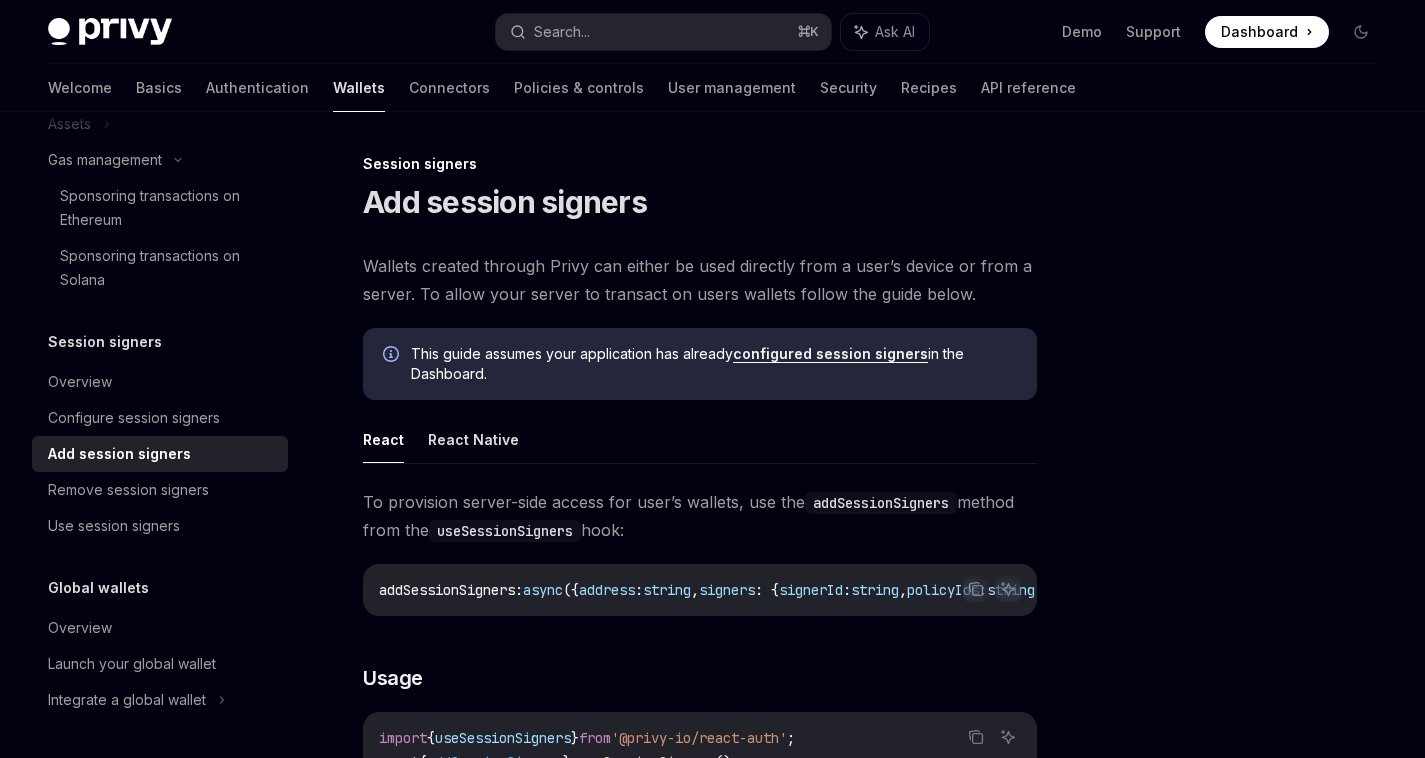 scroll, scrollTop: 1078, scrollLeft: 0, axis: vertical 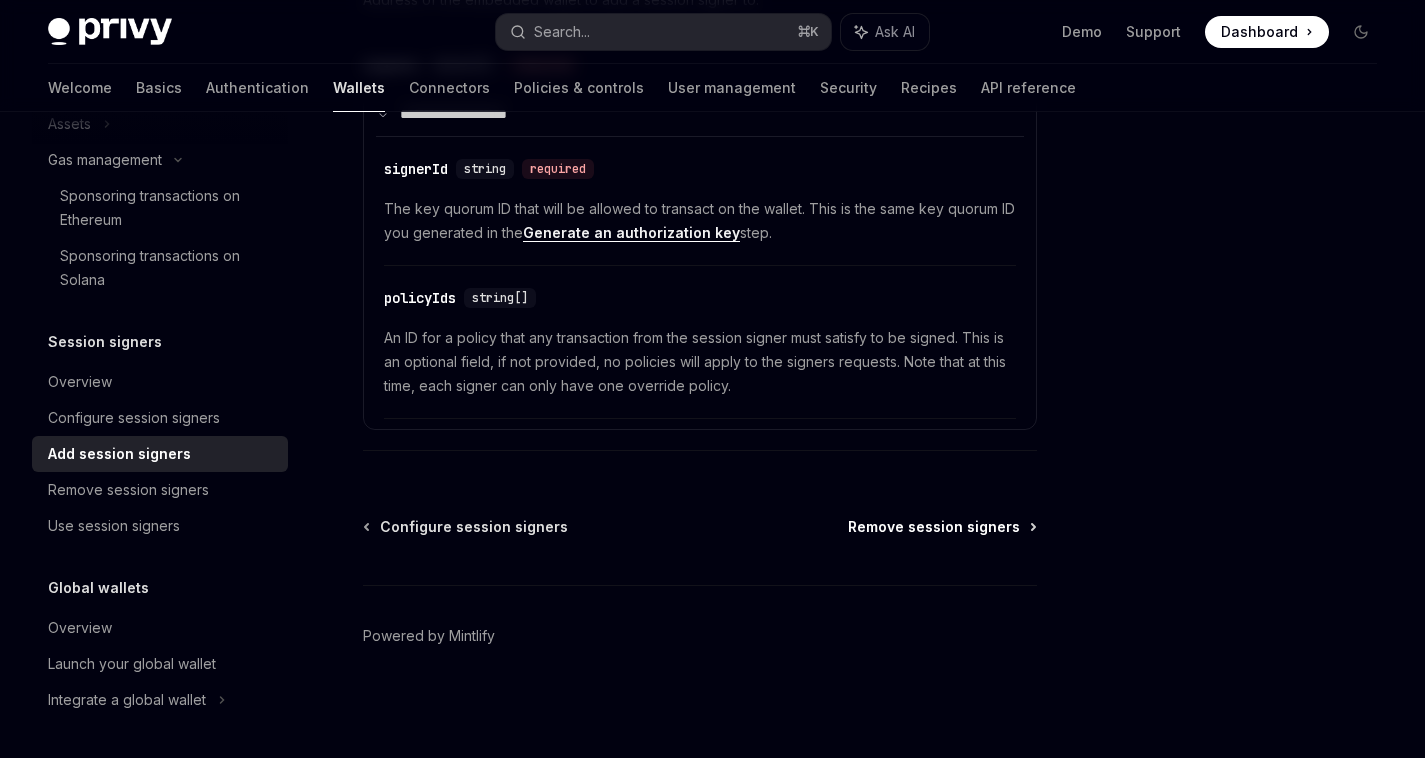 click on "Remove session signers" at bounding box center (934, 527) 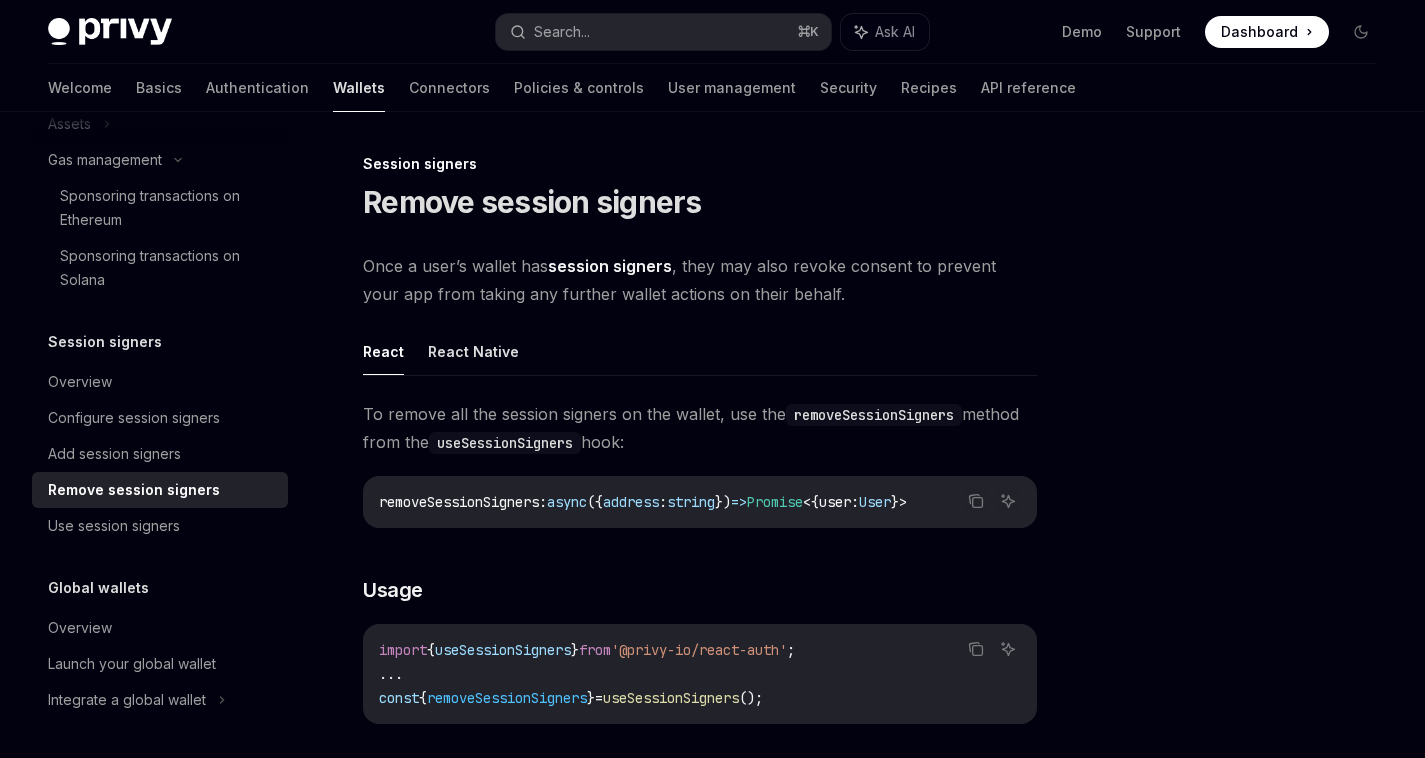 scroll, scrollTop: 0, scrollLeft: 0, axis: both 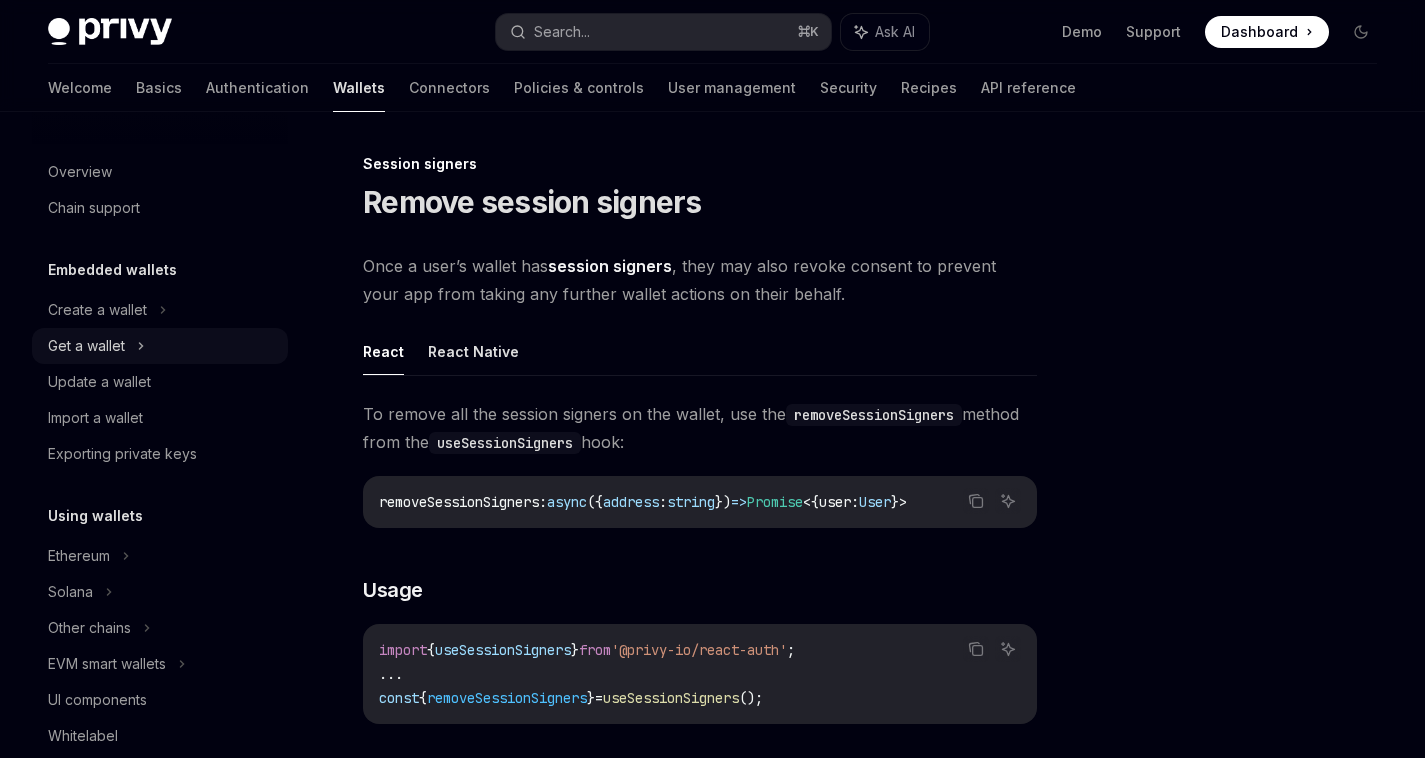 click on "Get a wallet" at bounding box center [160, 346] 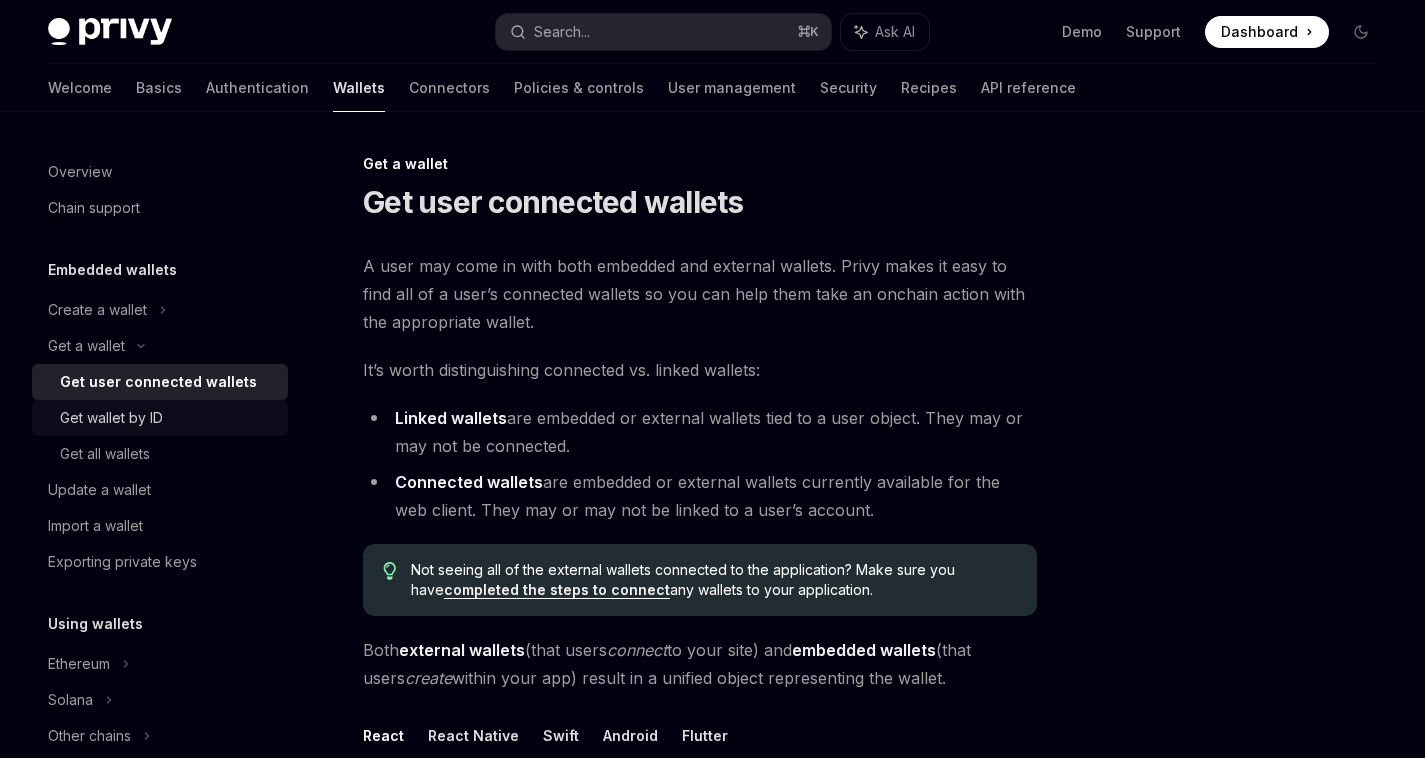 click on "Get wallet by ID" at bounding box center [111, 418] 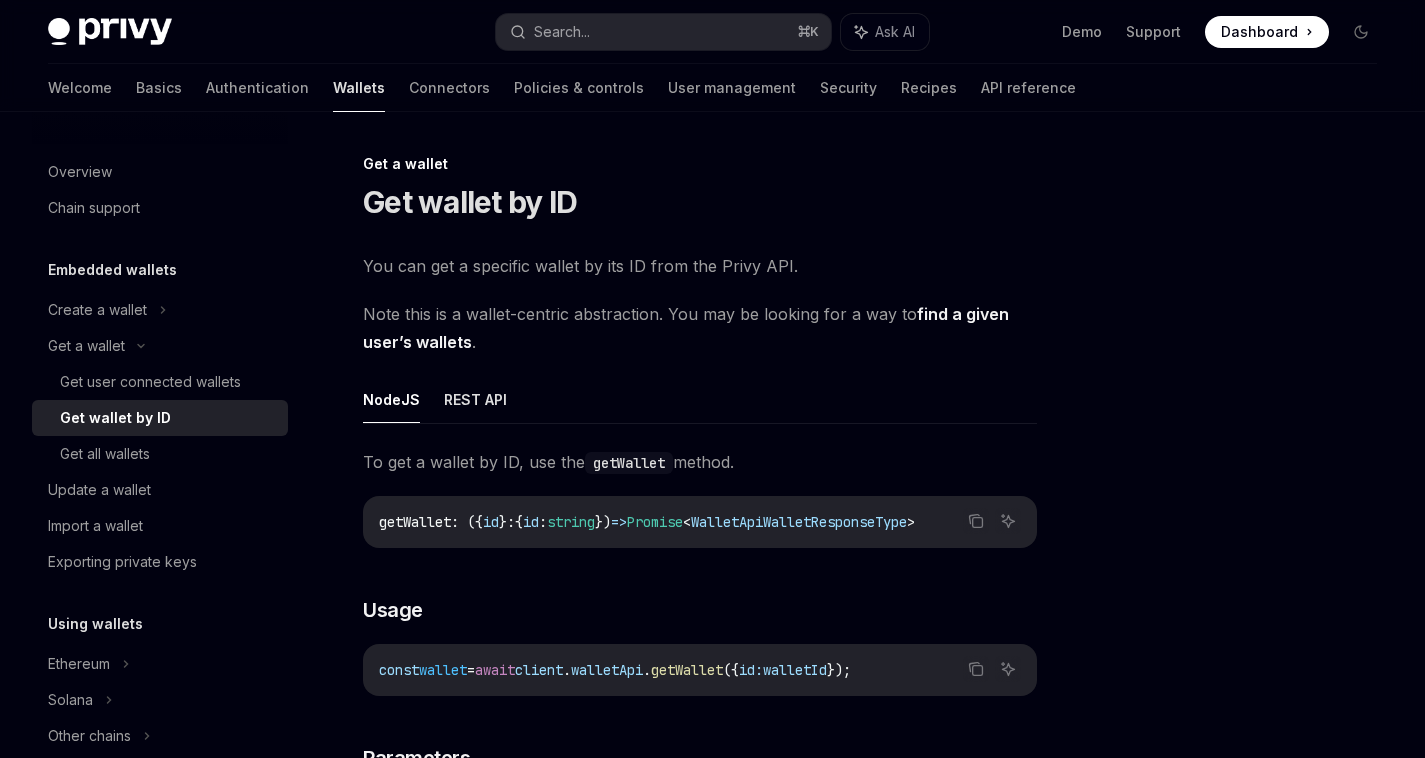 scroll, scrollTop: 0, scrollLeft: 0, axis: both 